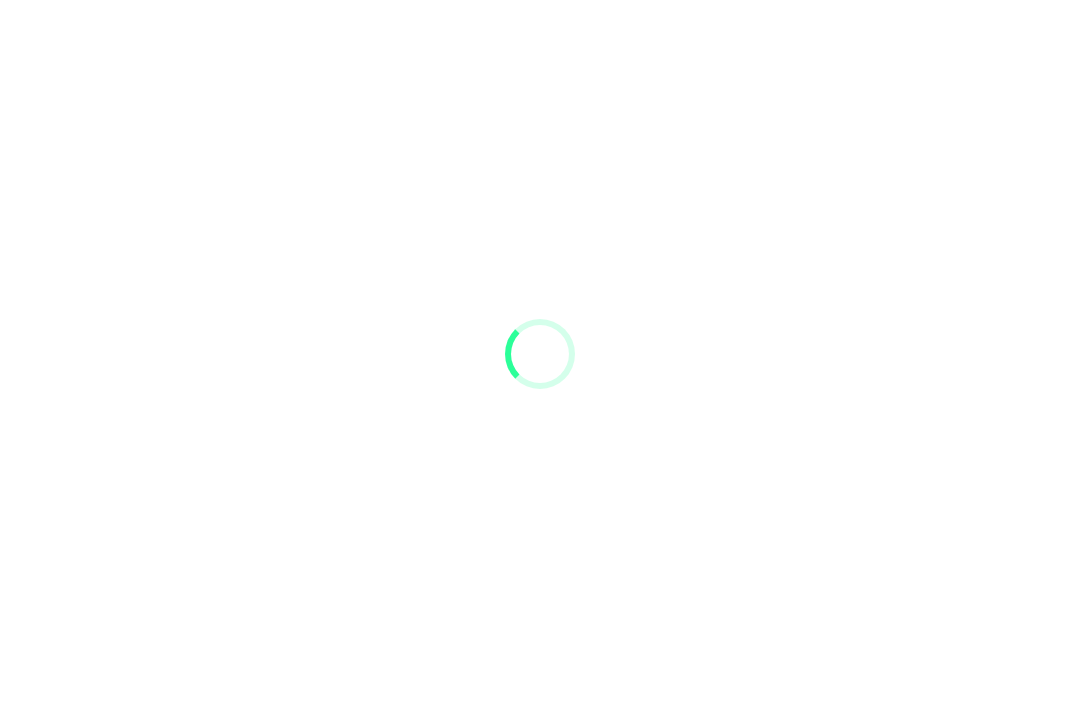scroll, scrollTop: 0, scrollLeft: 0, axis: both 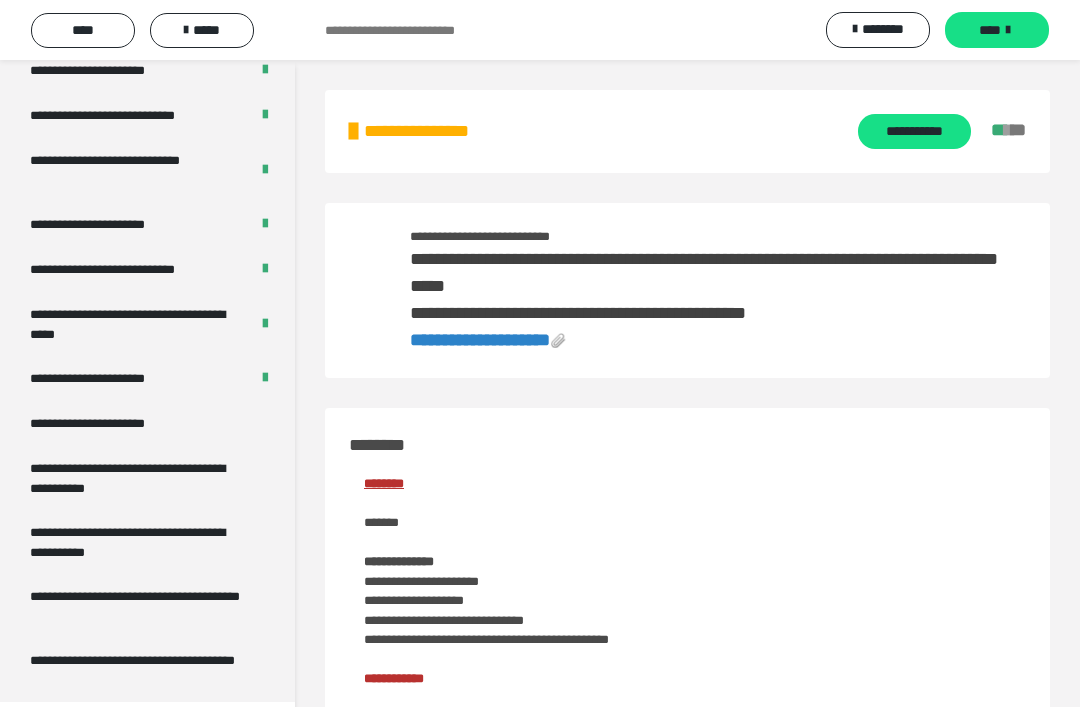 click on "**********" at bounding box center (139, 606) 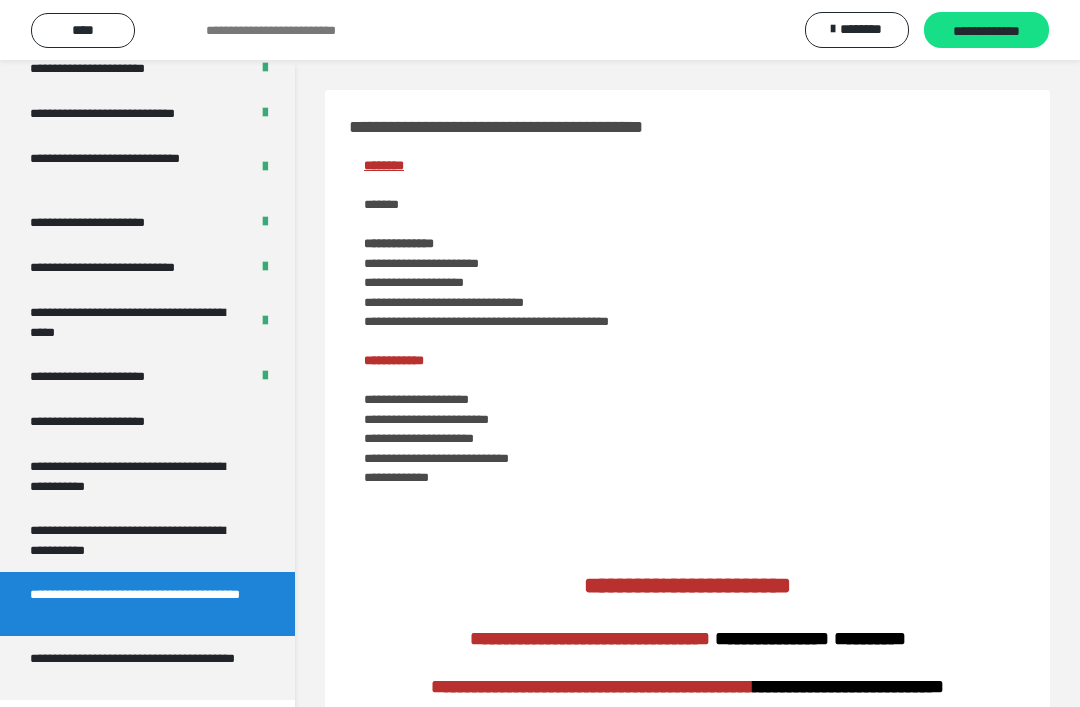 scroll, scrollTop: 3736, scrollLeft: 0, axis: vertical 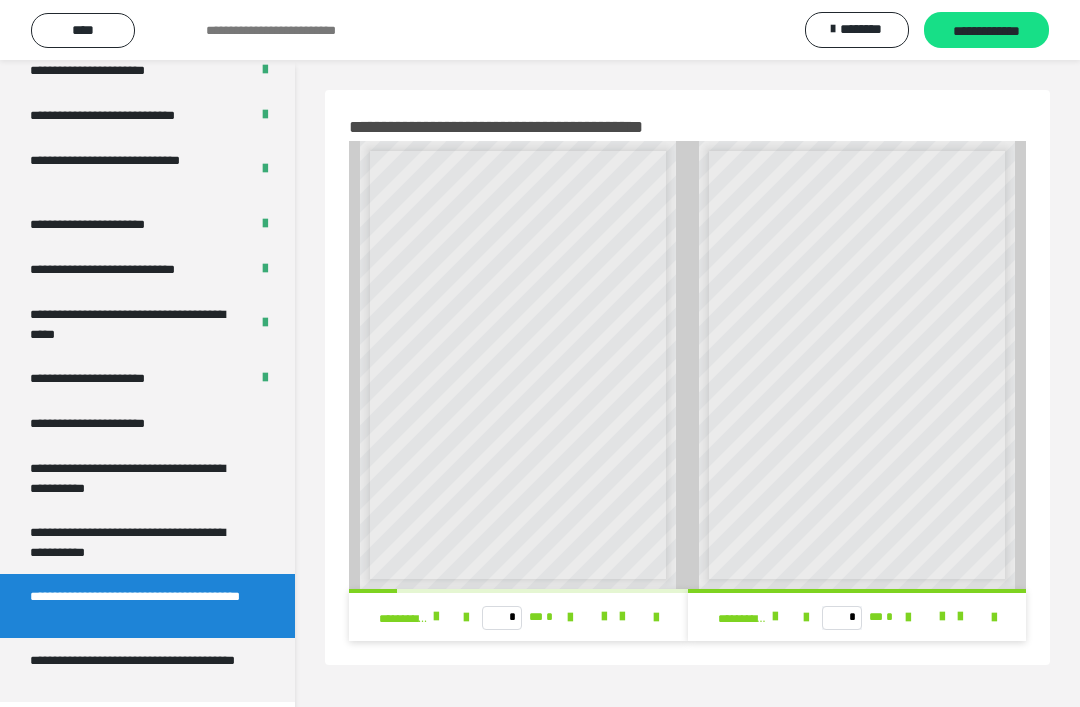 click on "**********" at bounding box center [139, 670] 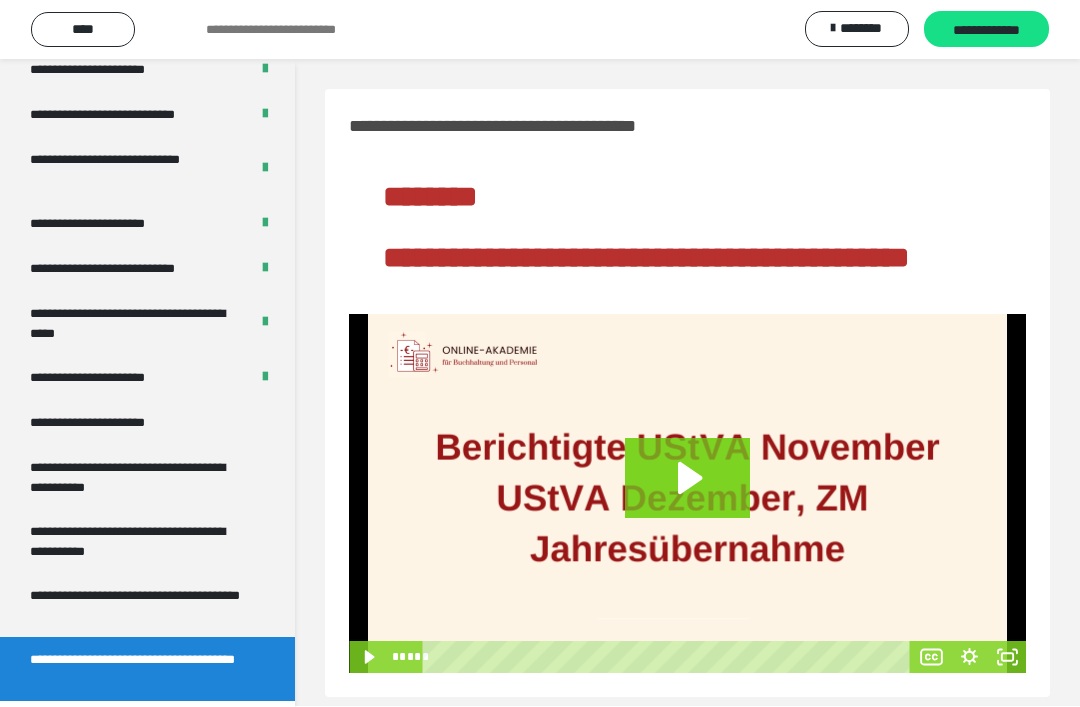 scroll, scrollTop: 60, scrollLeft: 0, axis: vertical 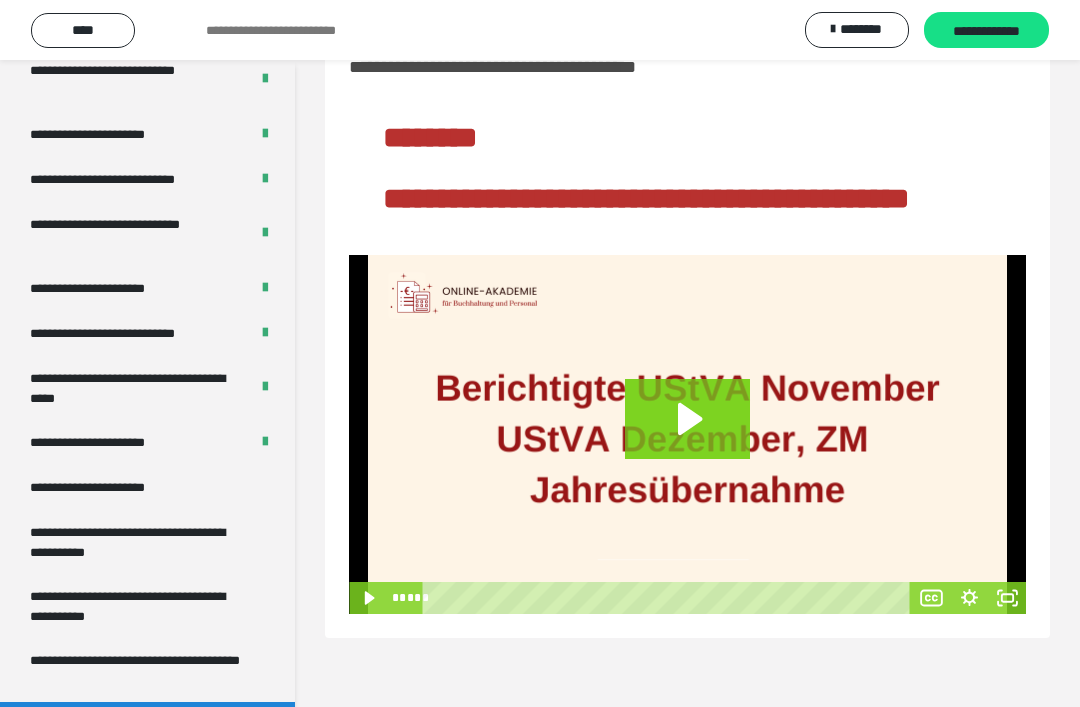 click on "**********" at bounding box center [687, 353] 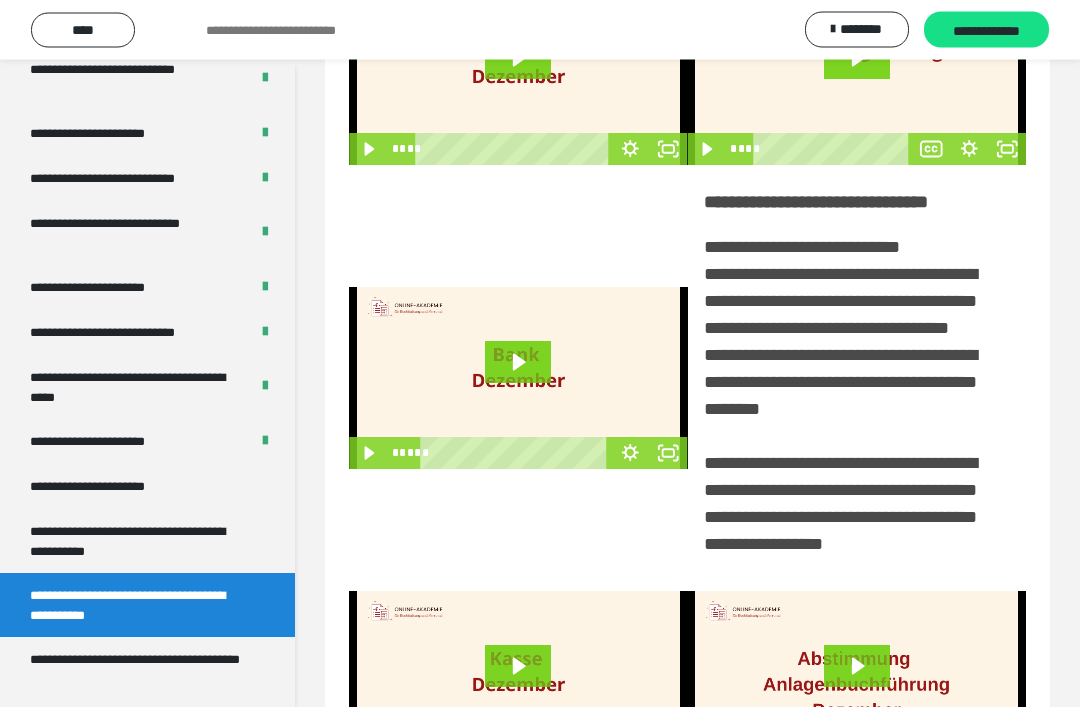 scroll, scrollTop: 304, scrollLeft: 0, axis: vertical 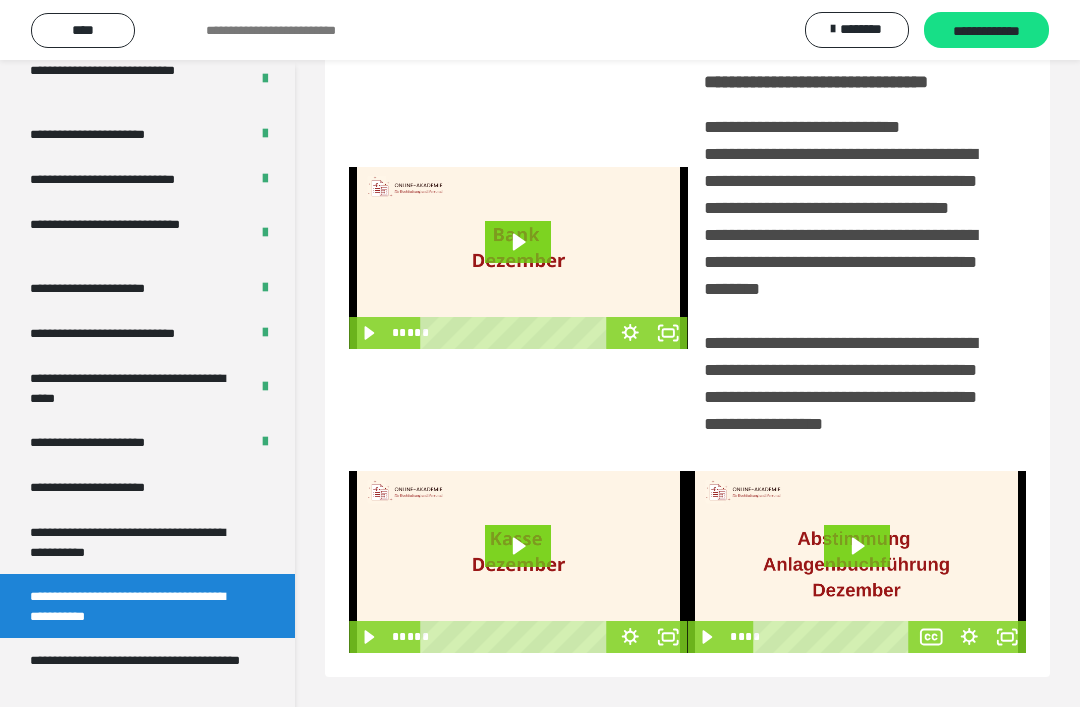 click on "**********" at bounding box center (139, 670) 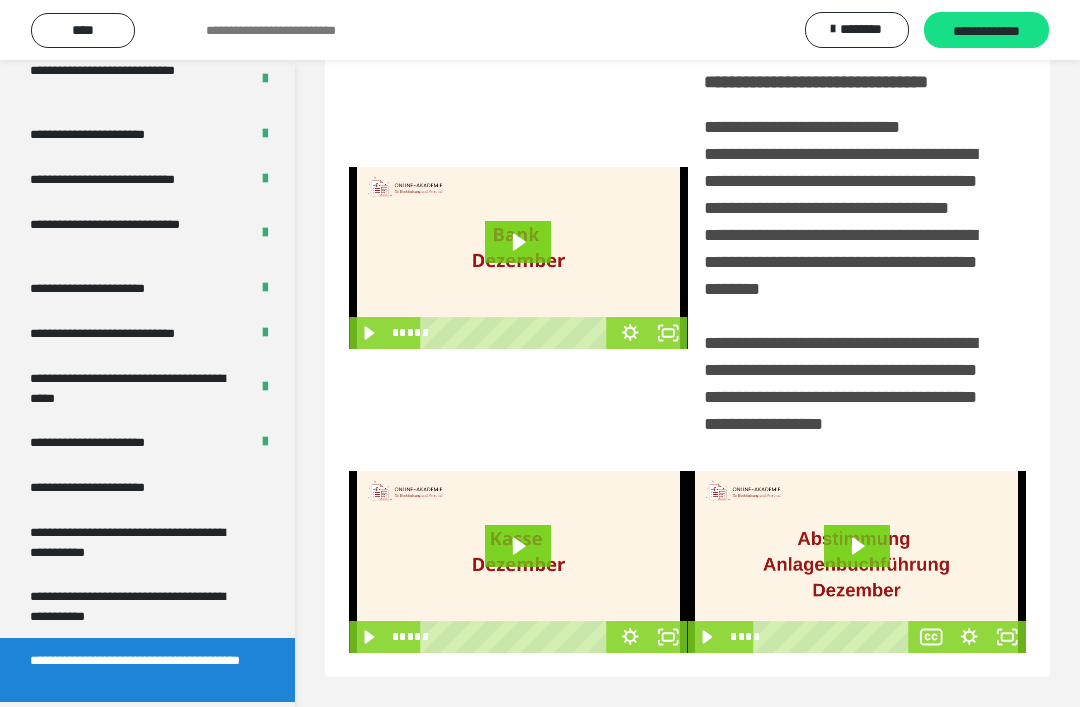 scroll, scrollTop: 60, scrollLeft: 0, axis: vertical 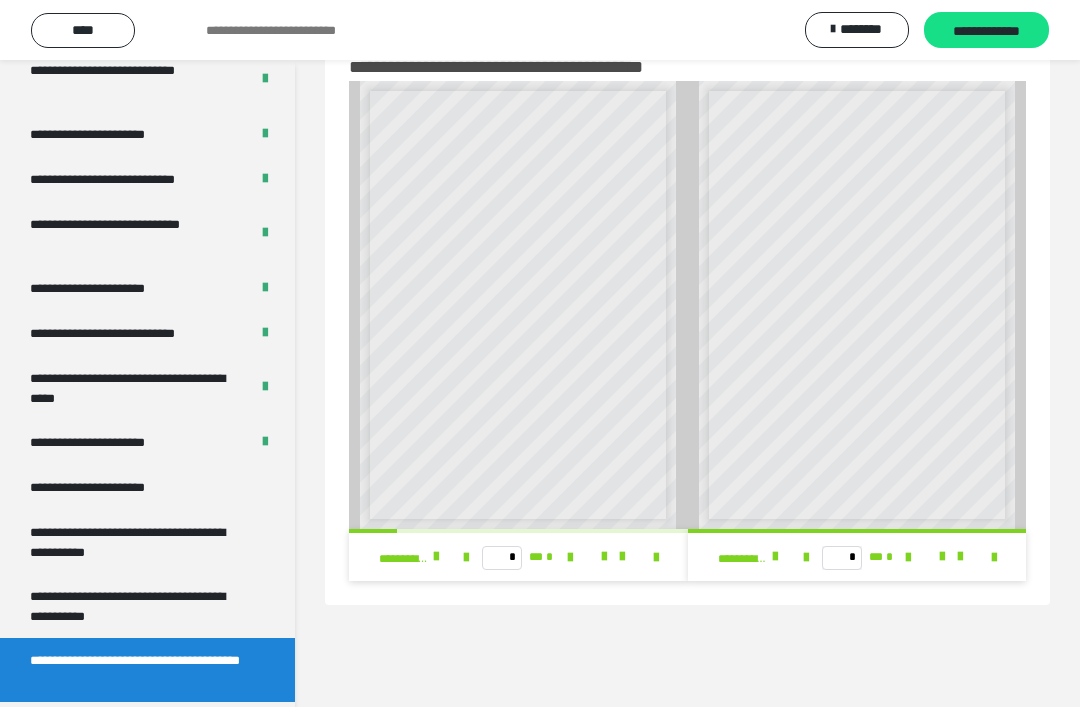 click at bounding box center [436, 557] 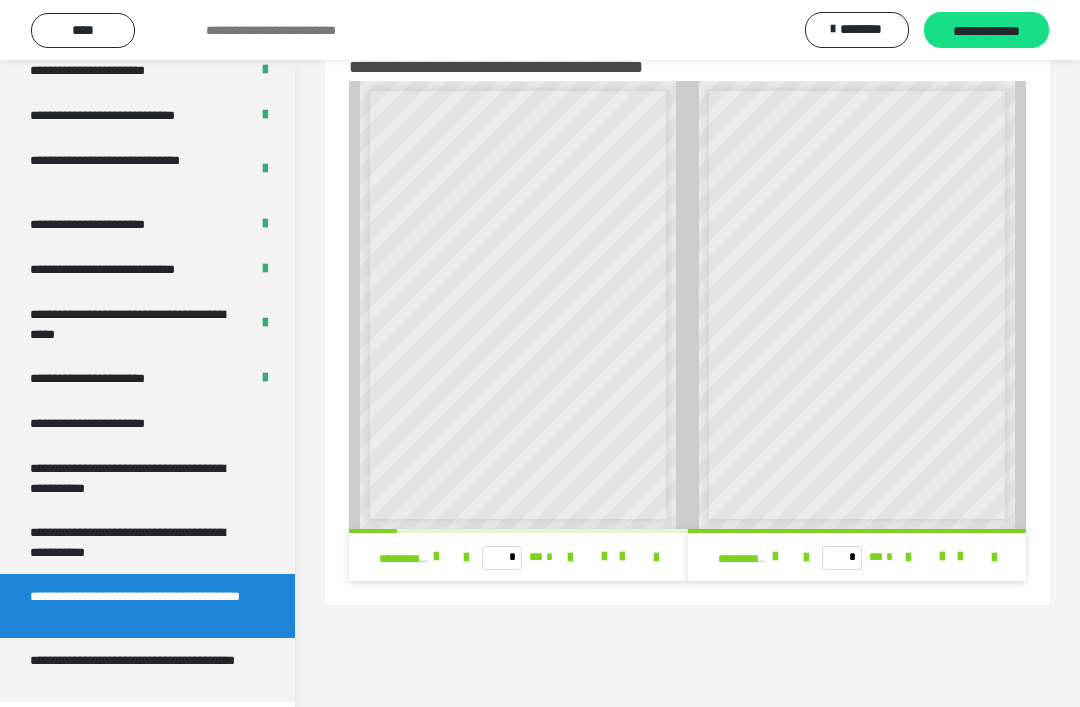 scroll, scrollTop: 3736, scrollLeft: 0, axis: vertical 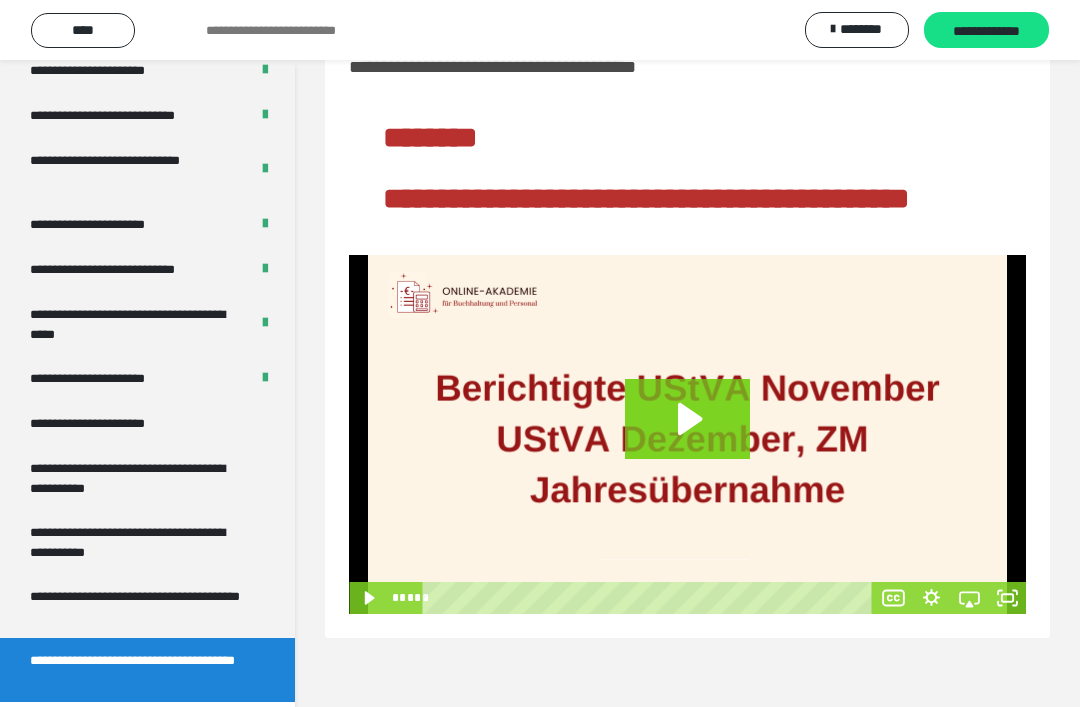 click on "**********" at bounding box center [139, 606] 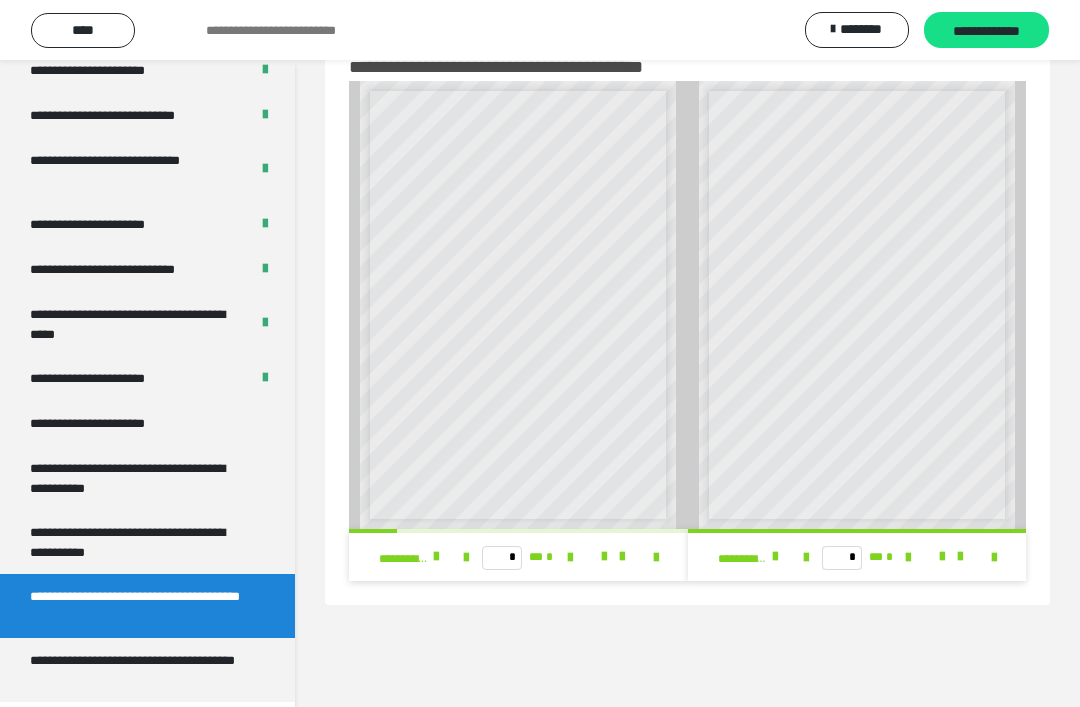 click on "**********" at bounding box center (139, 542) 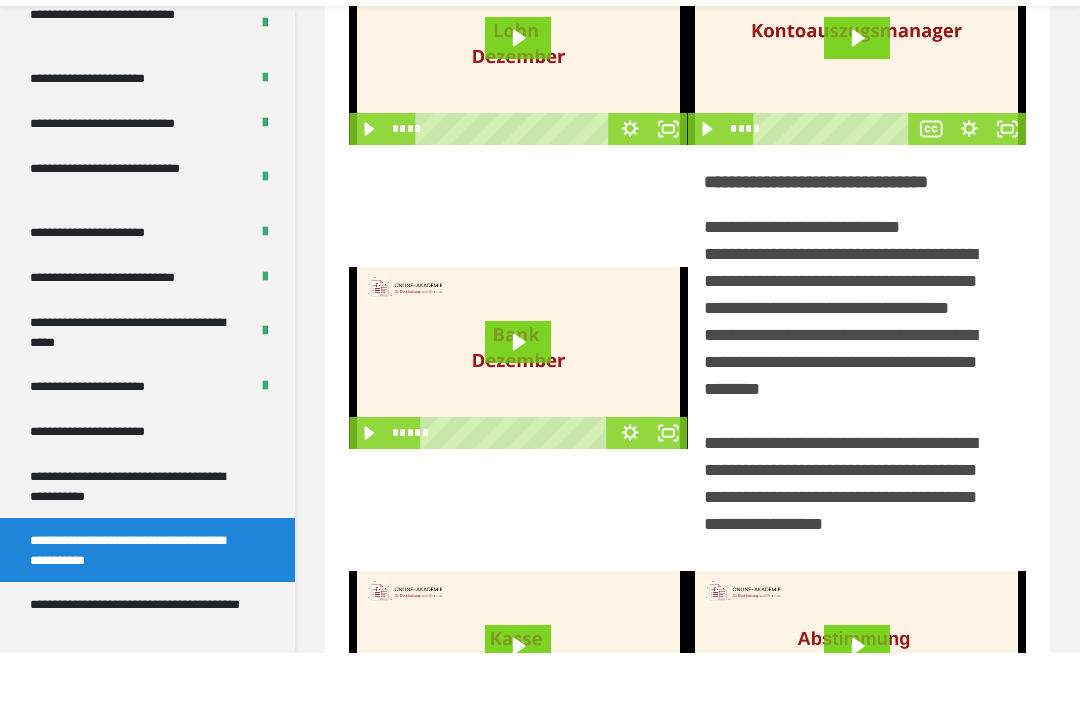 scroll, scrollTop: 304, scrollLeft: 0, axis: vertical 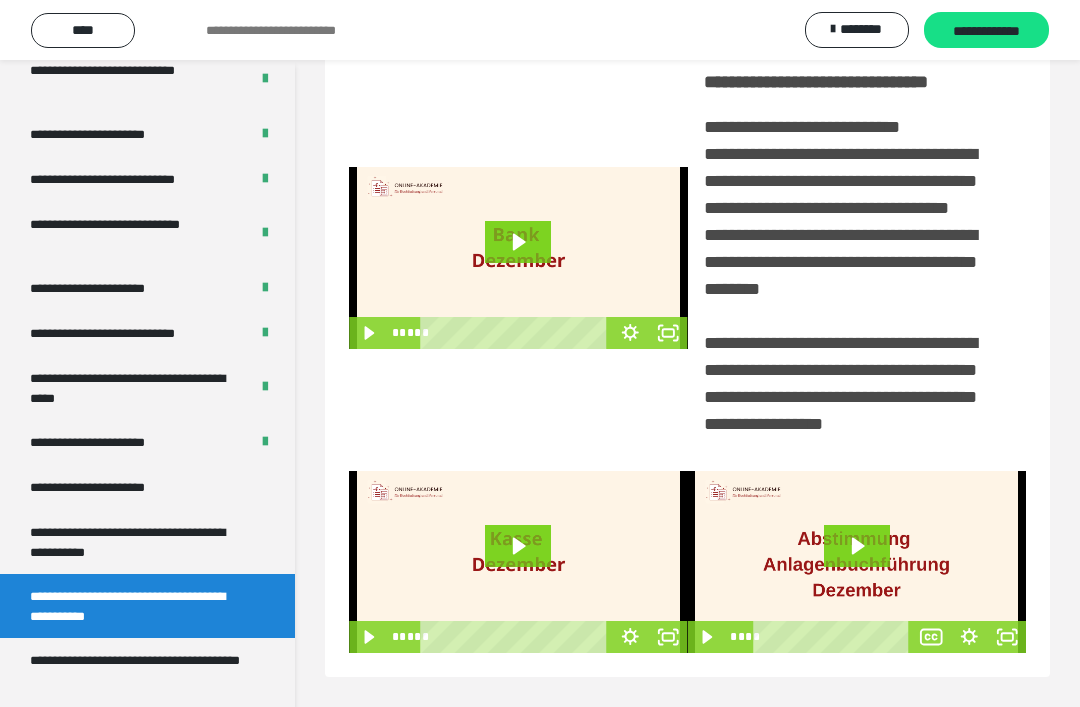 click 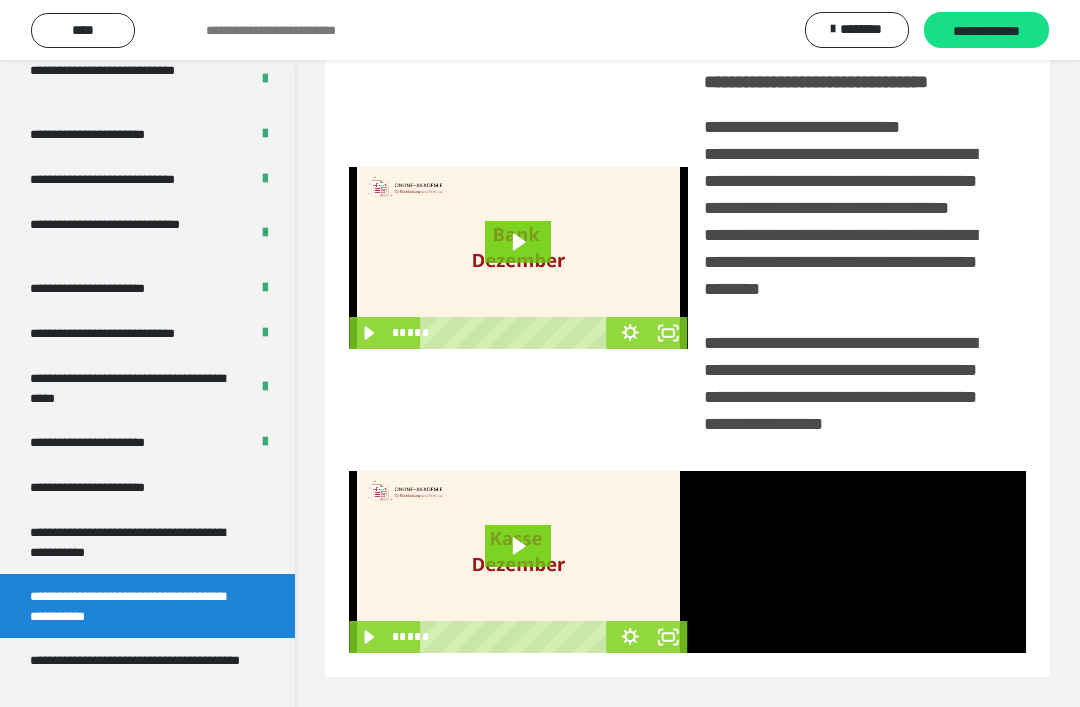 click 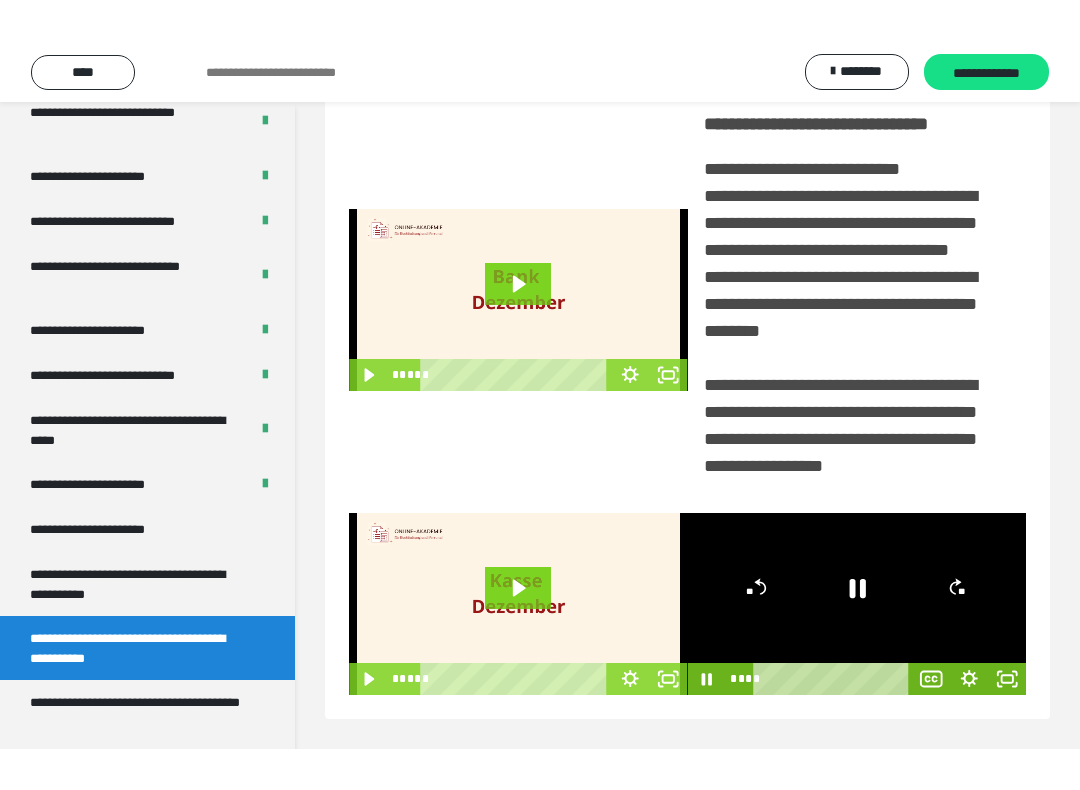 scroll, scrollTop: 0, scrollLeft: 0, axis: both 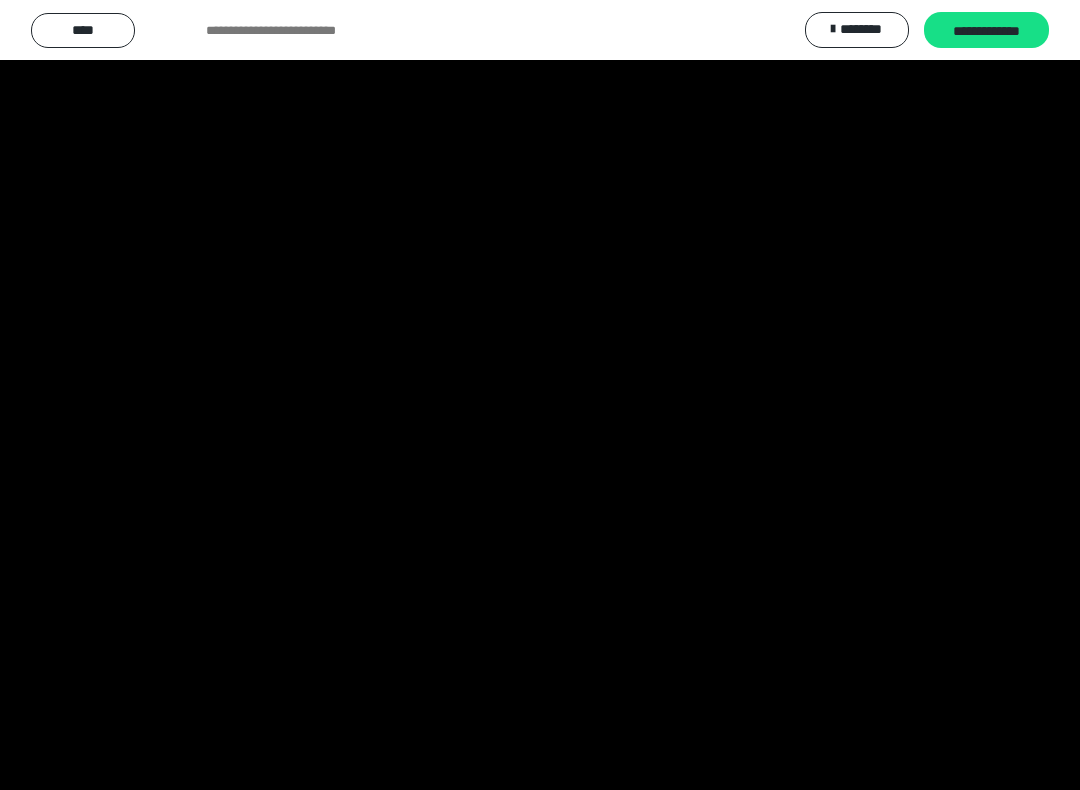 click at bounding box center [540, 395] 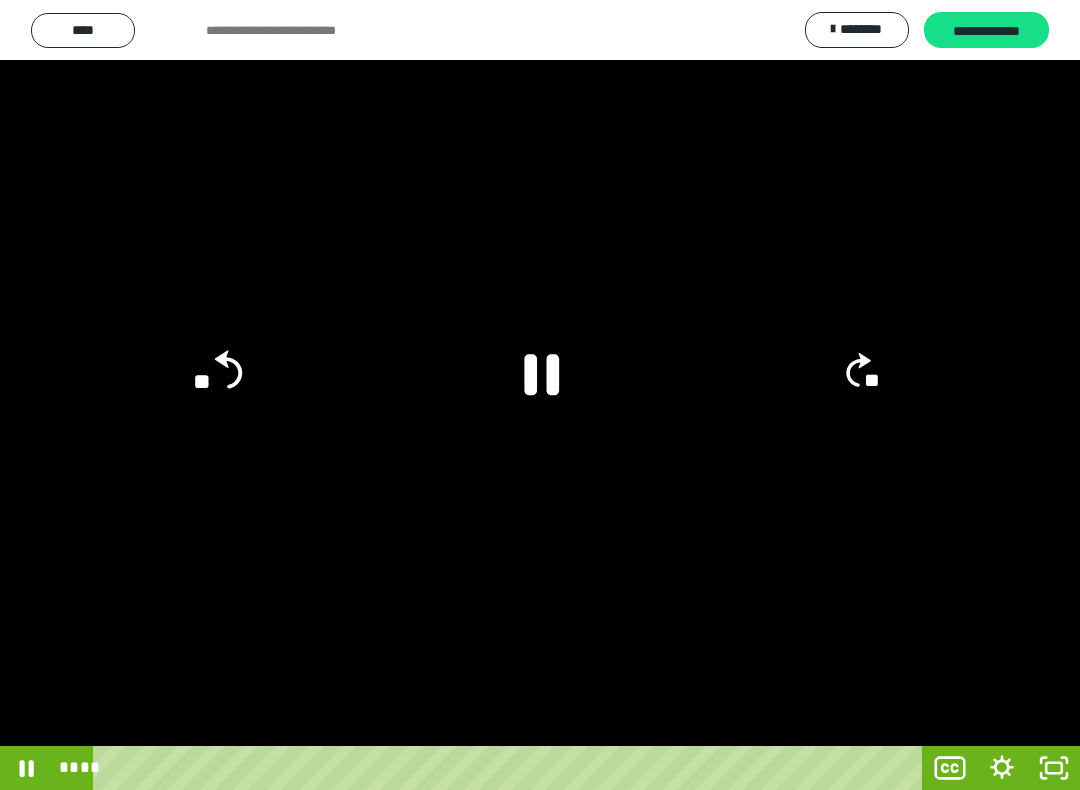 click on "**" 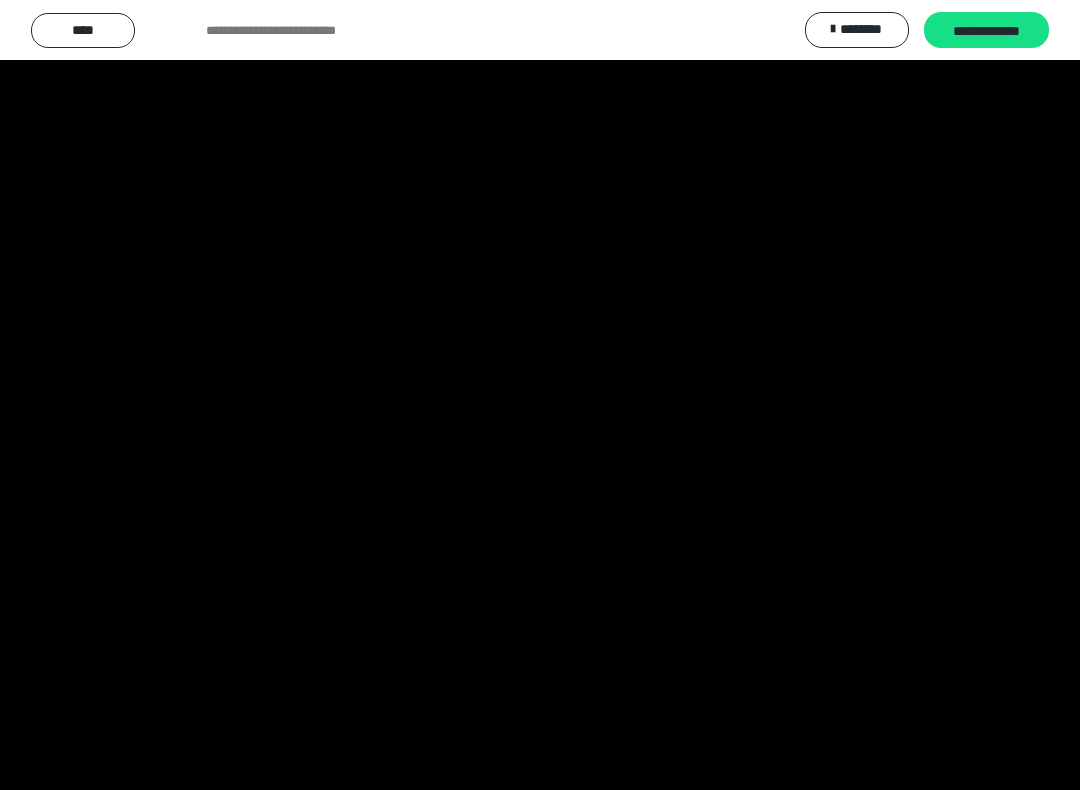 click at bounding box center (540, 395) 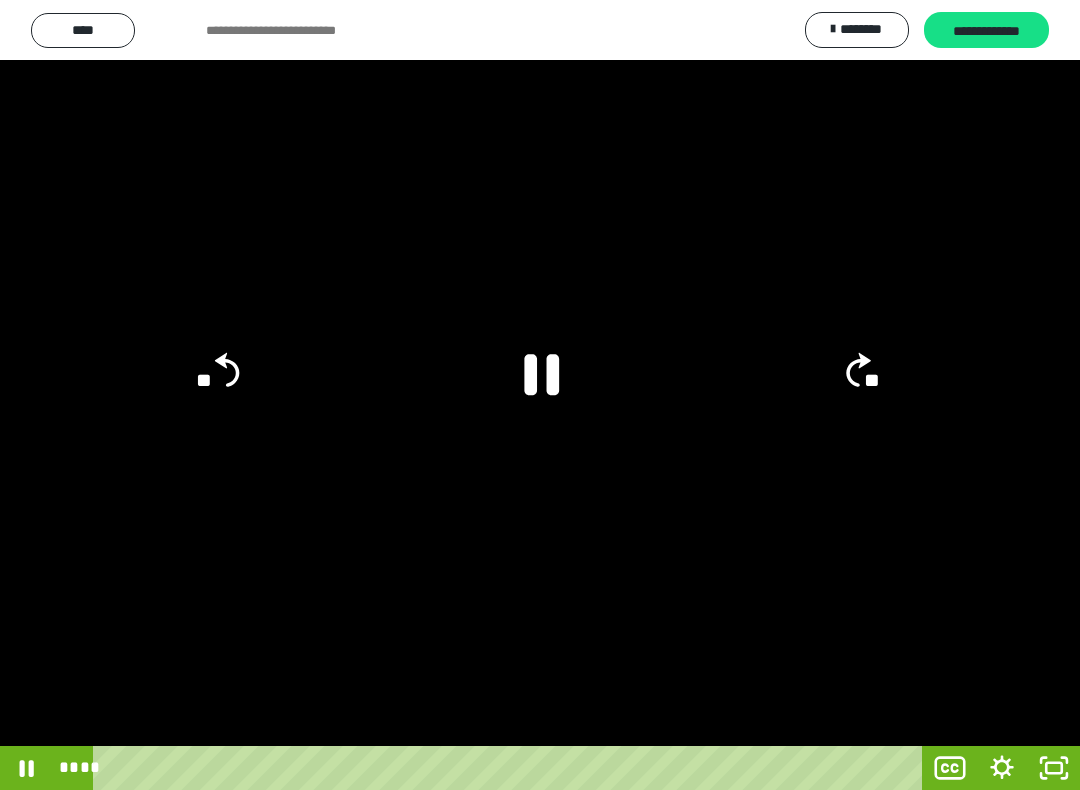 click 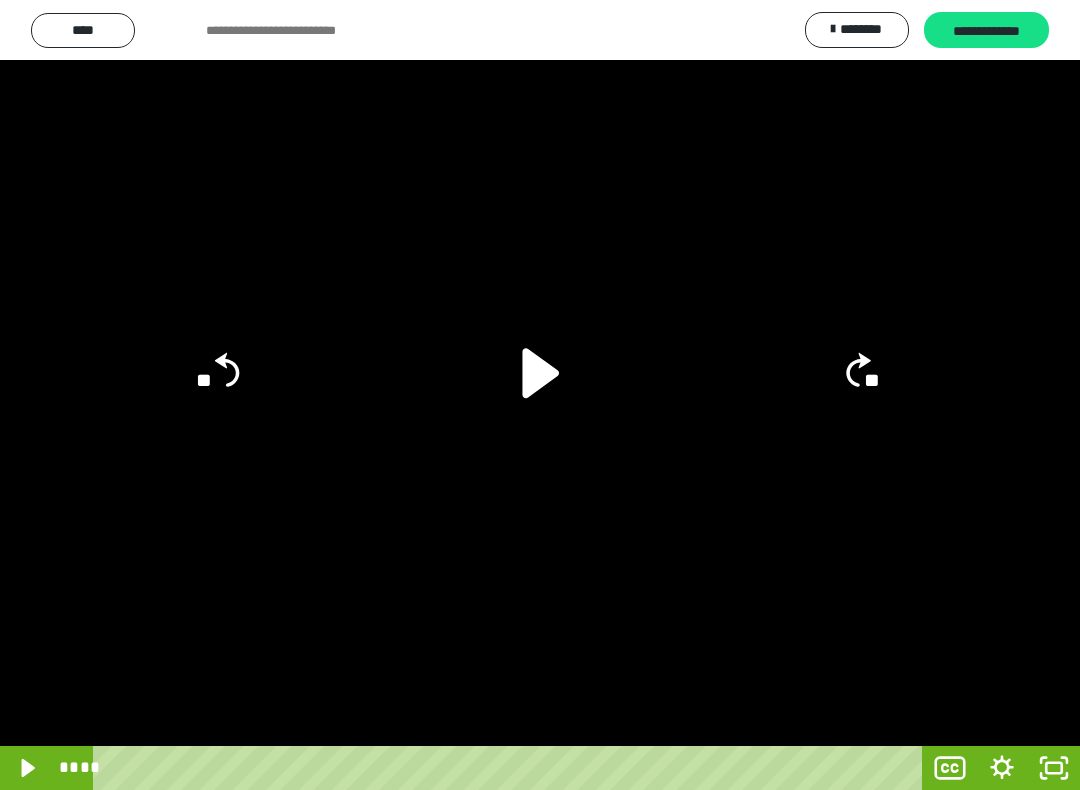 click 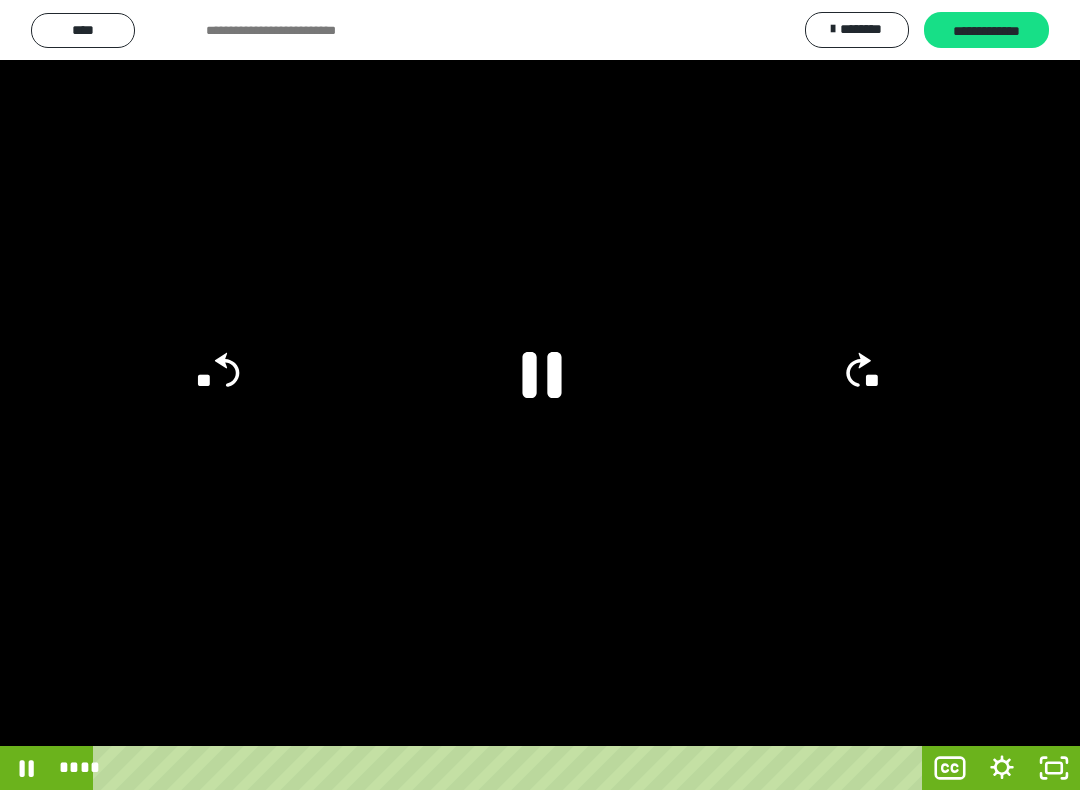 click 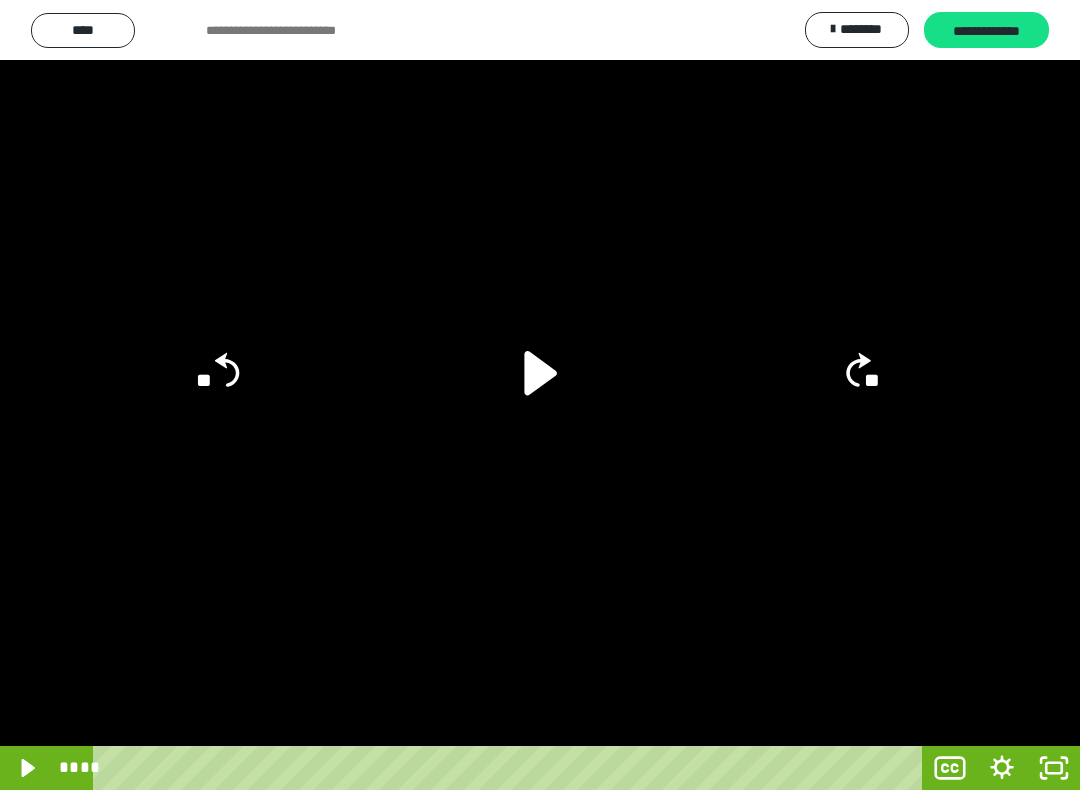 click 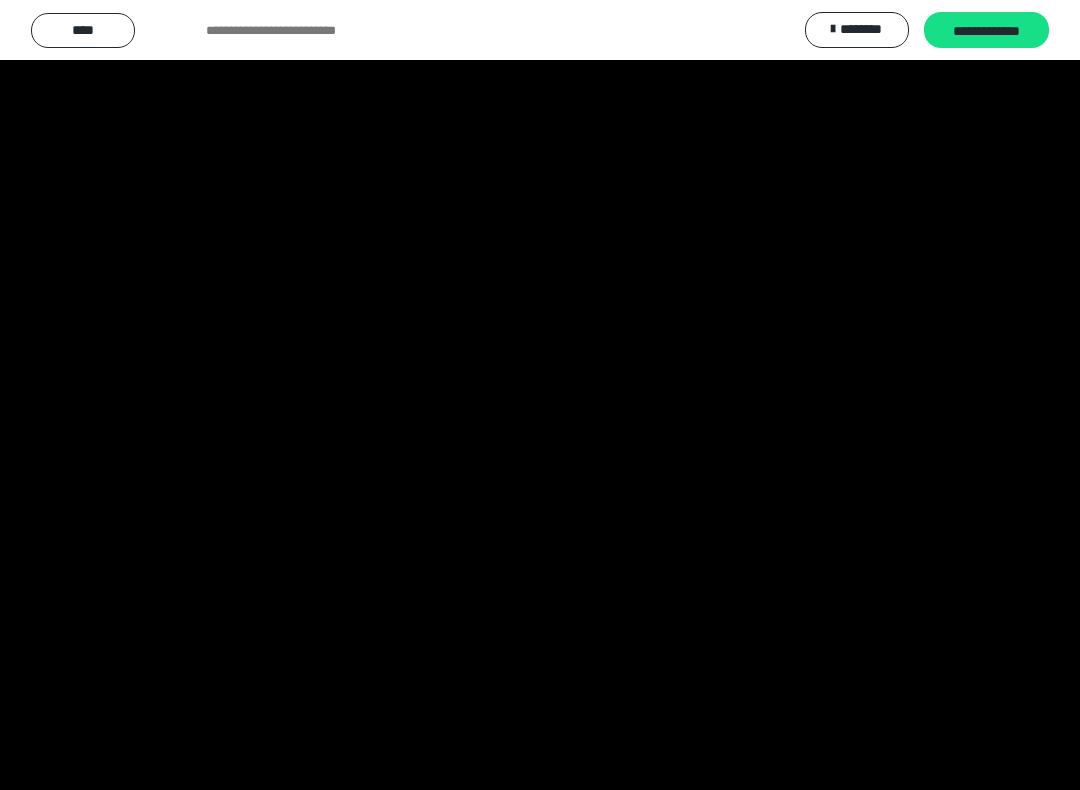 click at bounding box center (540, 395) 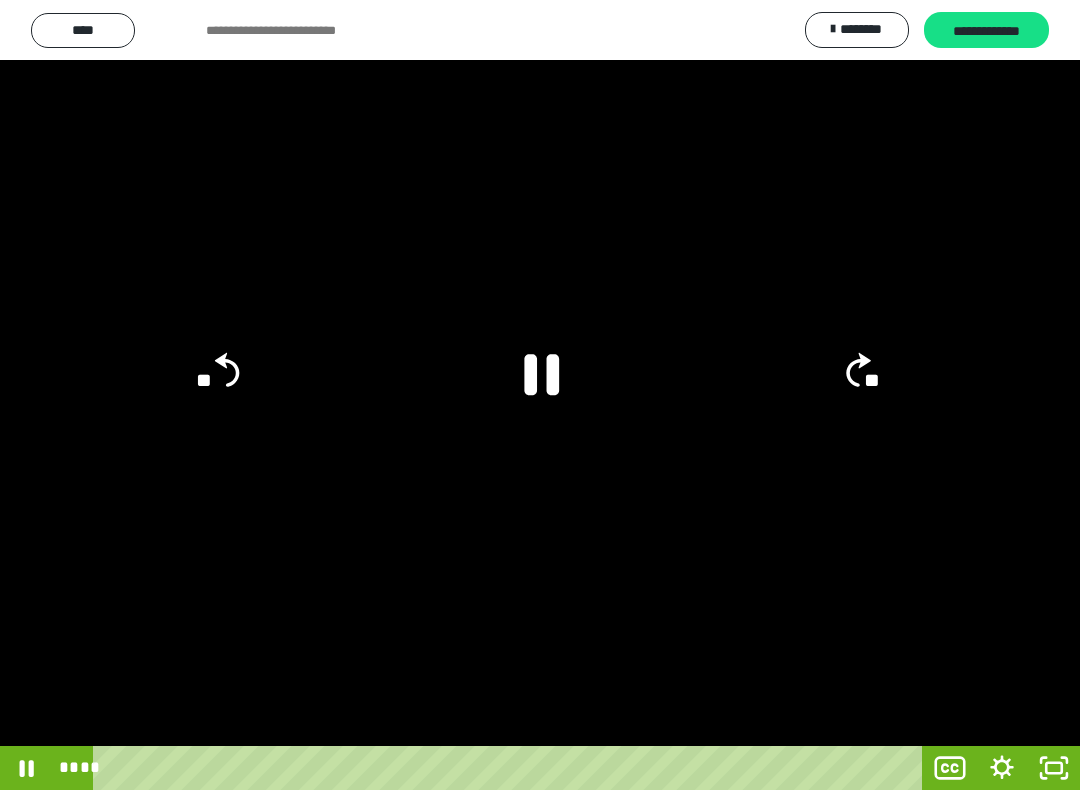 click 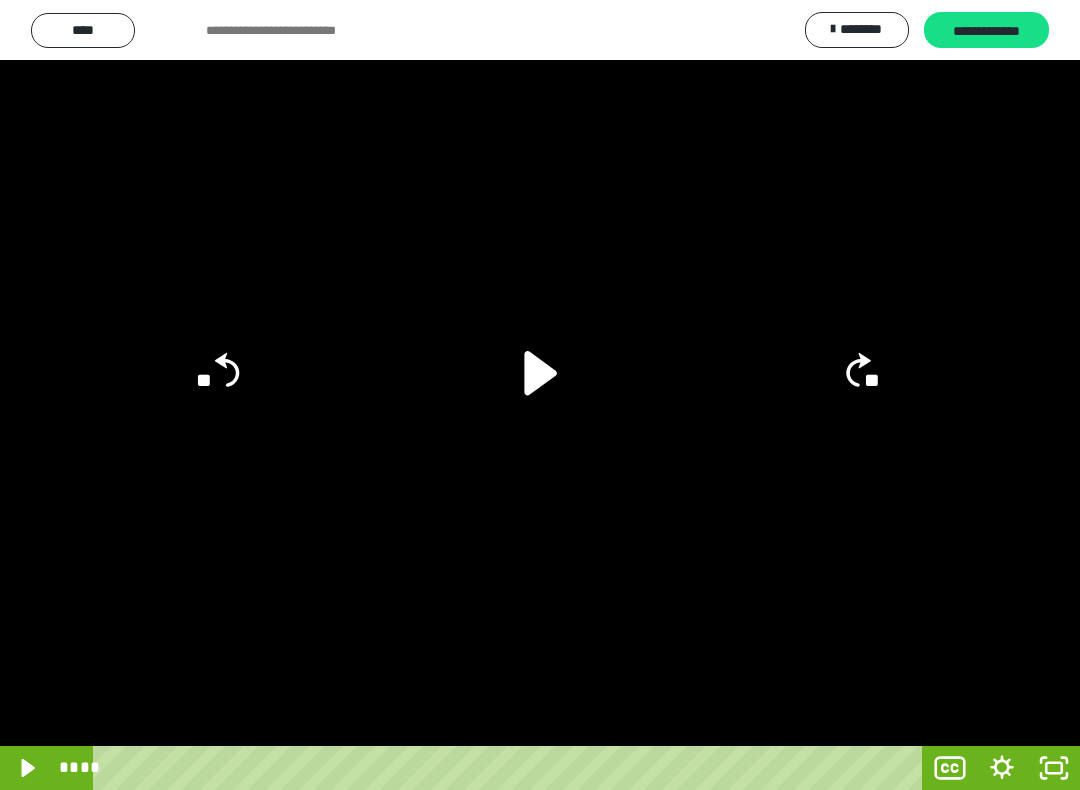 click 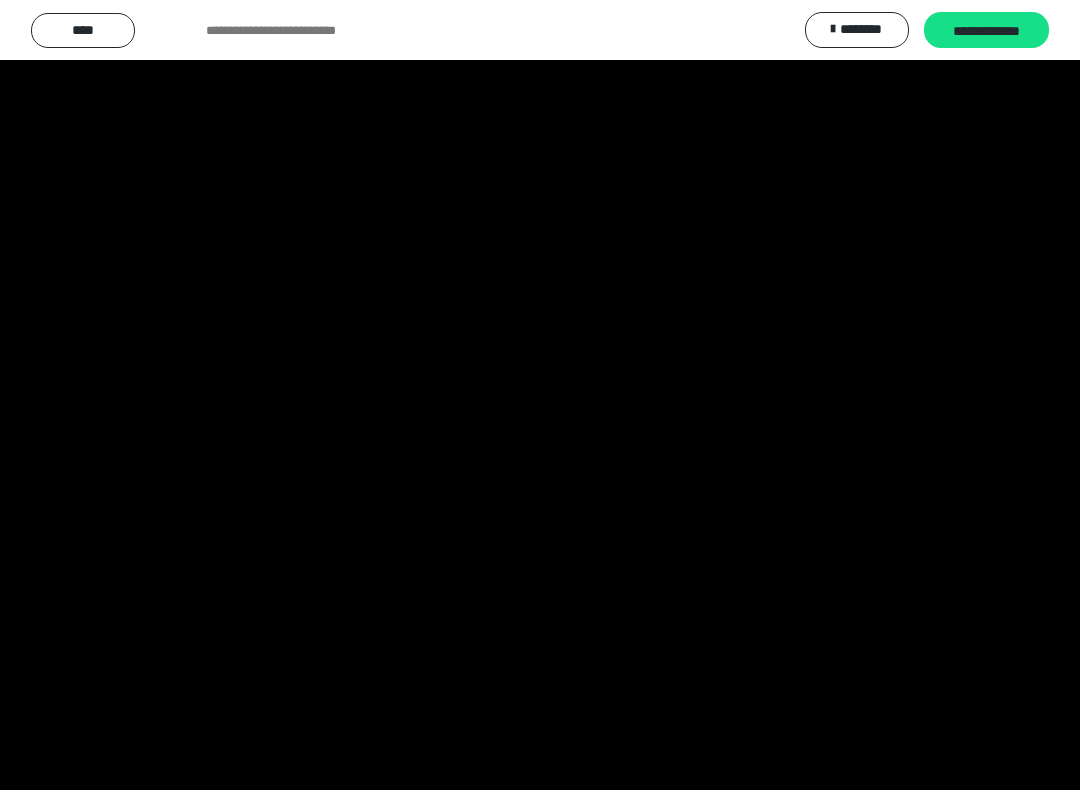 click at bounding box center [540, 395] 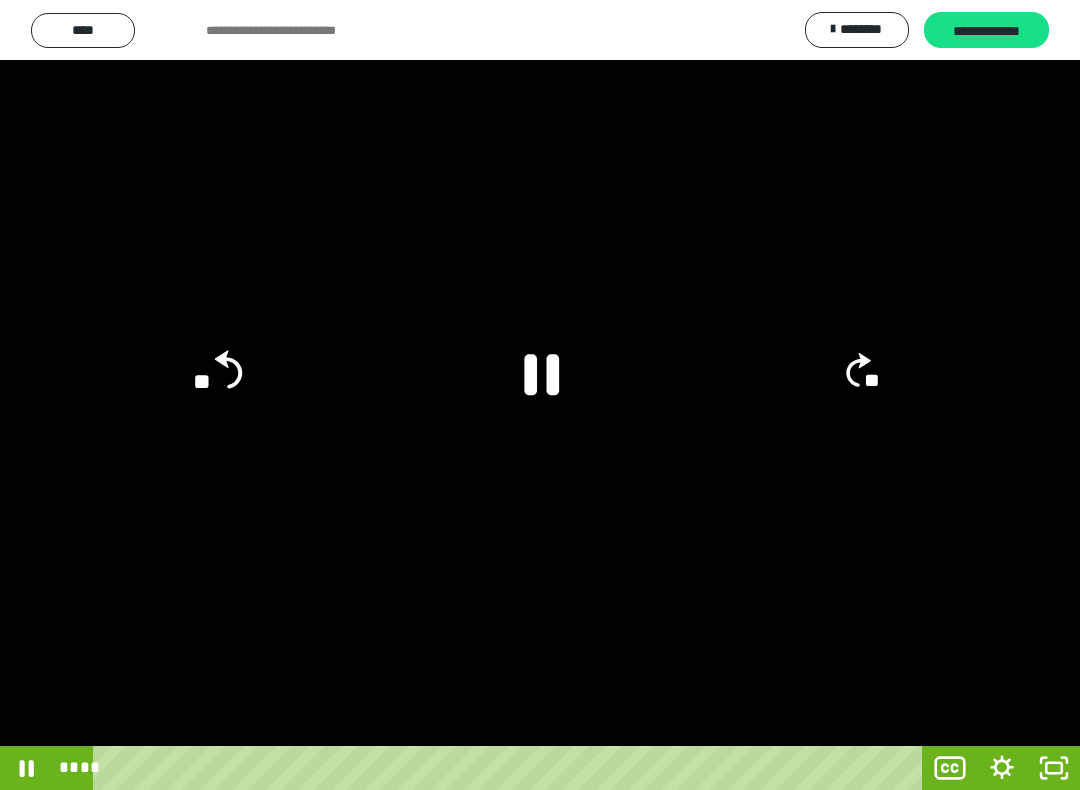 click on "**" 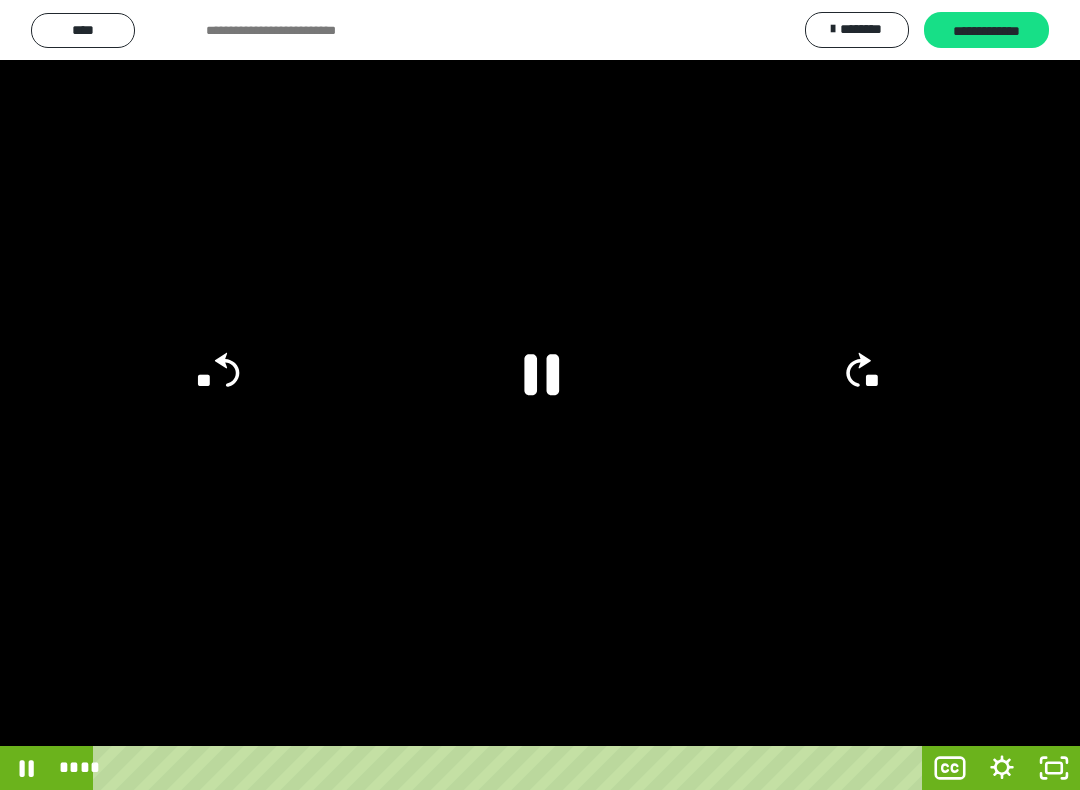 click 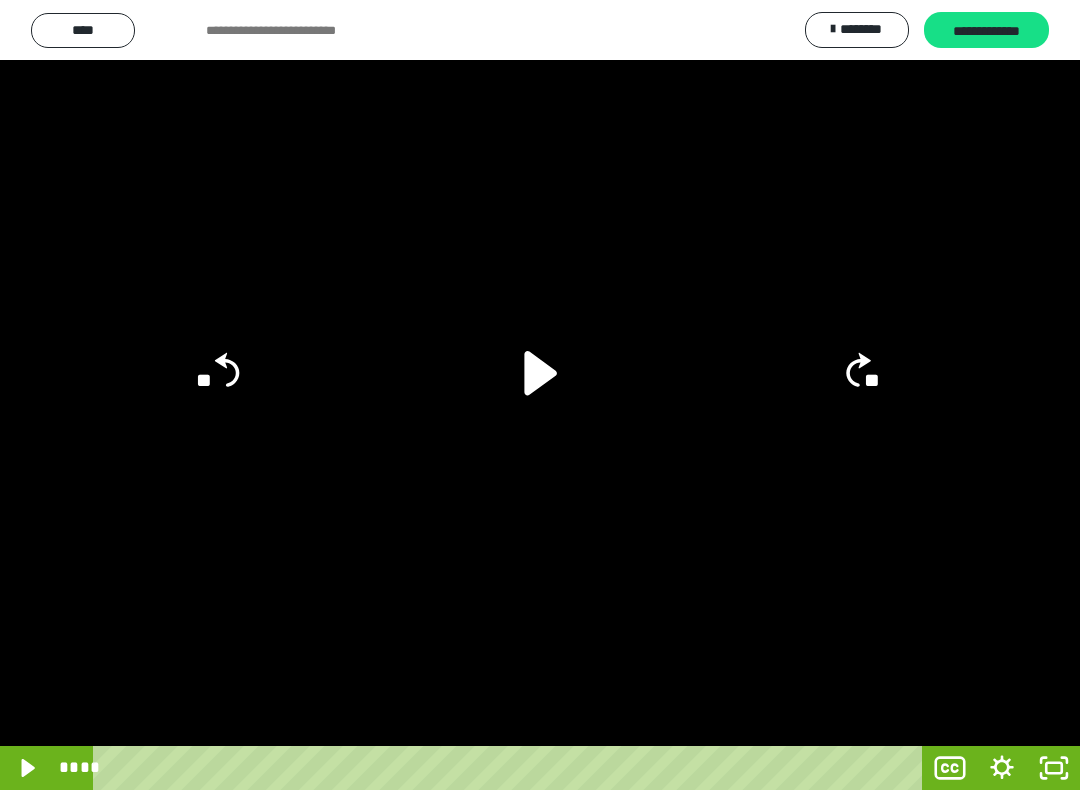 click 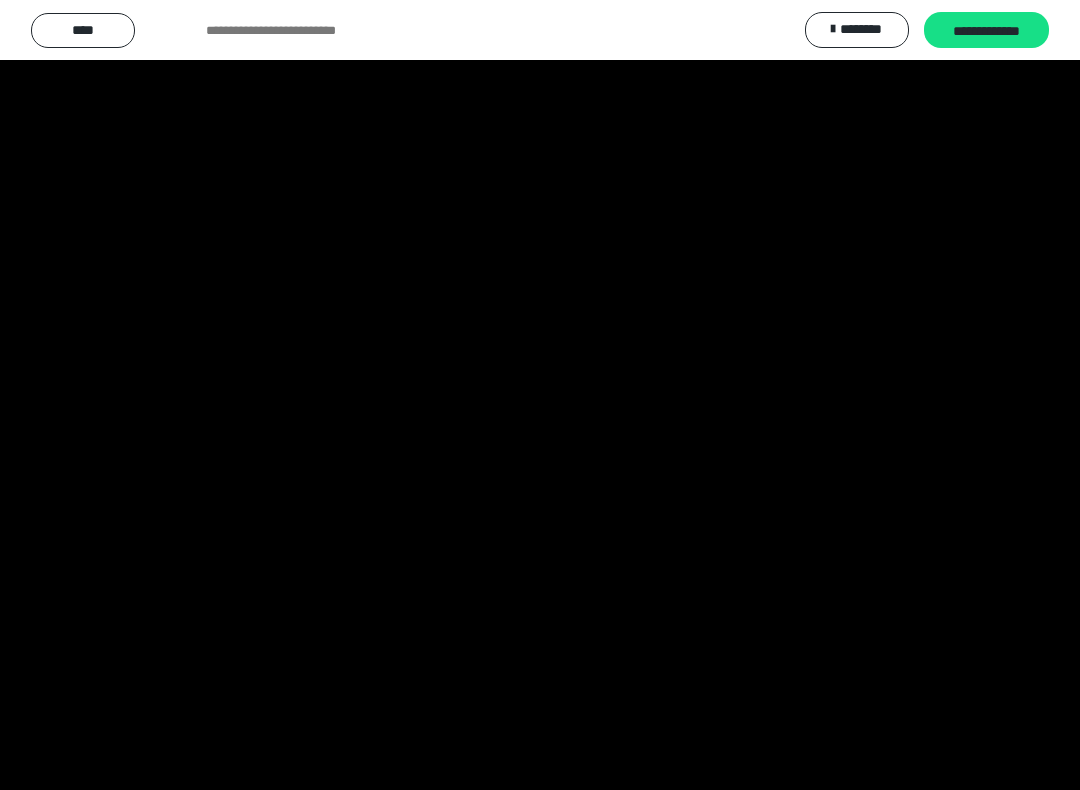 click at bounding box center [540, 395] 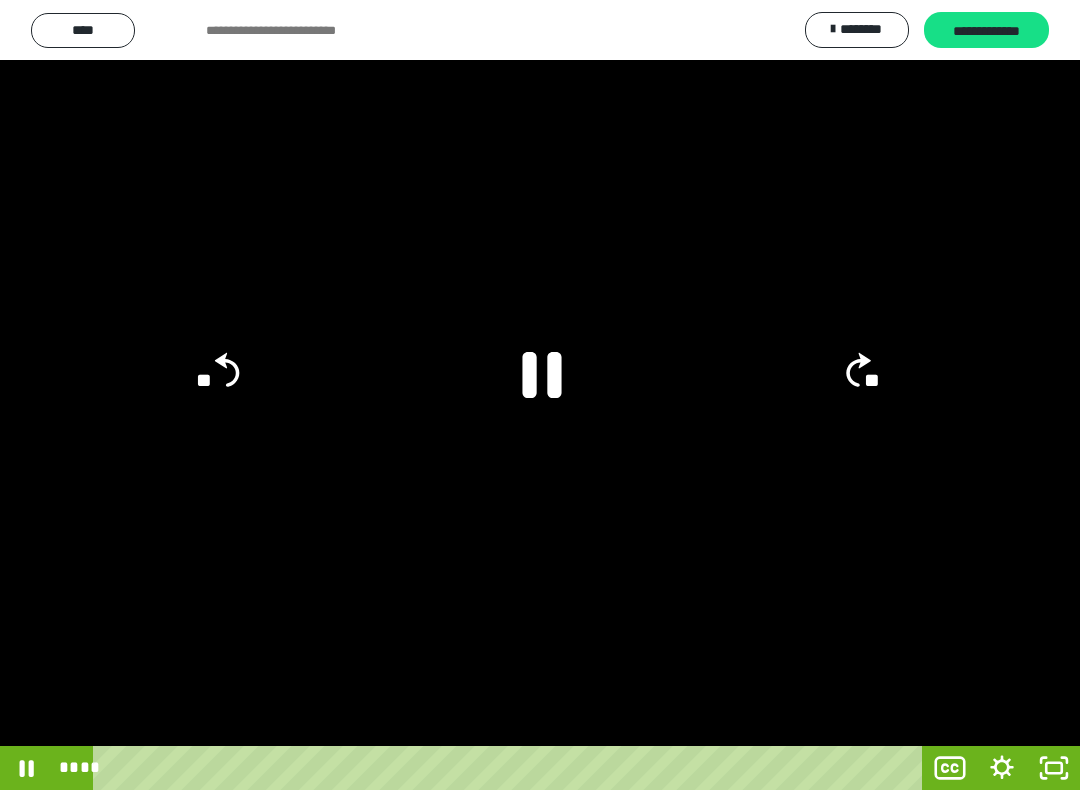 click 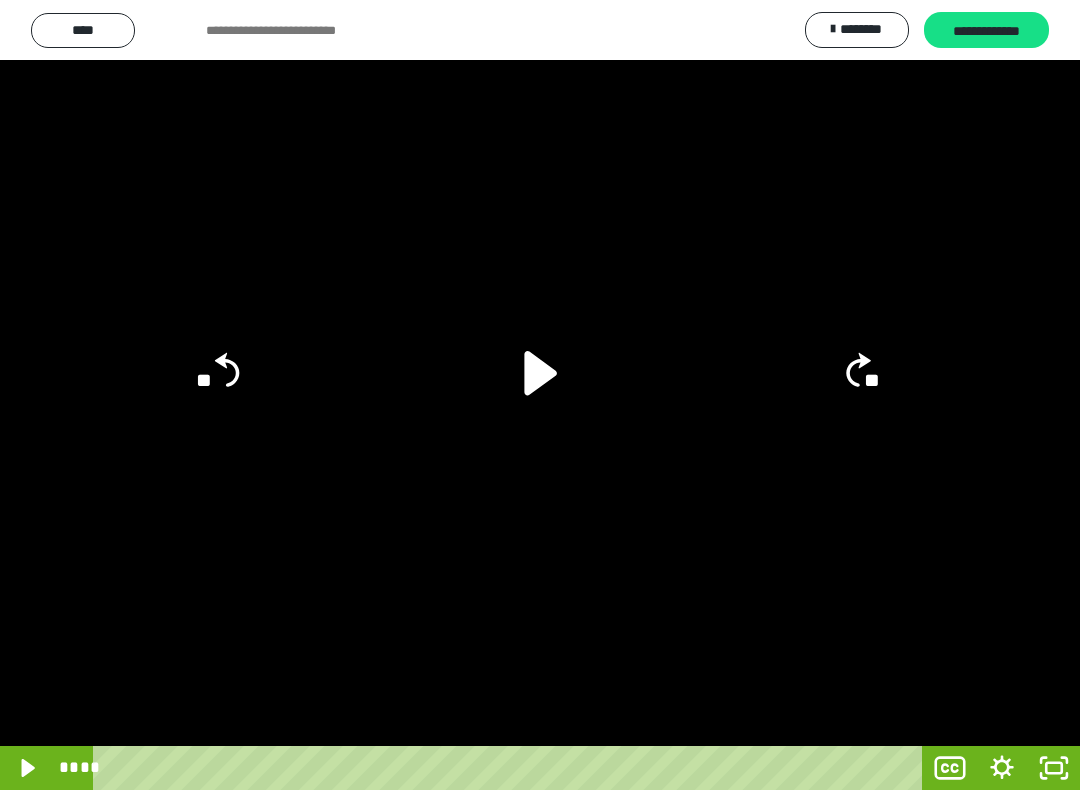 click on "**" 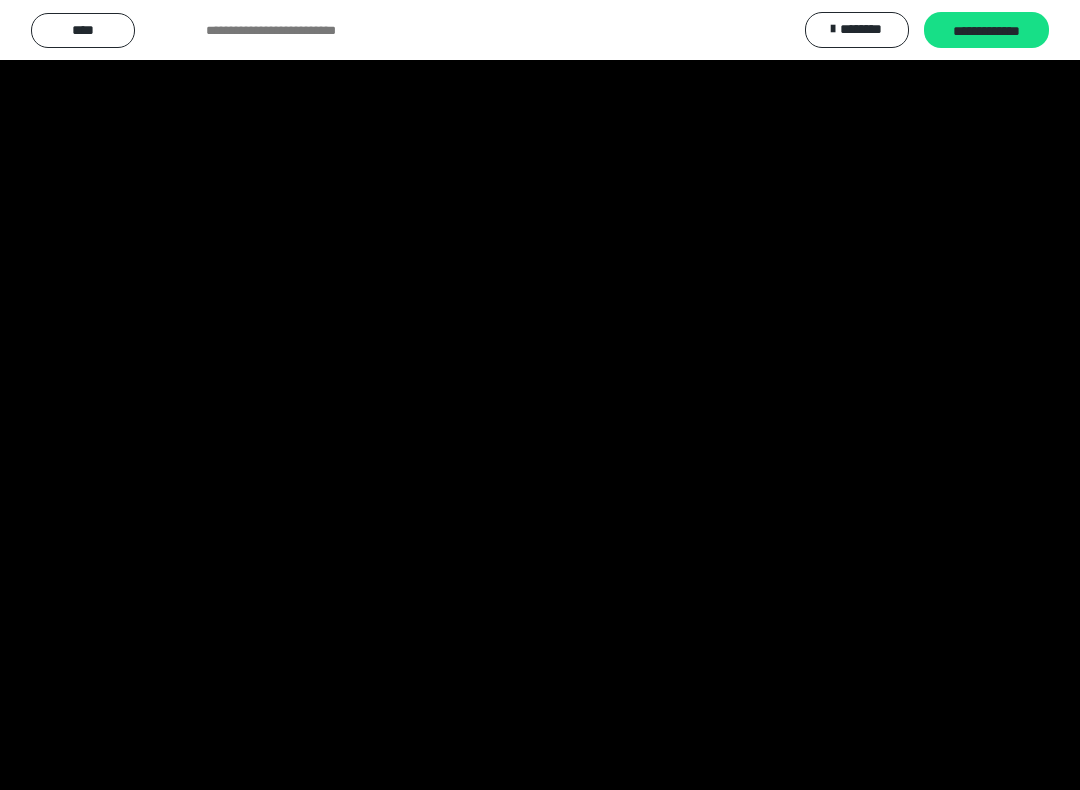 click at bounding box center [540, 395] 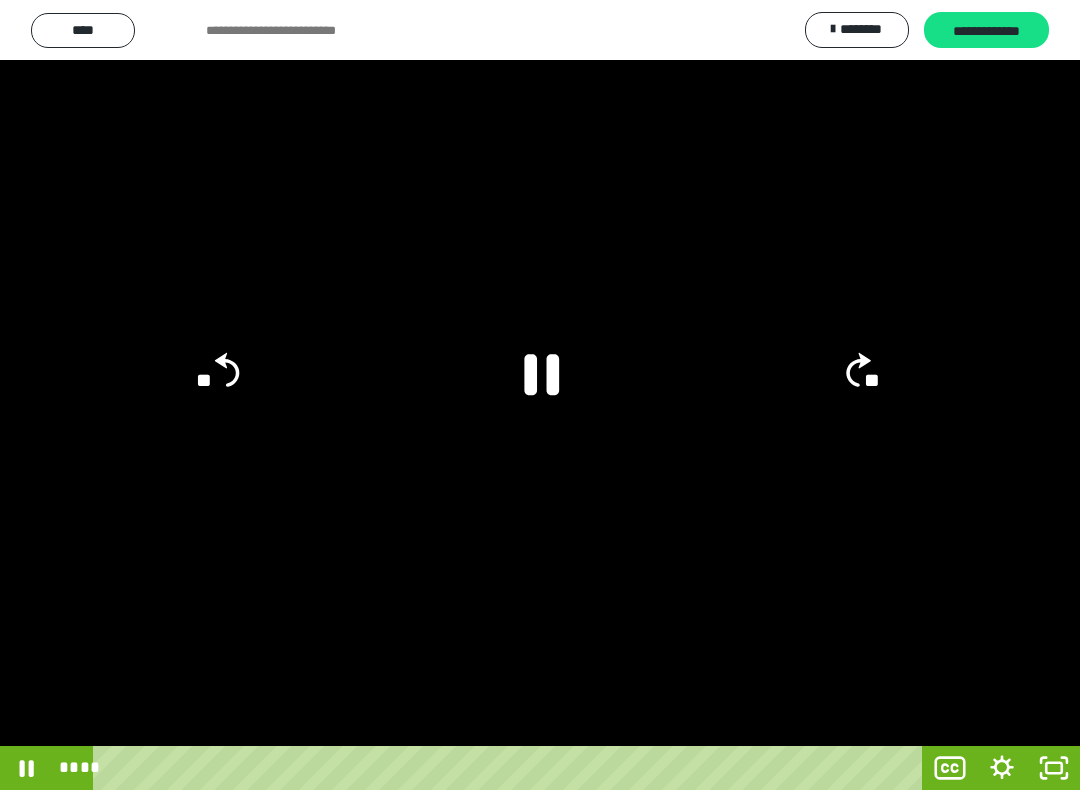 click 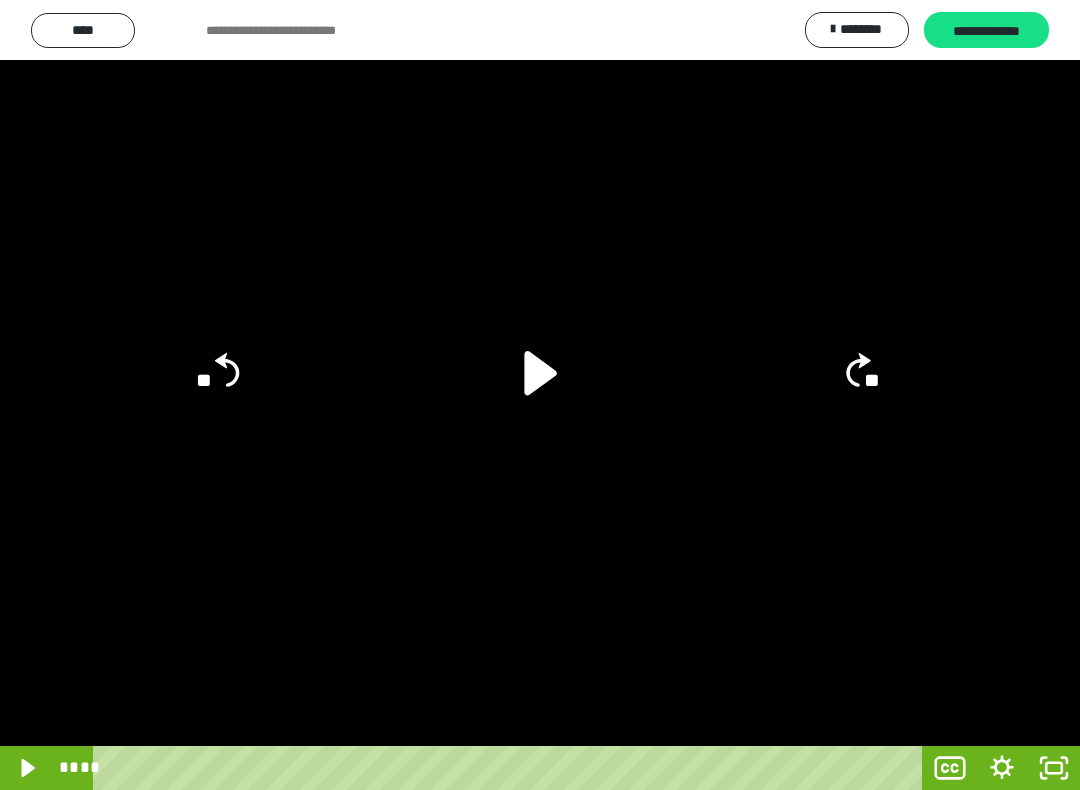 click 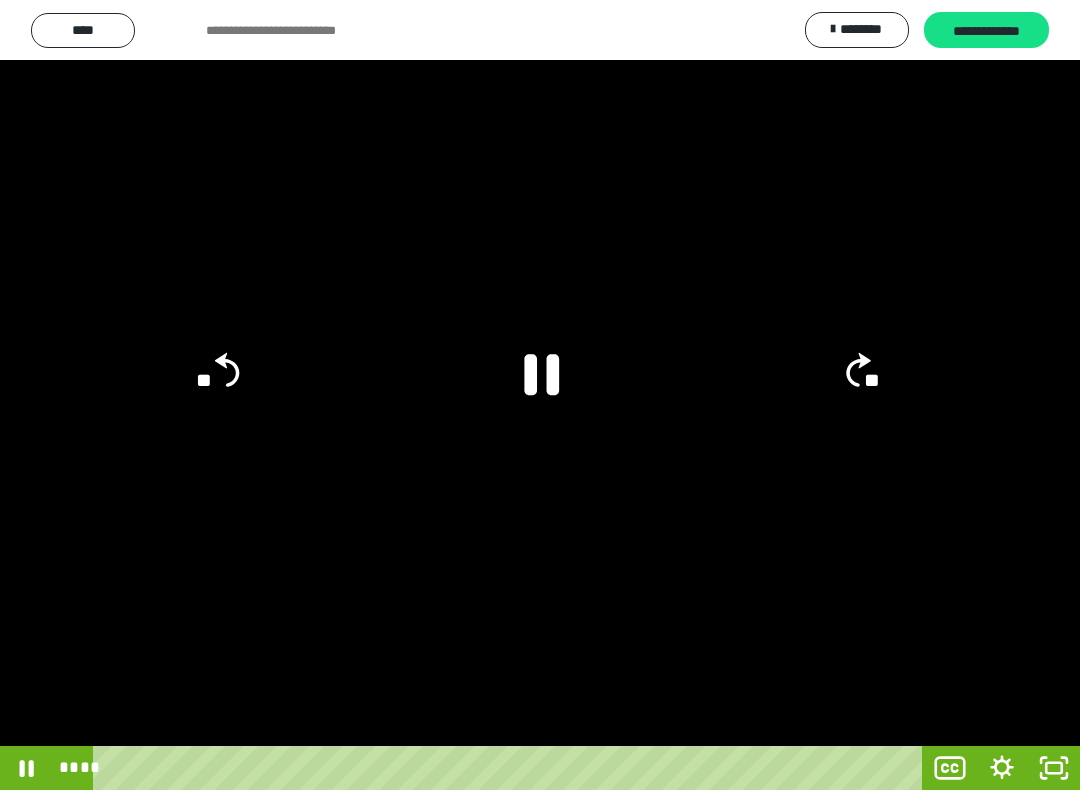 click 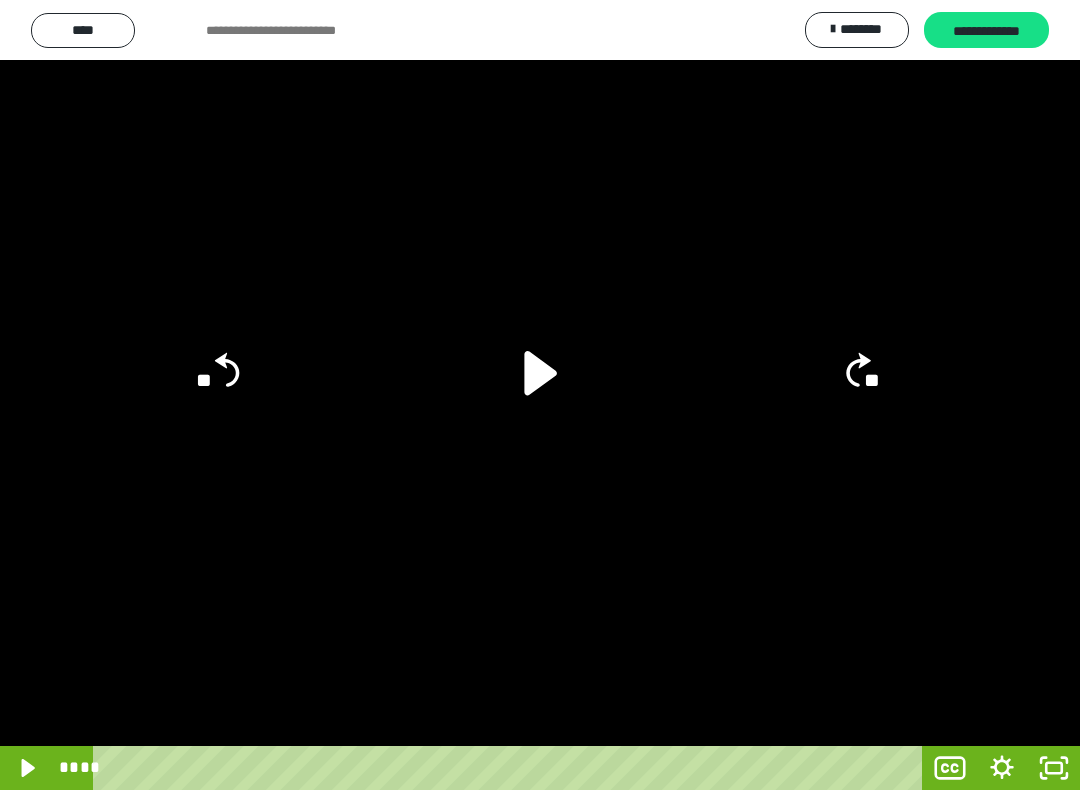 click 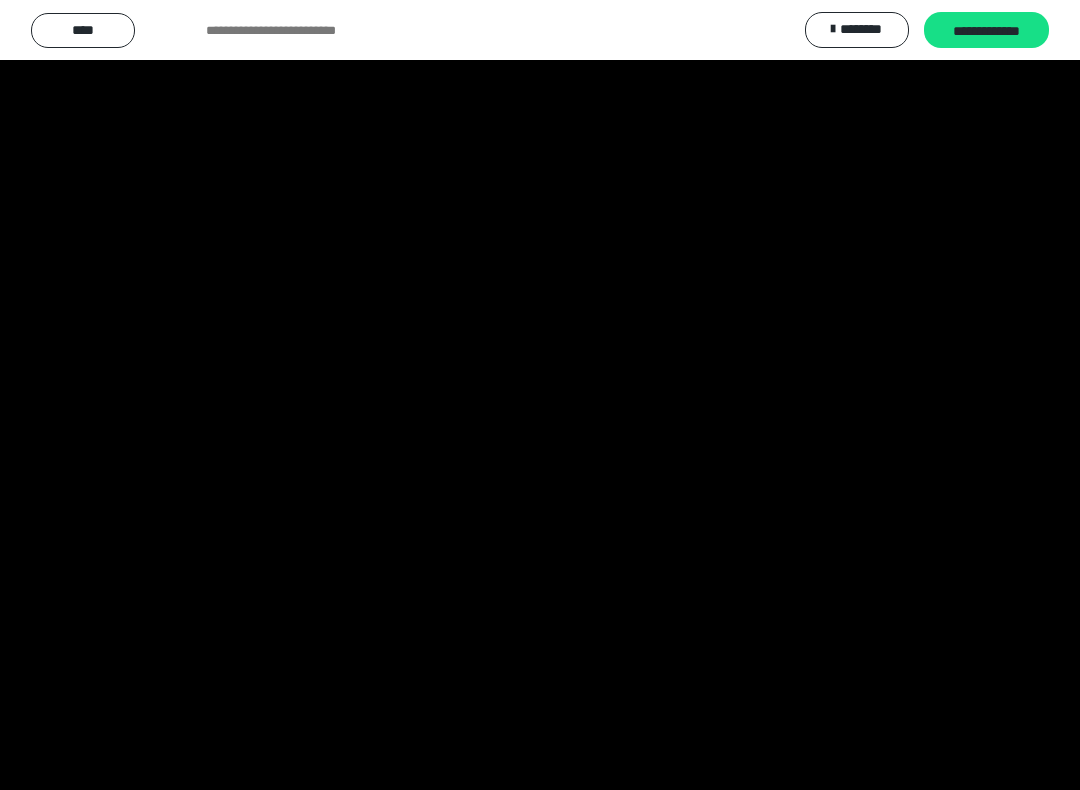 click at bounding box center (540, 395) 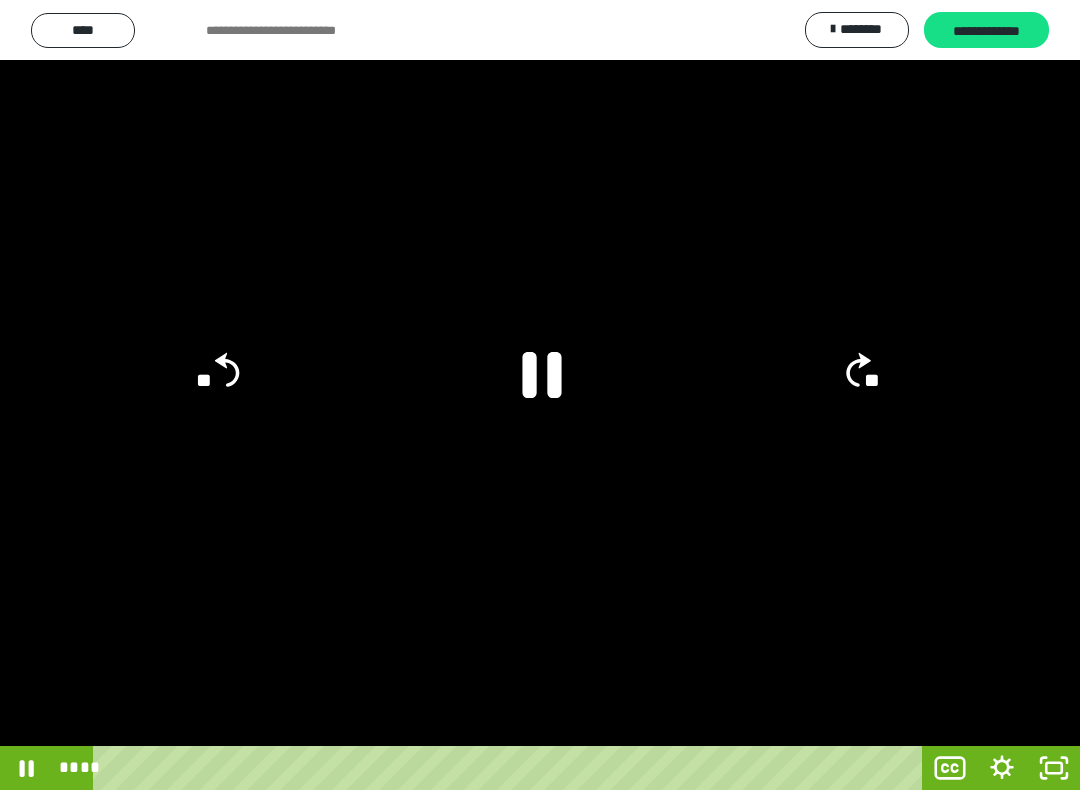 click 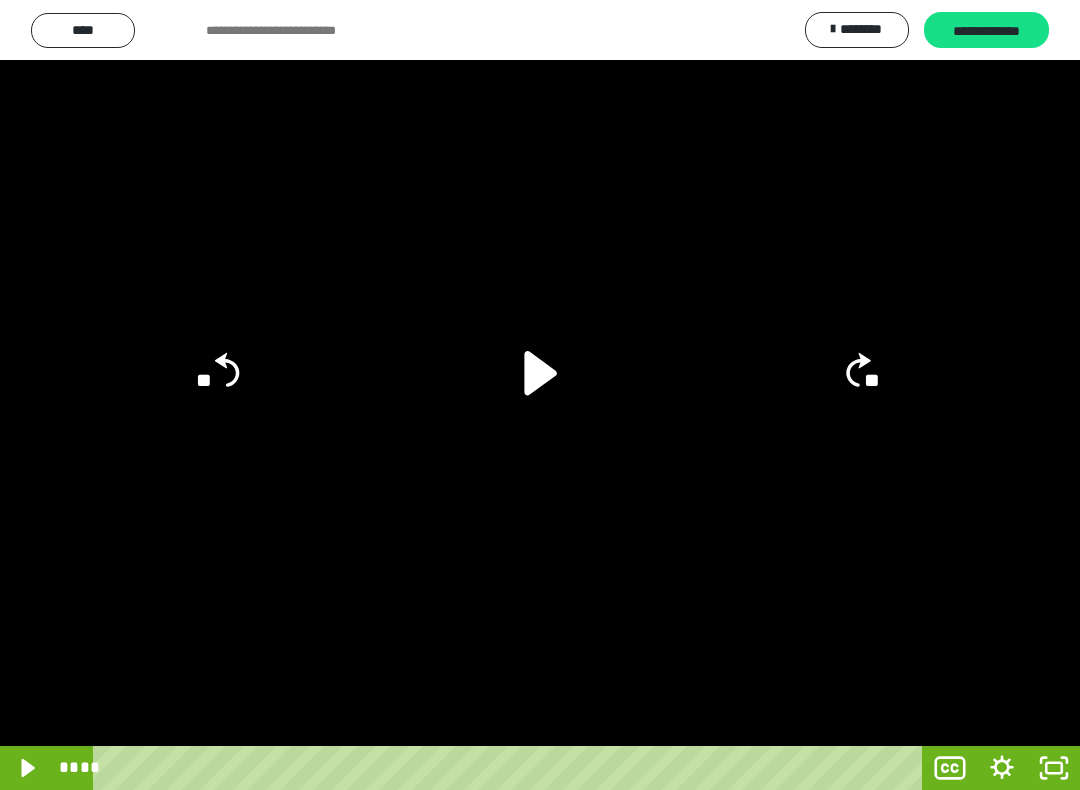 click at bounding box center [540, 395] 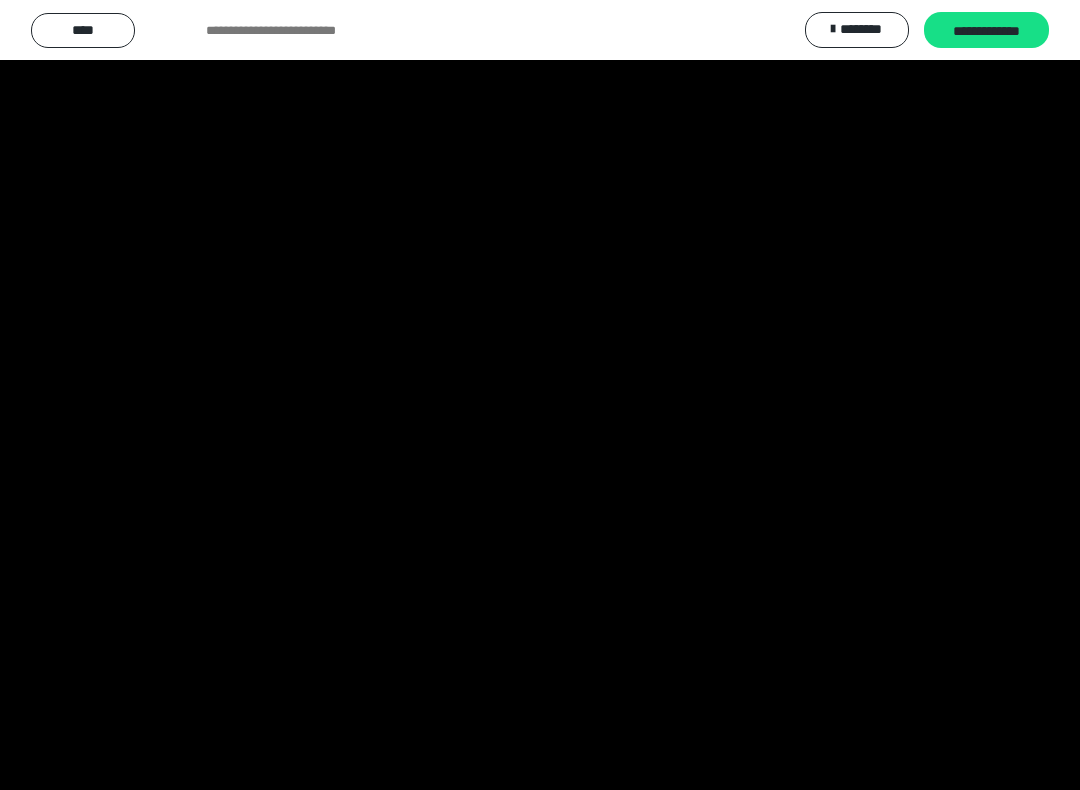 click at bounding box center [540, 395] 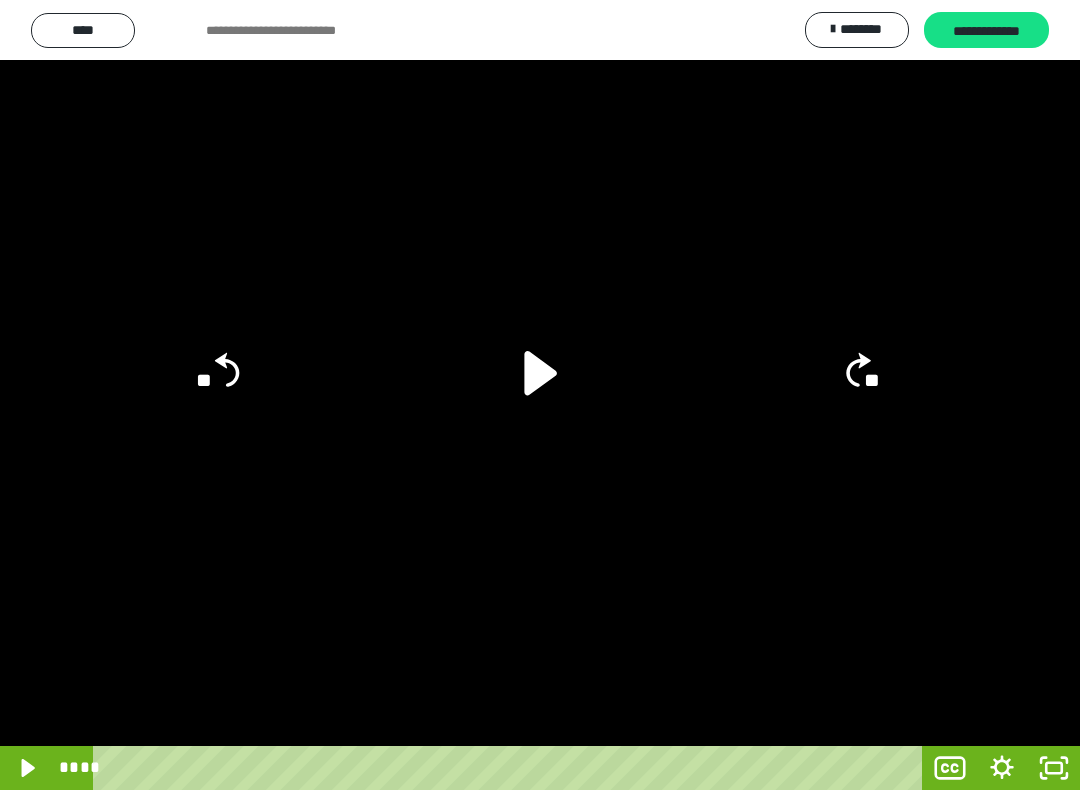 click 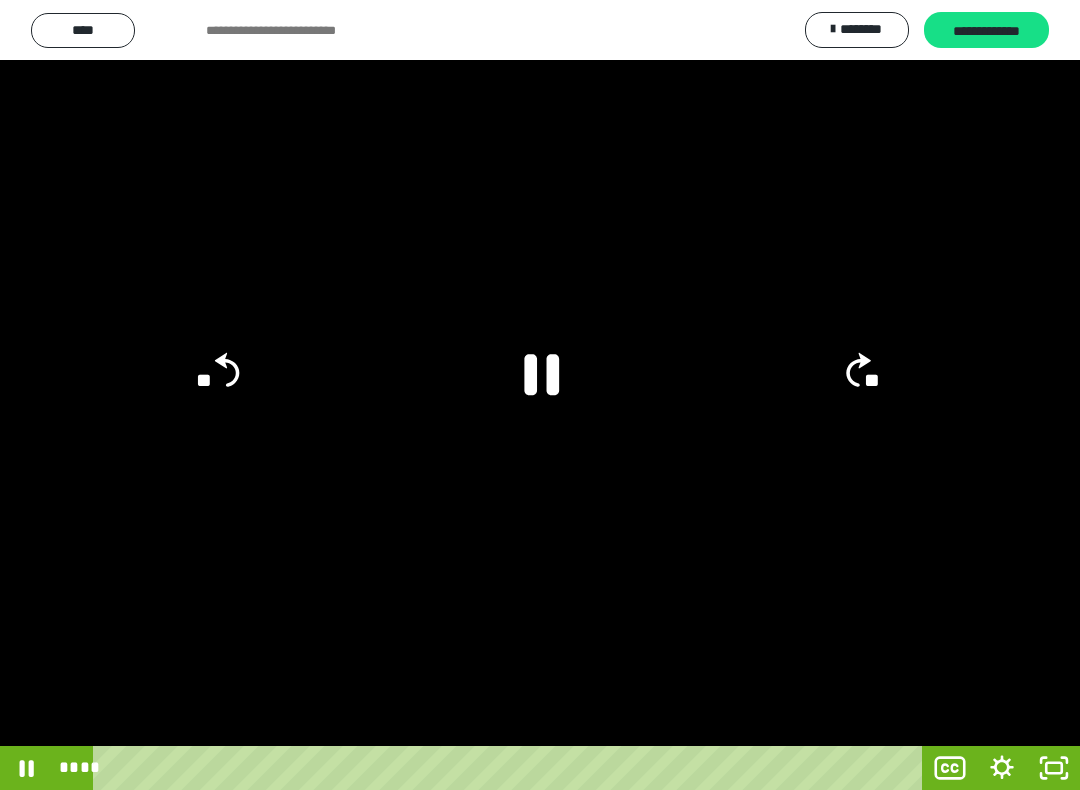 click on "**" 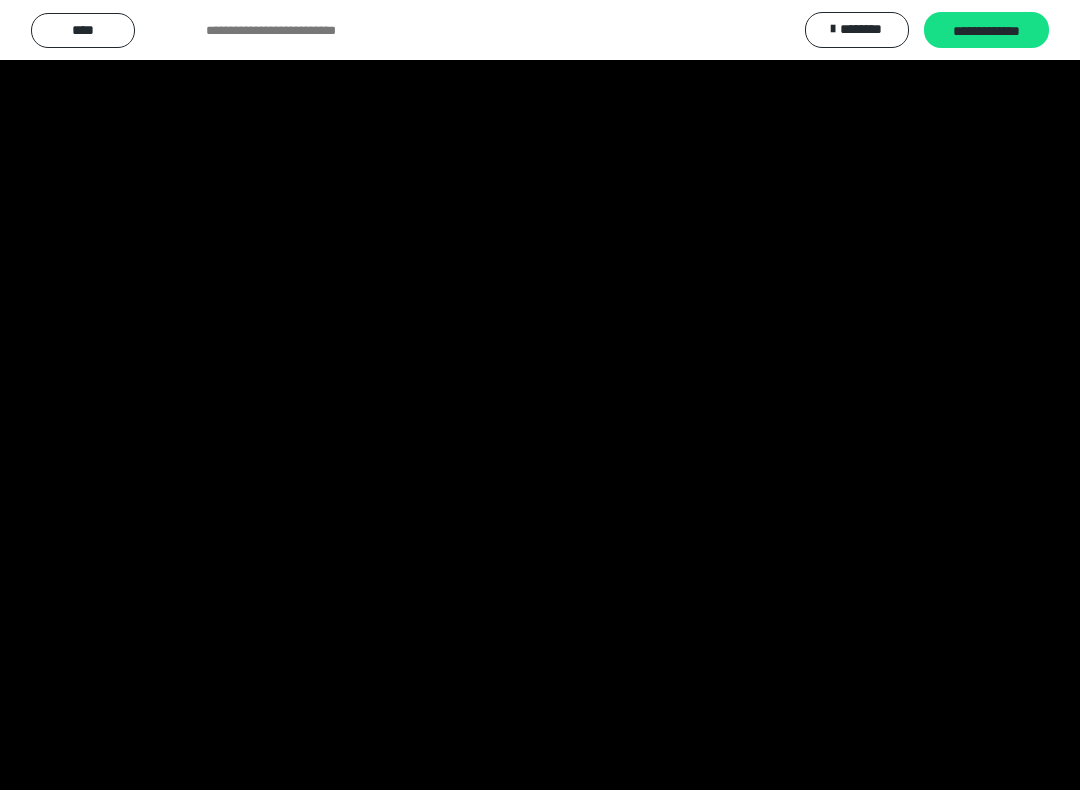 click at bounding box center [540, 395] 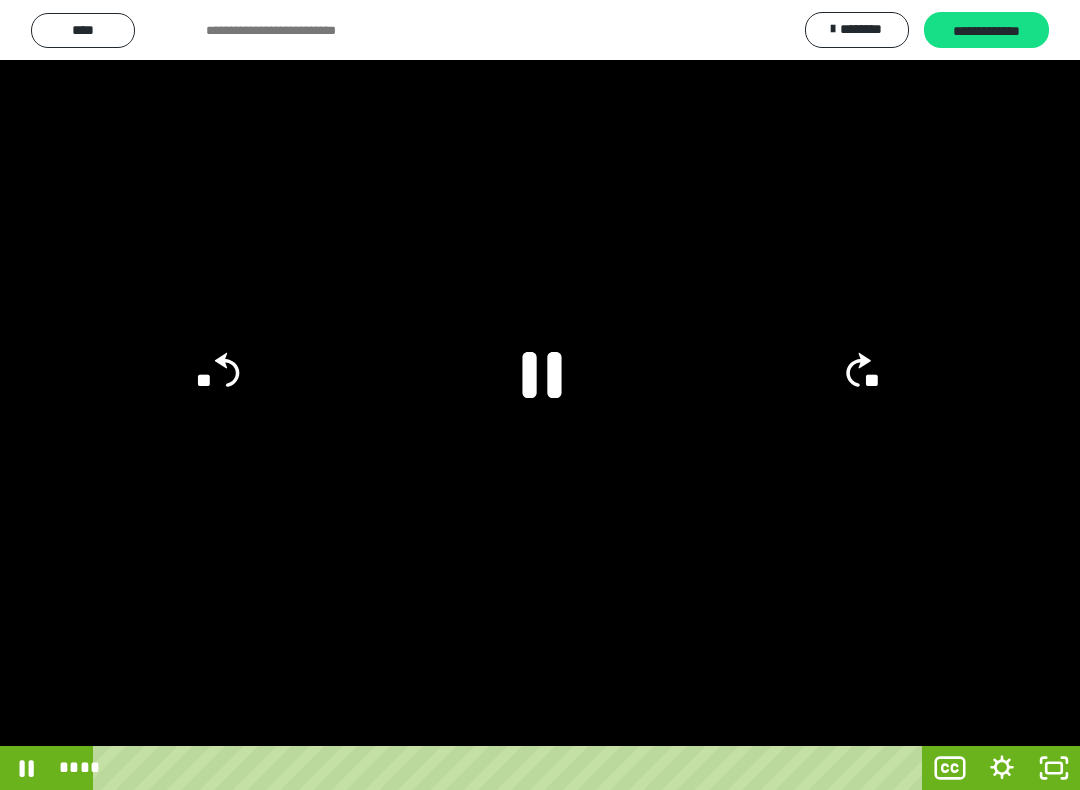click 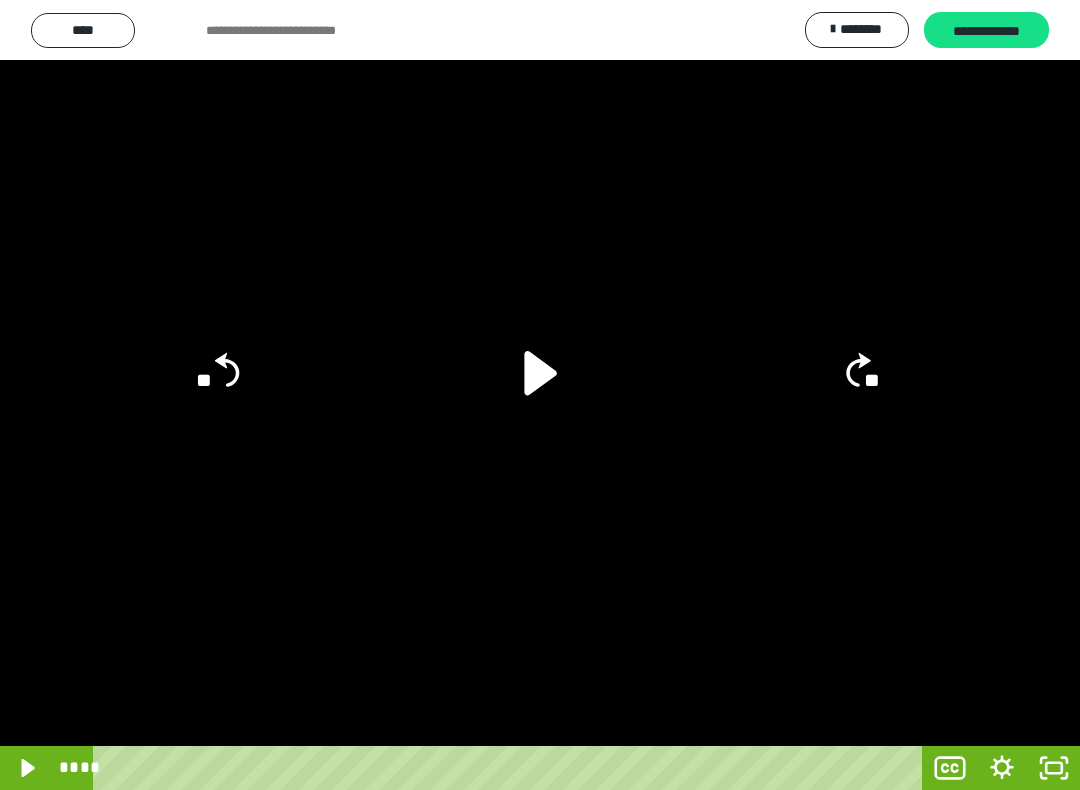 click 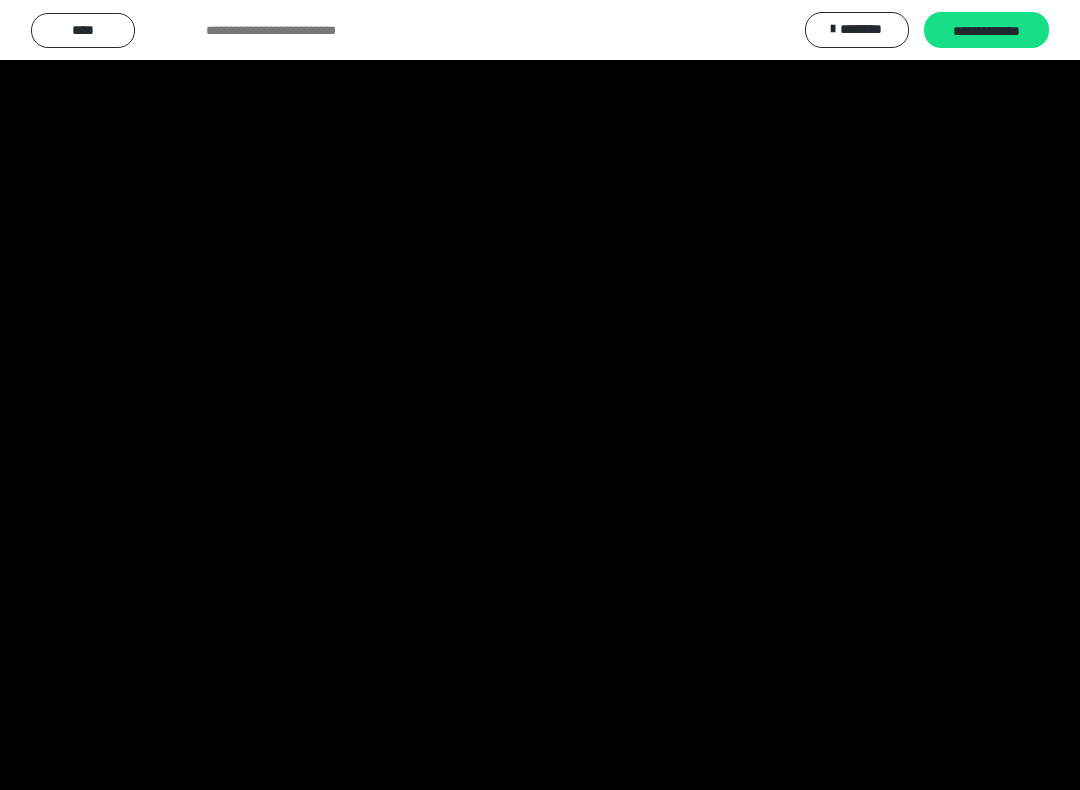click at bounding box center [540, 395] 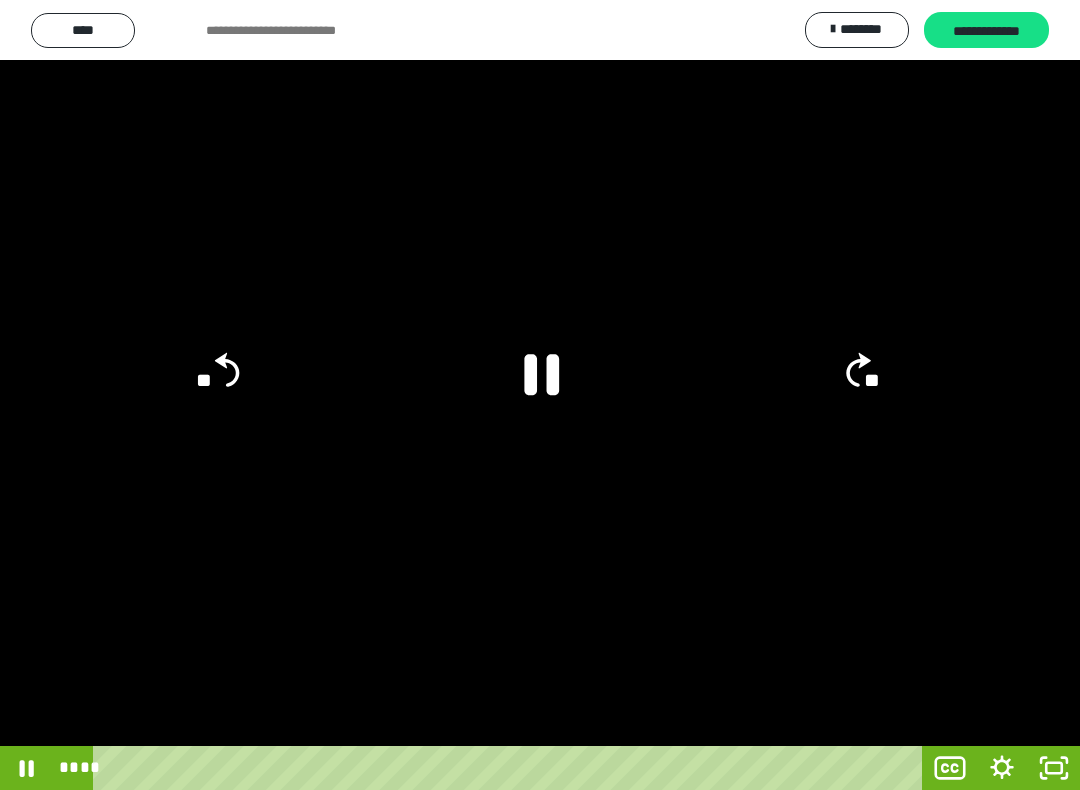 click on "**" 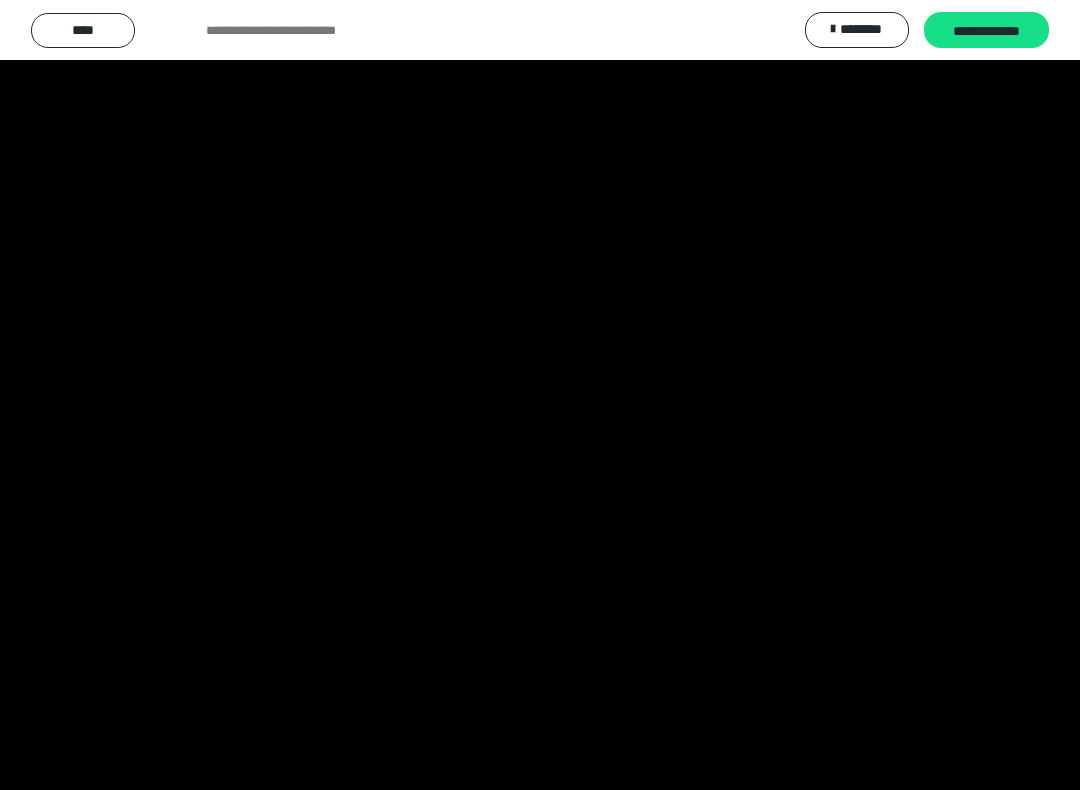click at bounding box center (540, 395) 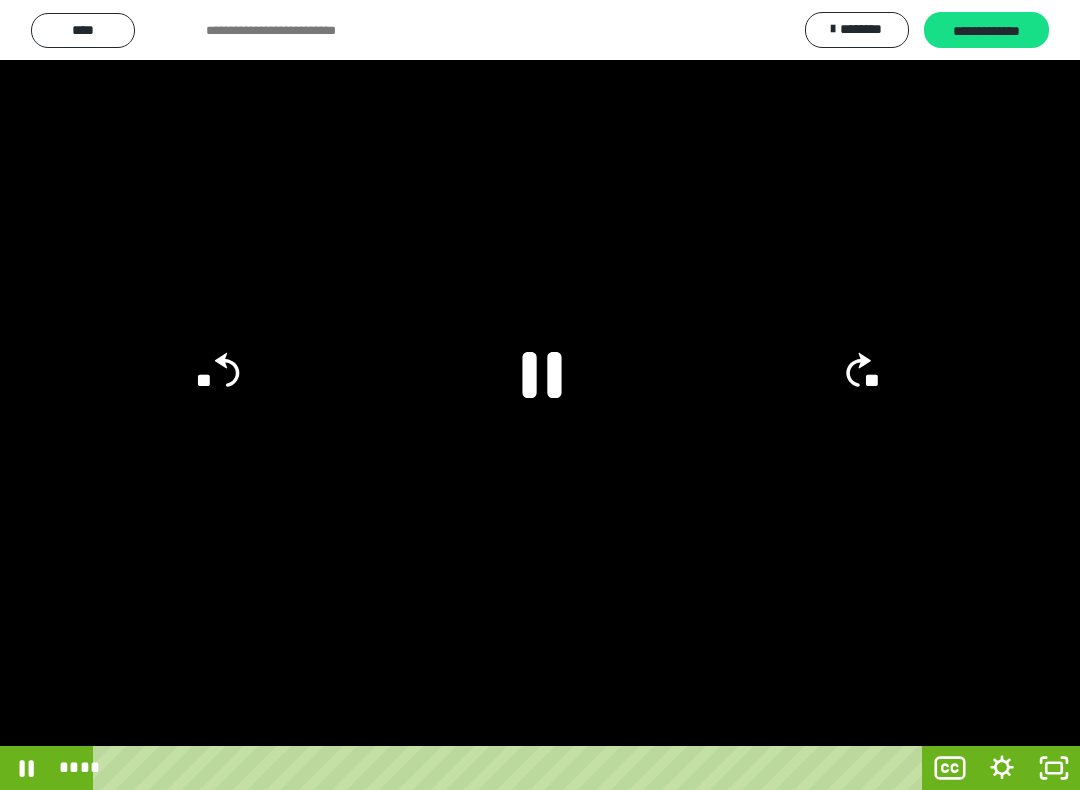 click 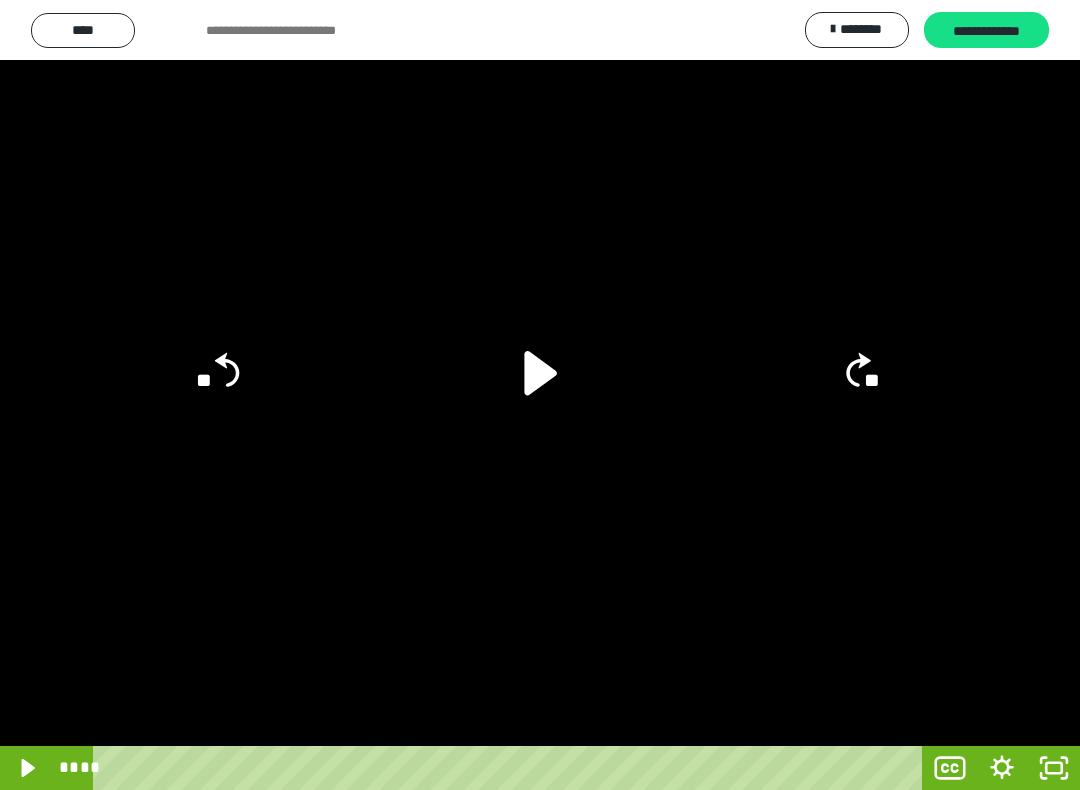 click on "**" 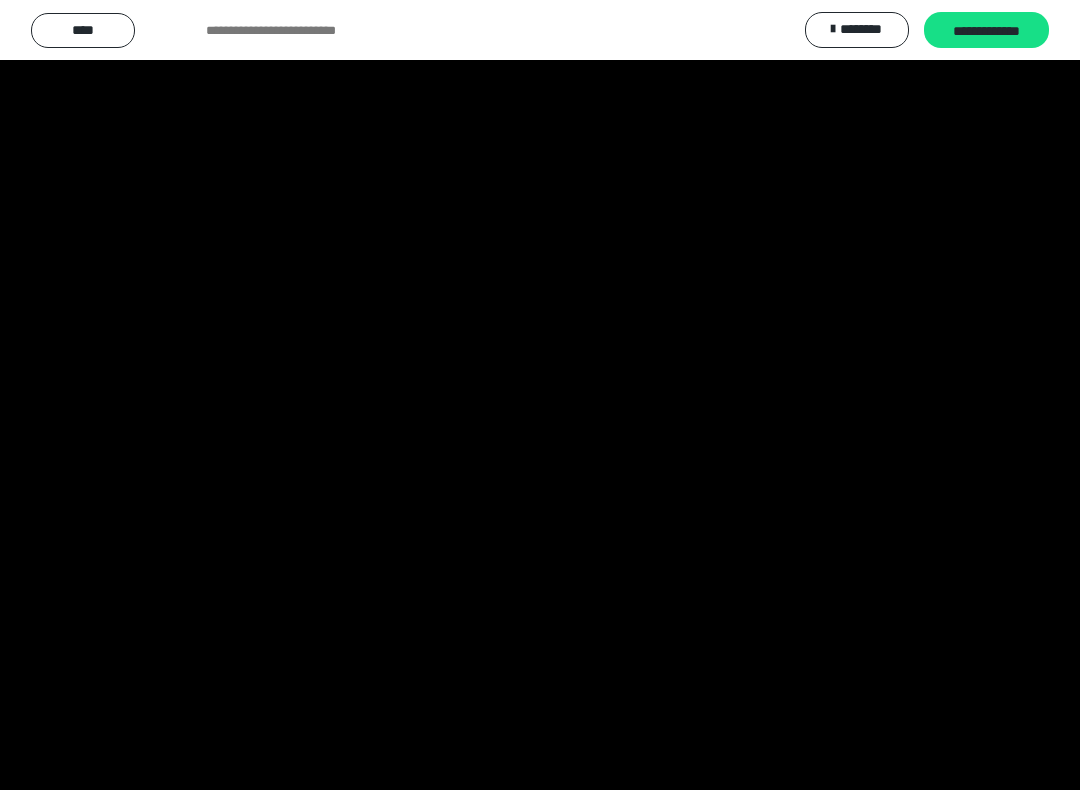click at bounding box center [540, 395] 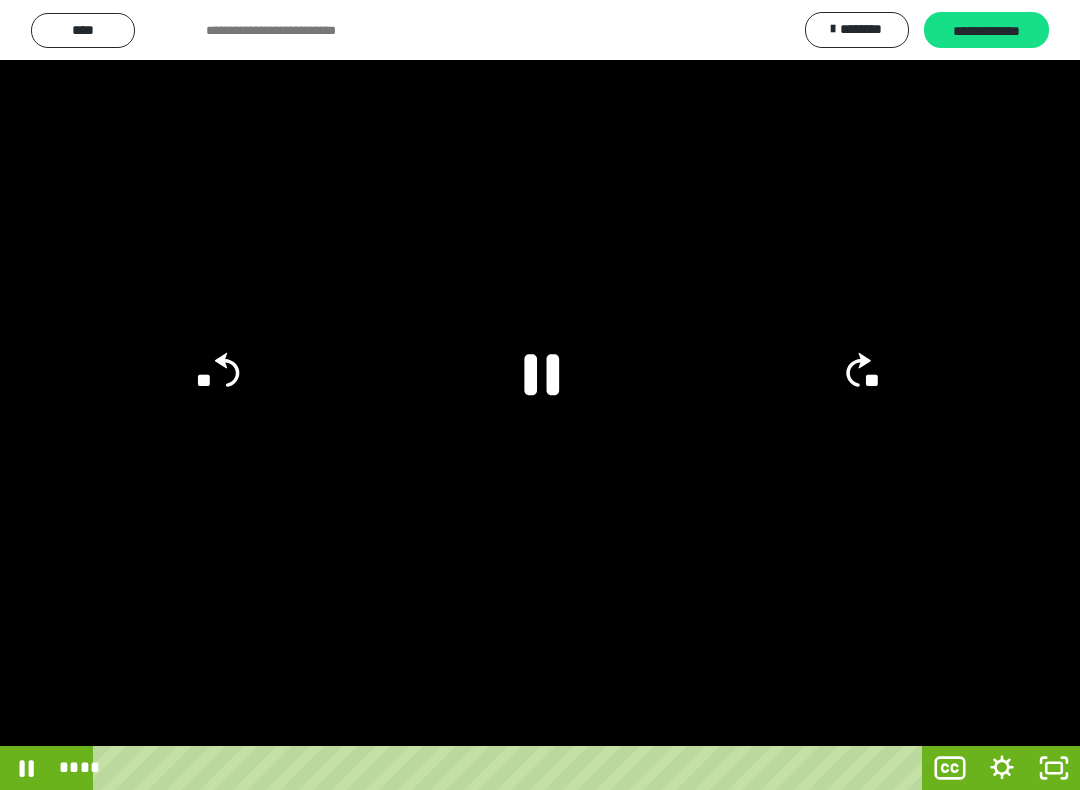 click 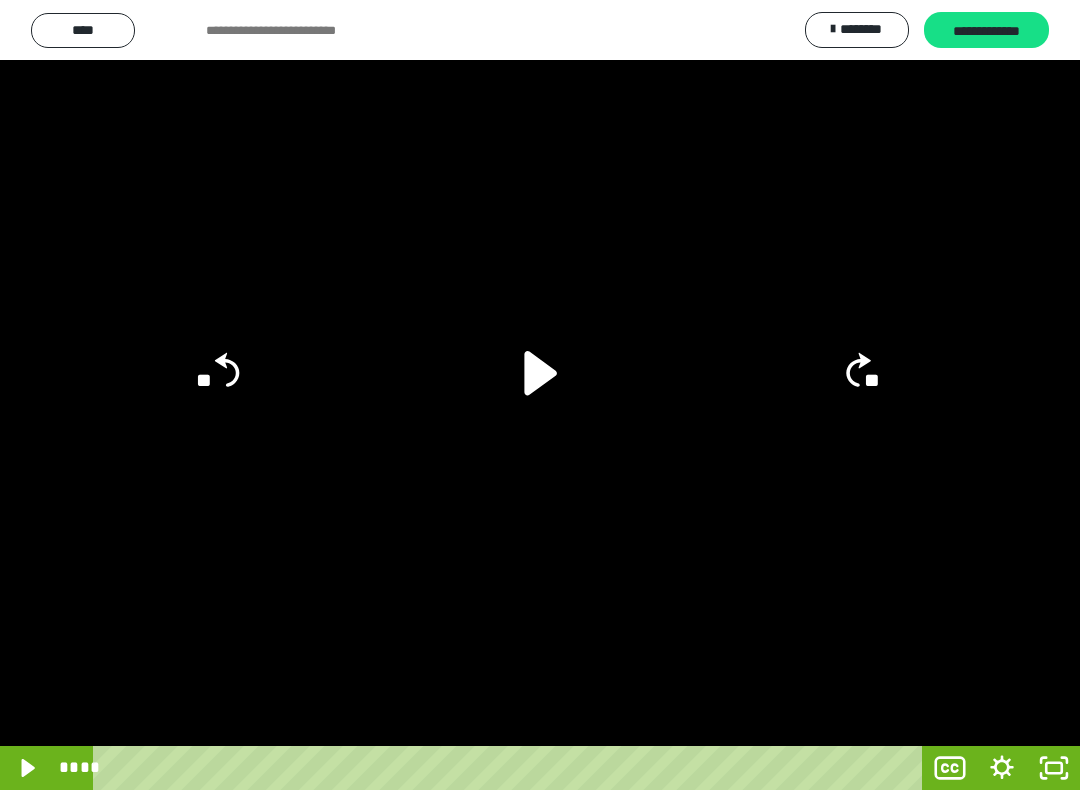 click 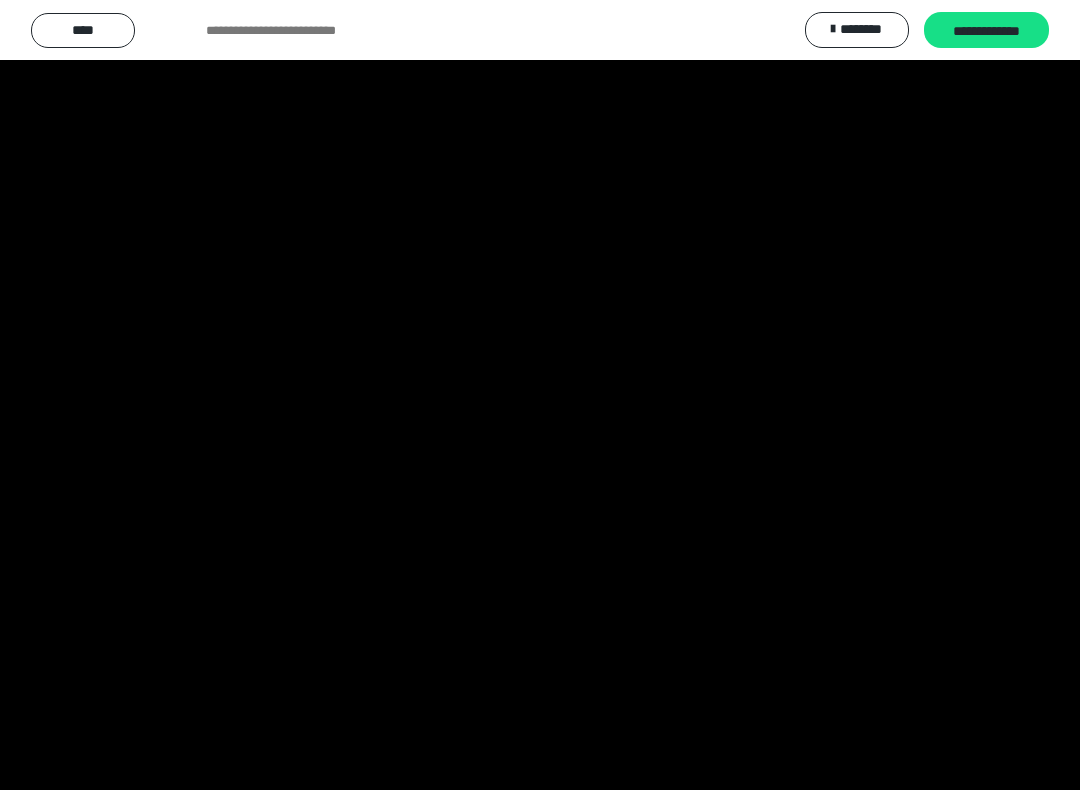 click at bounding box center [540, 395] 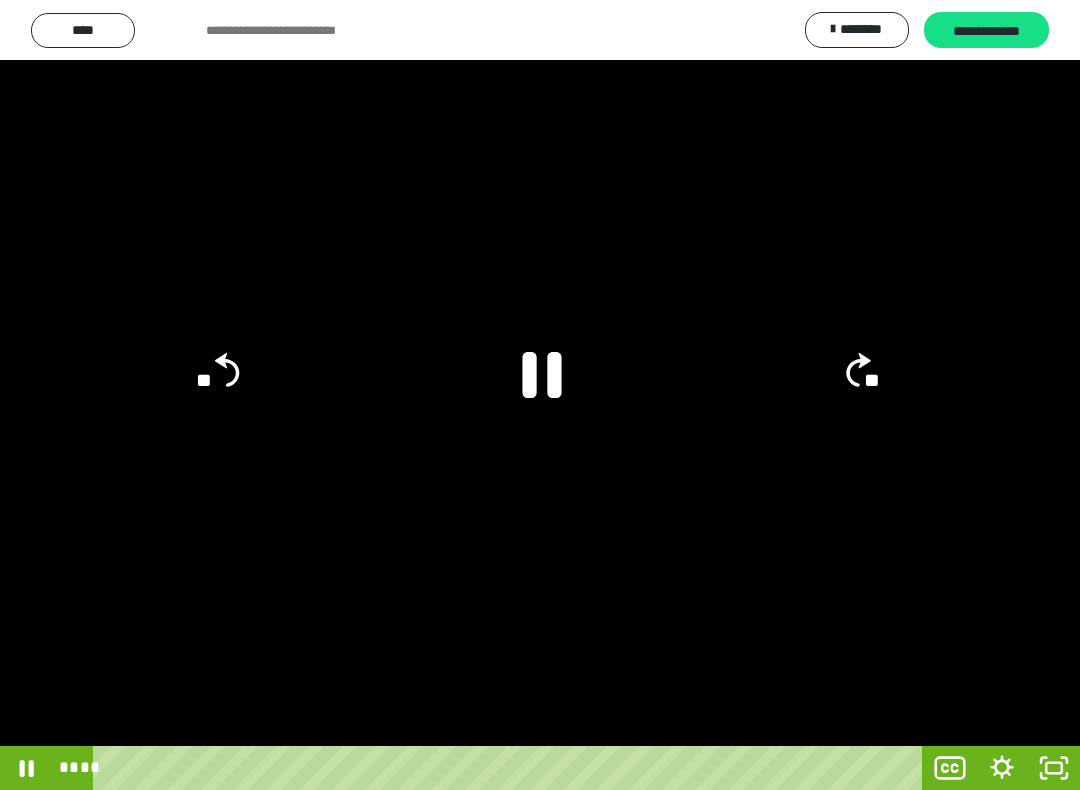 click 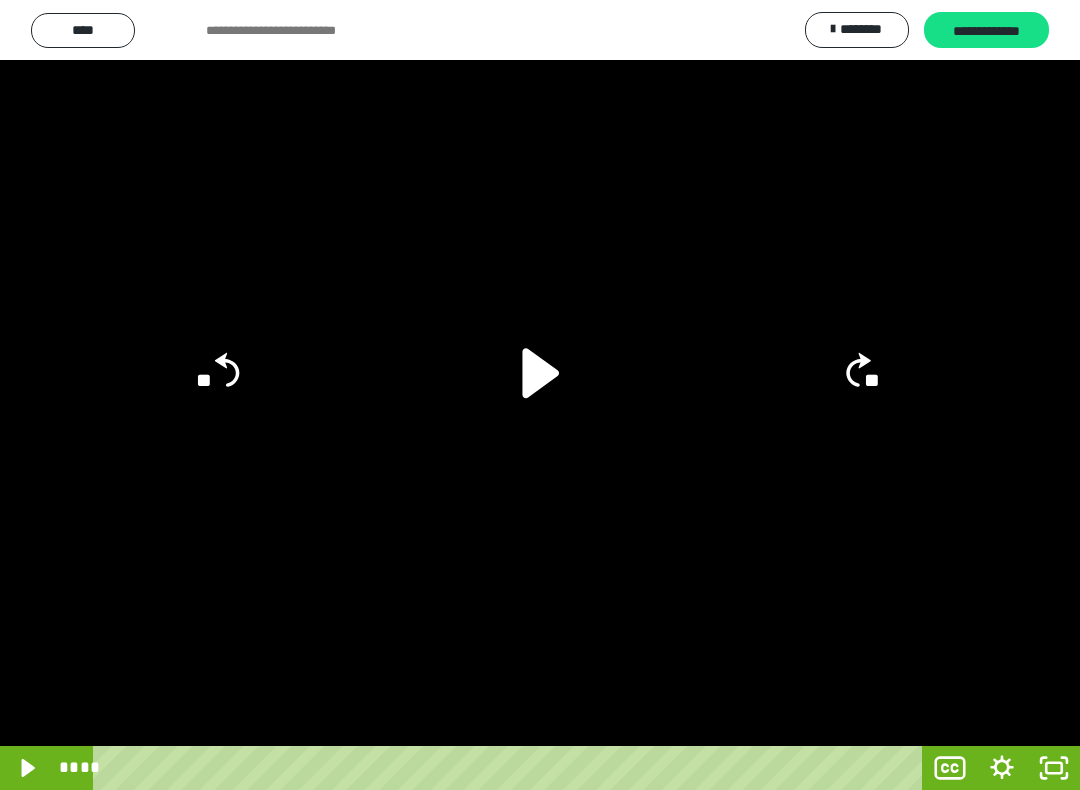 click 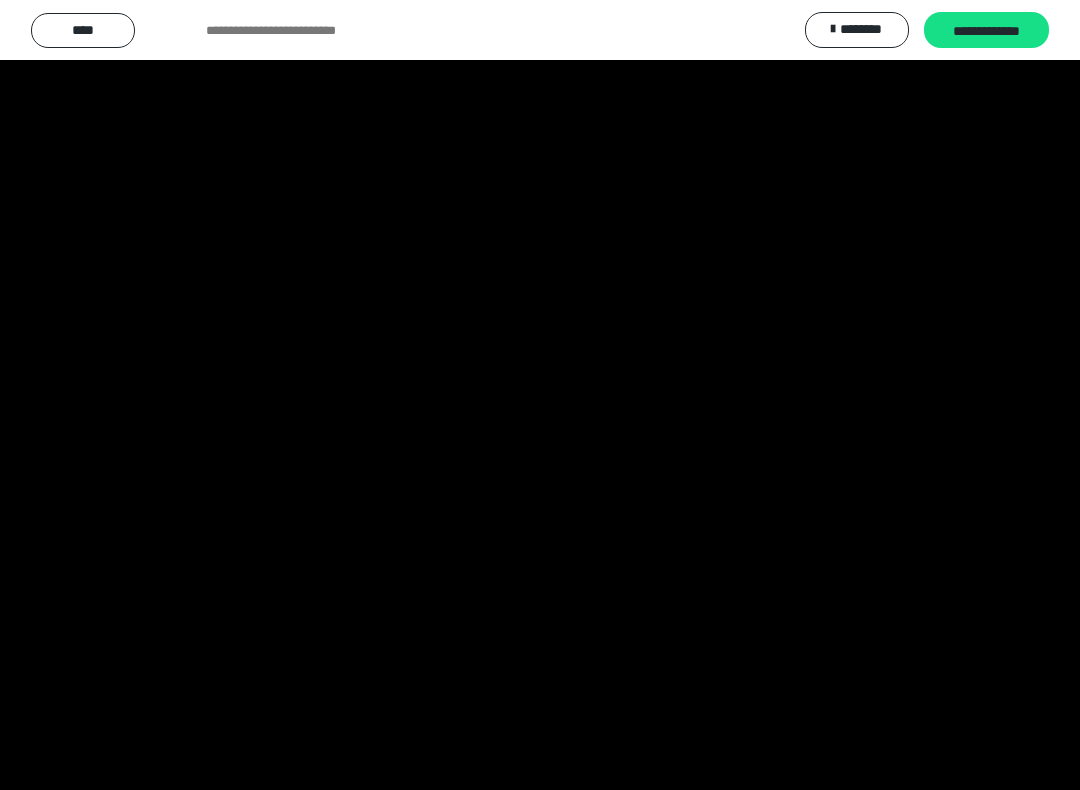 click at bounding box center [540, 395] 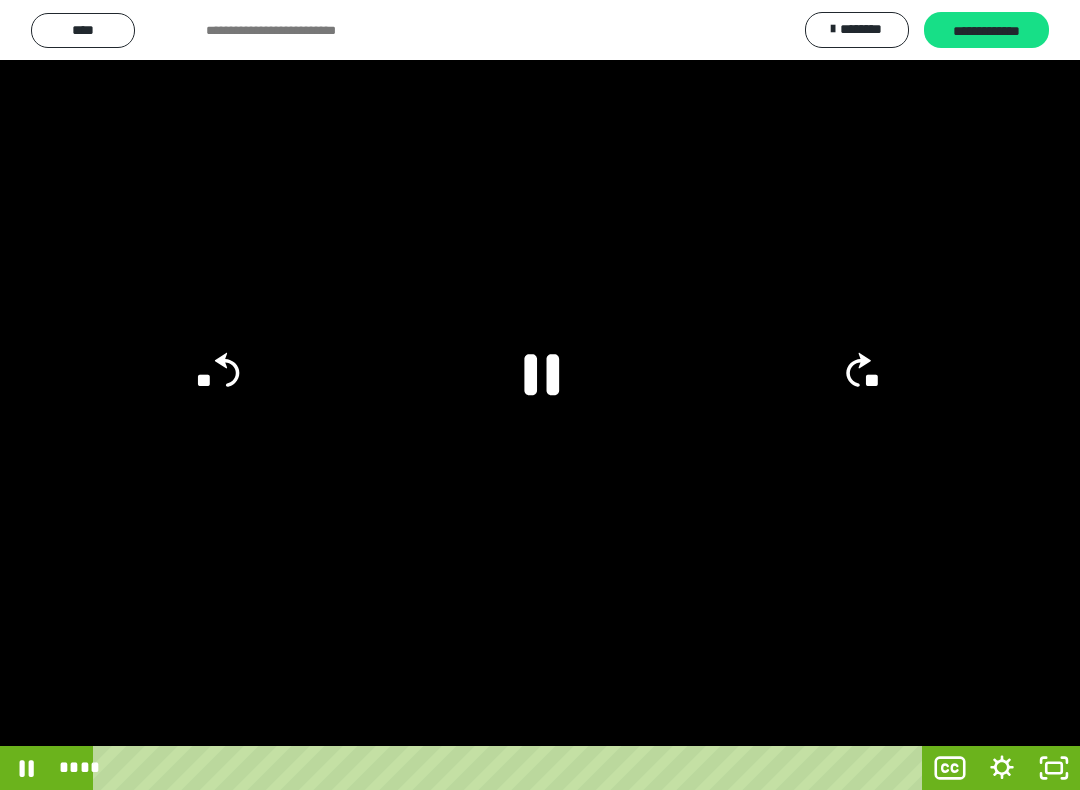 click 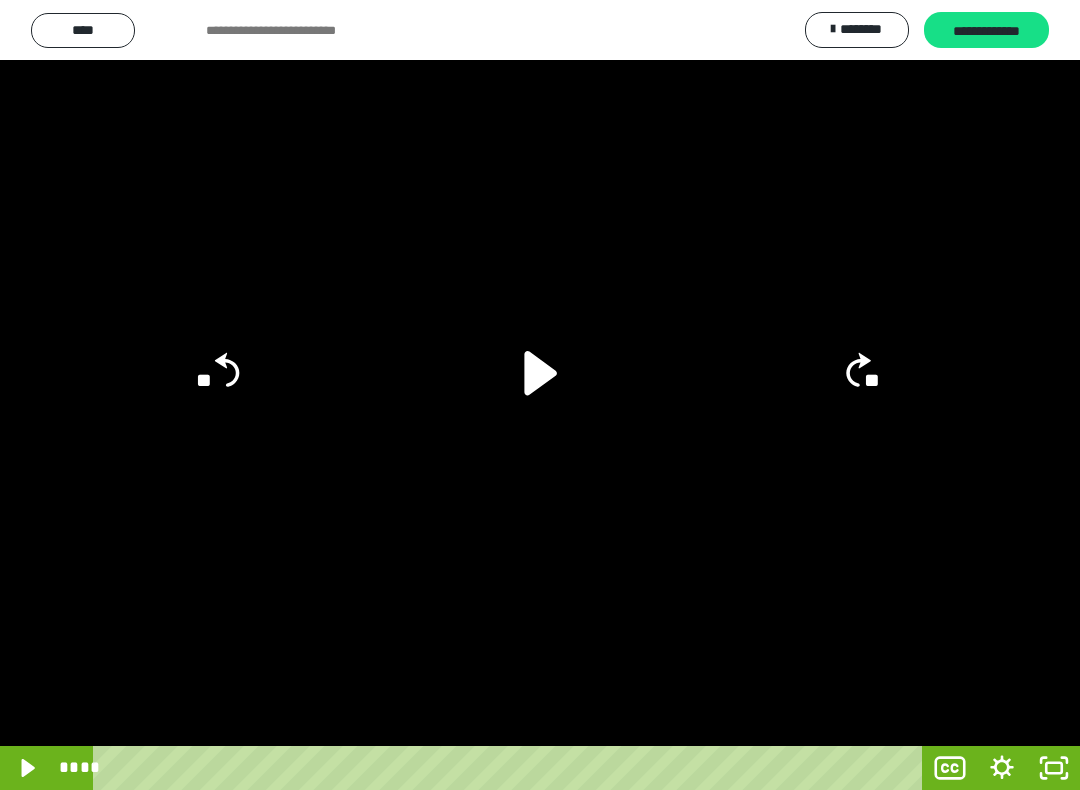 click 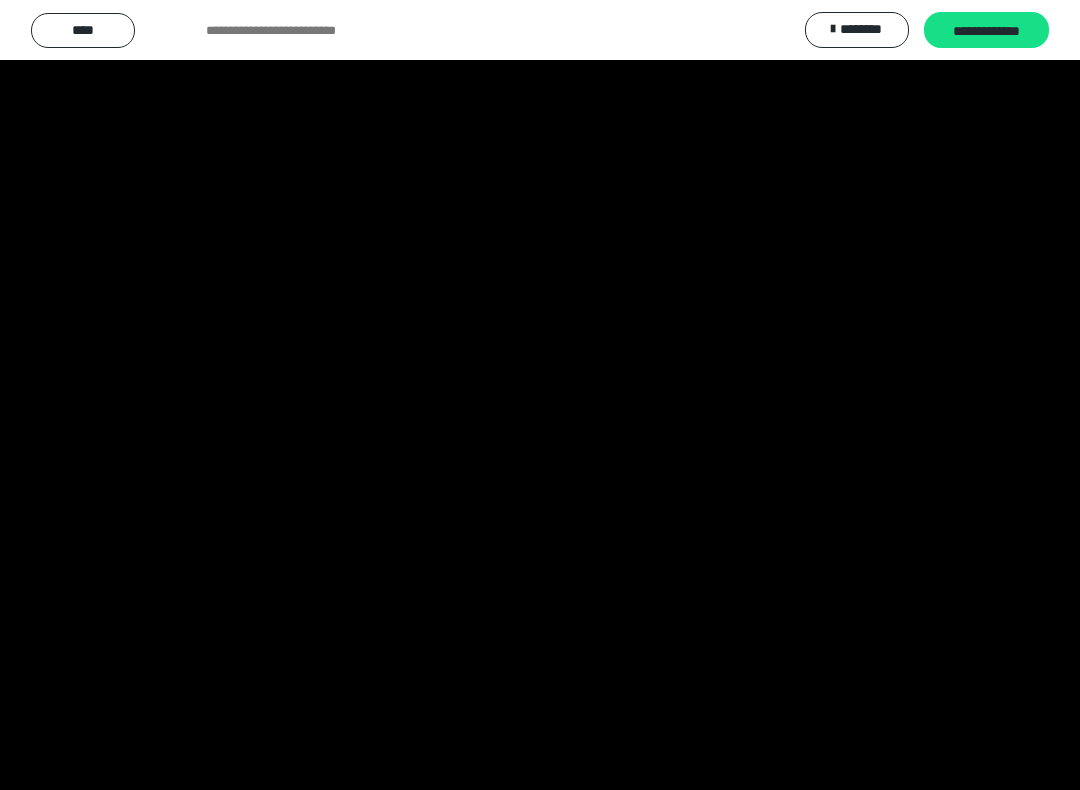 click at bounding box center [540, 395] 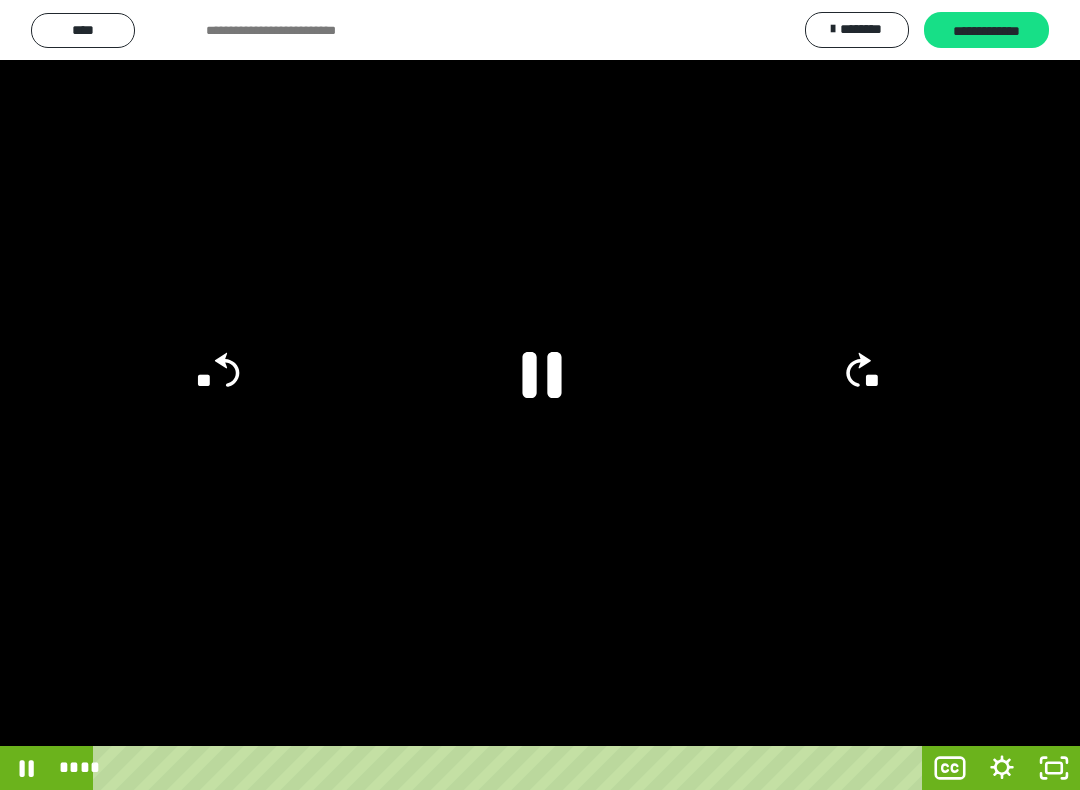 click 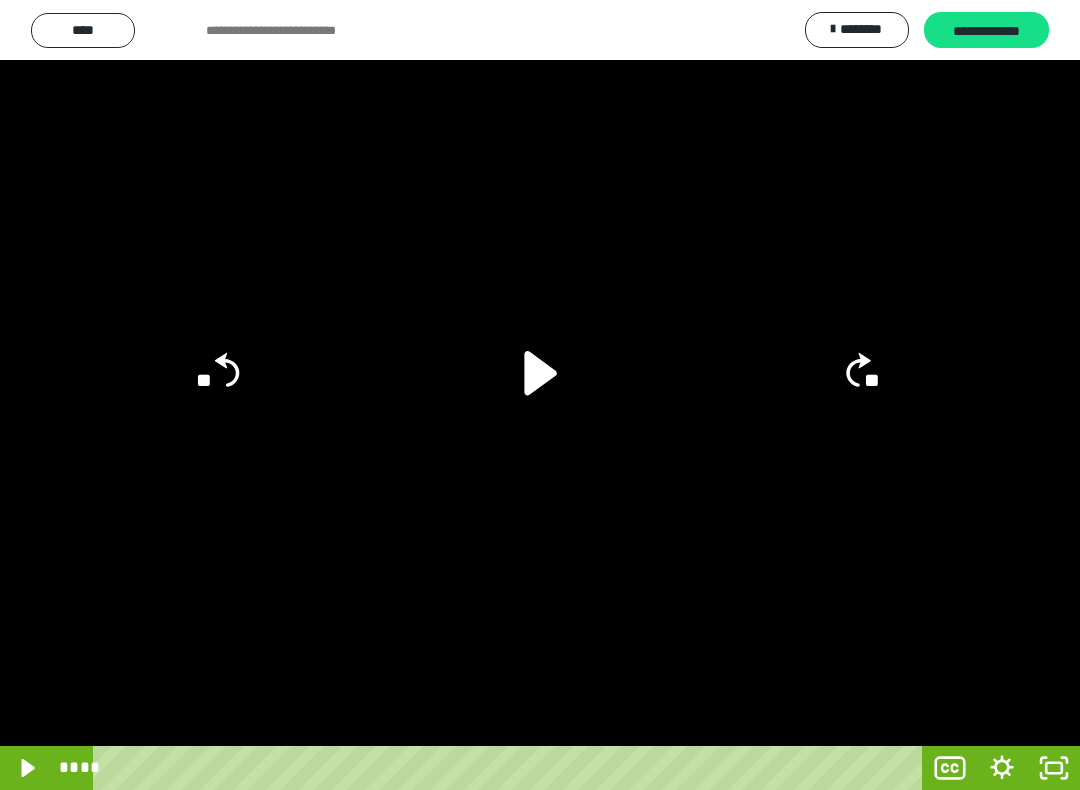click 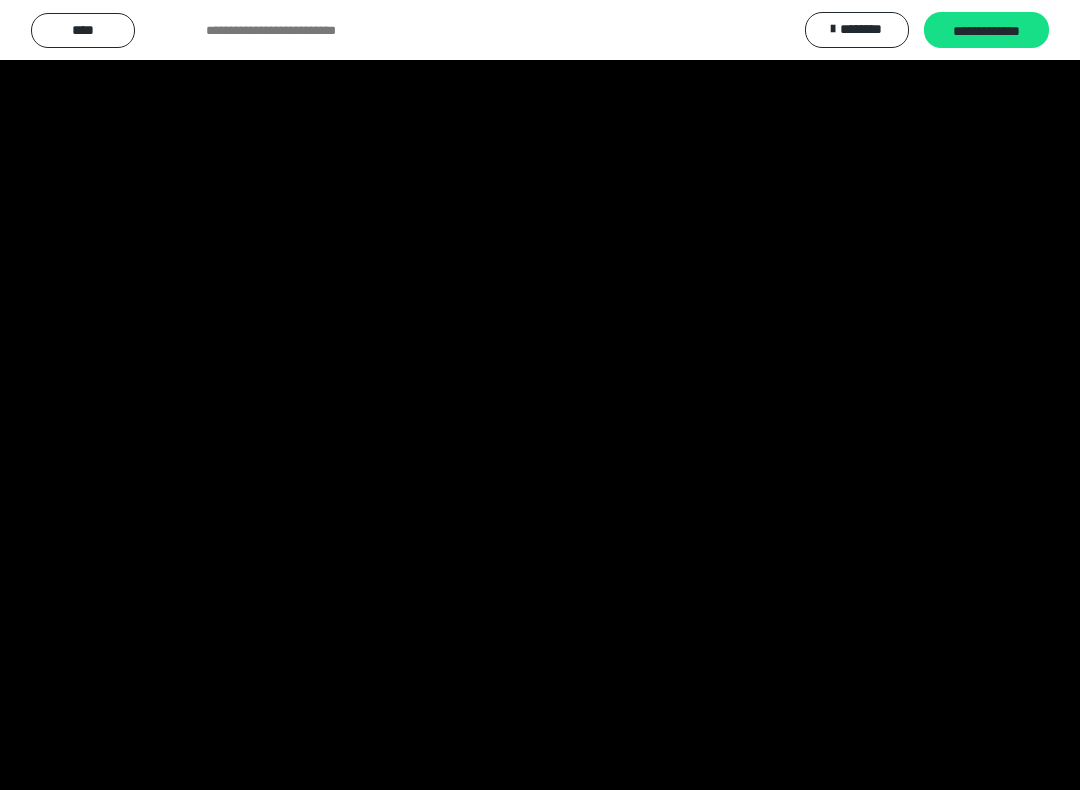 click at bounding box center (540, 395) 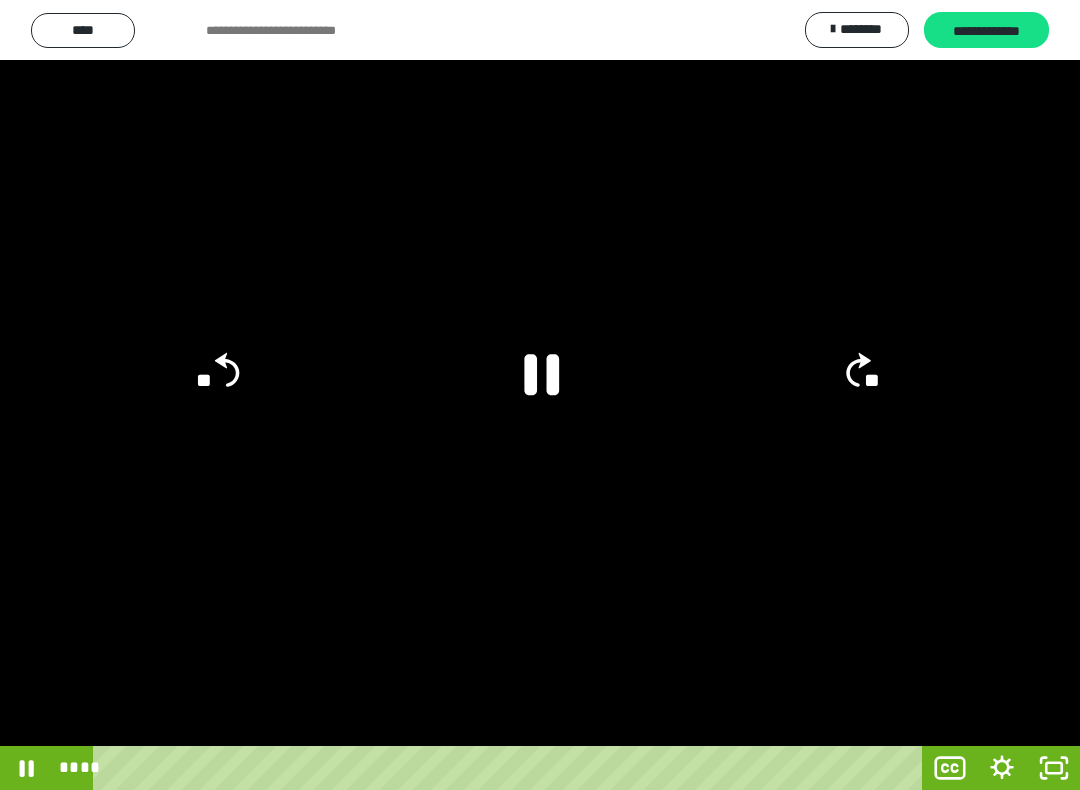 click 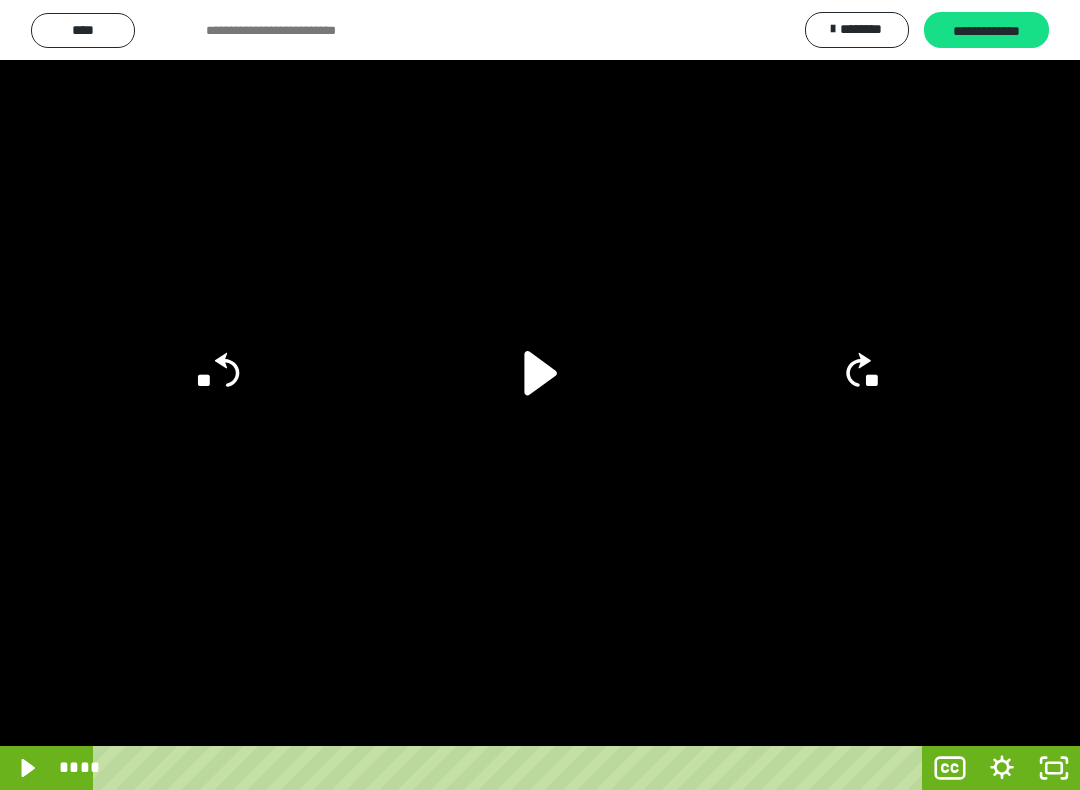 click 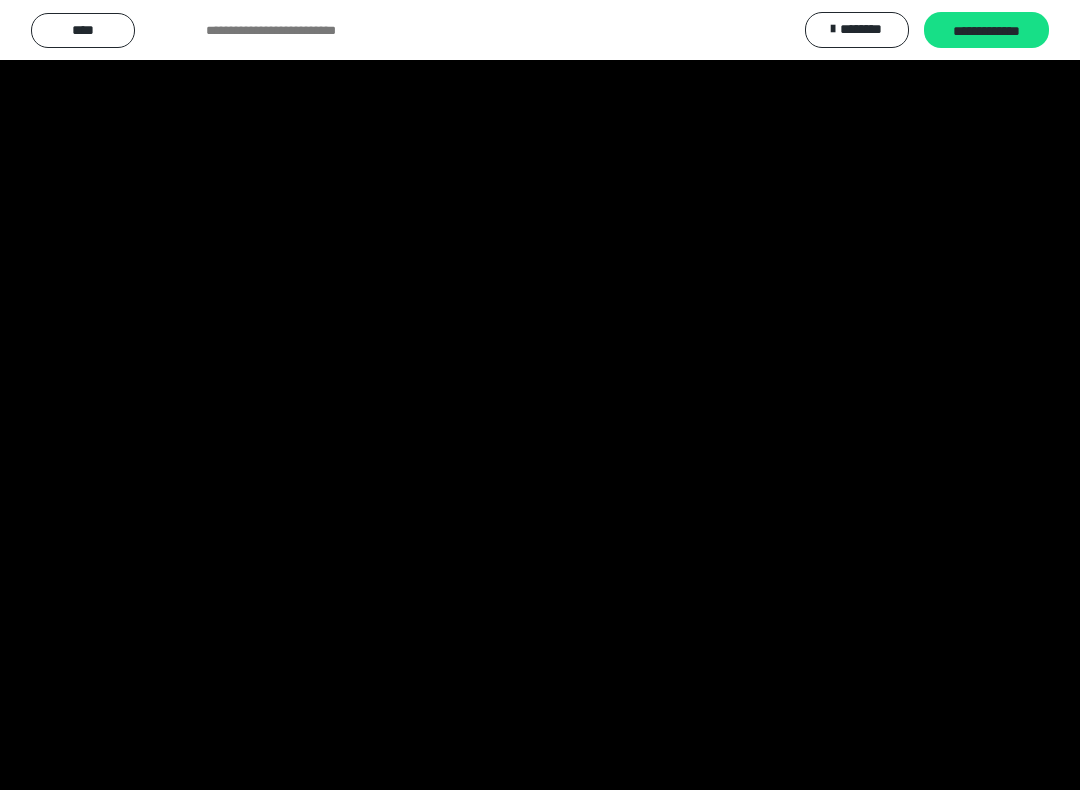 click at bounding box center [540, 395] 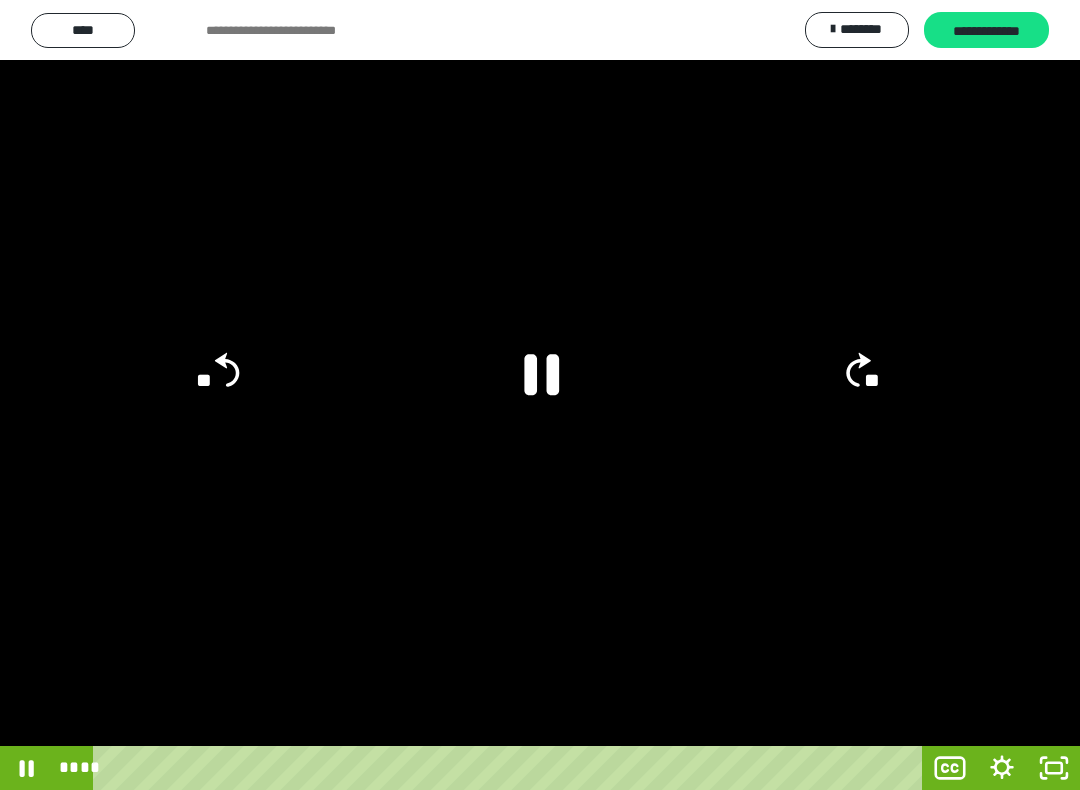 click 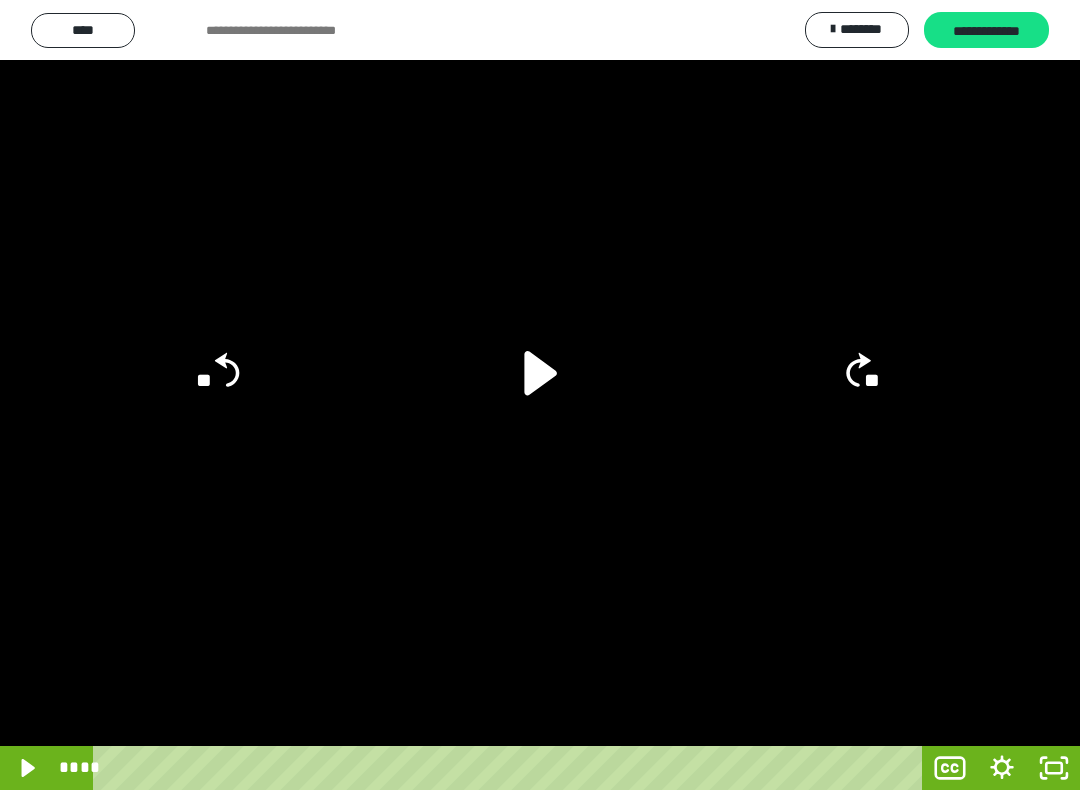 click 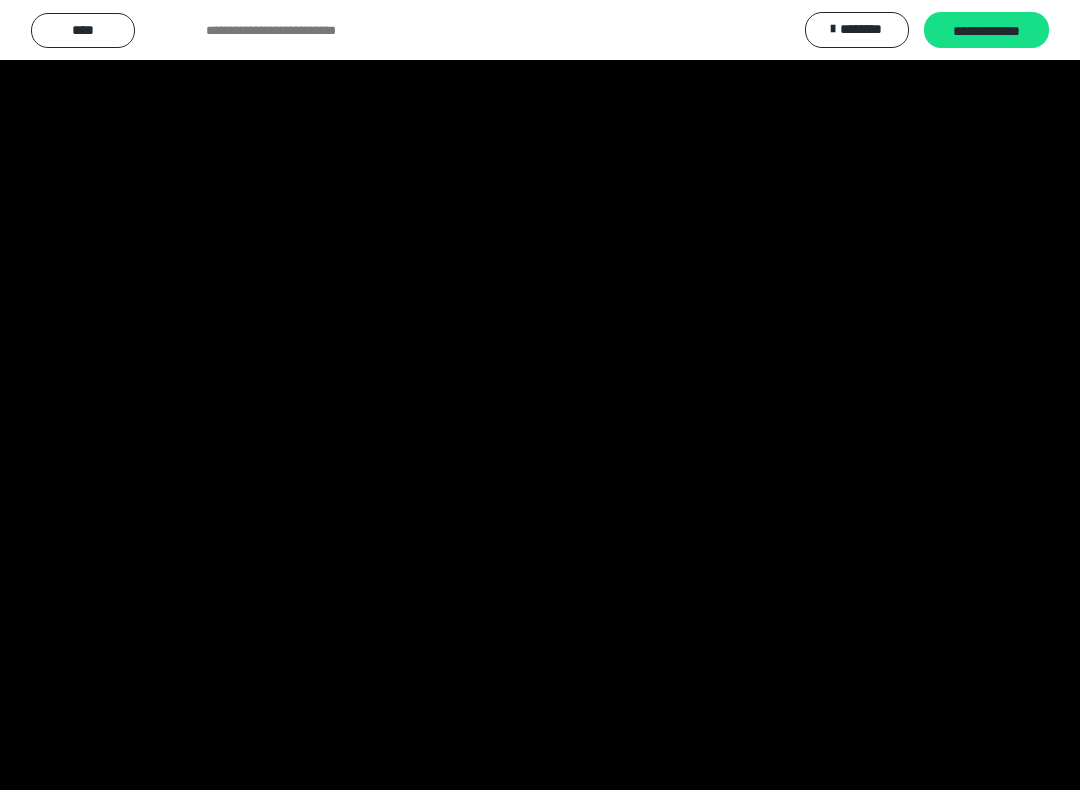 click at bounding box center (540, 395) 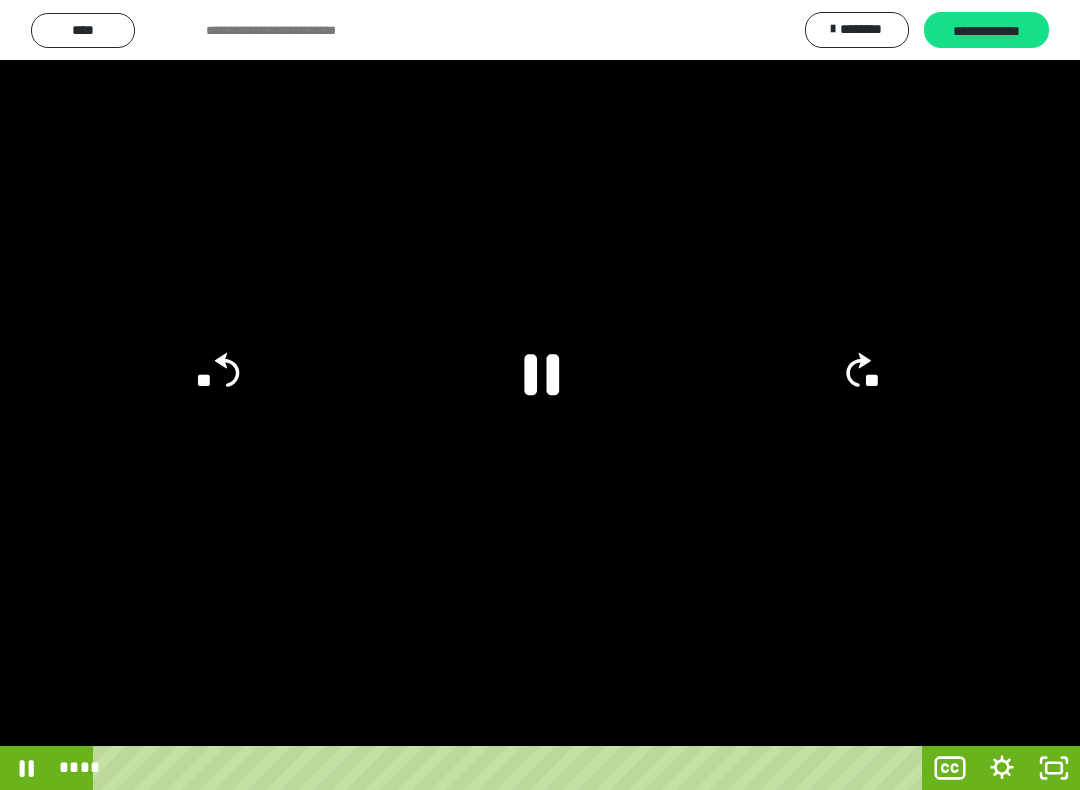 click 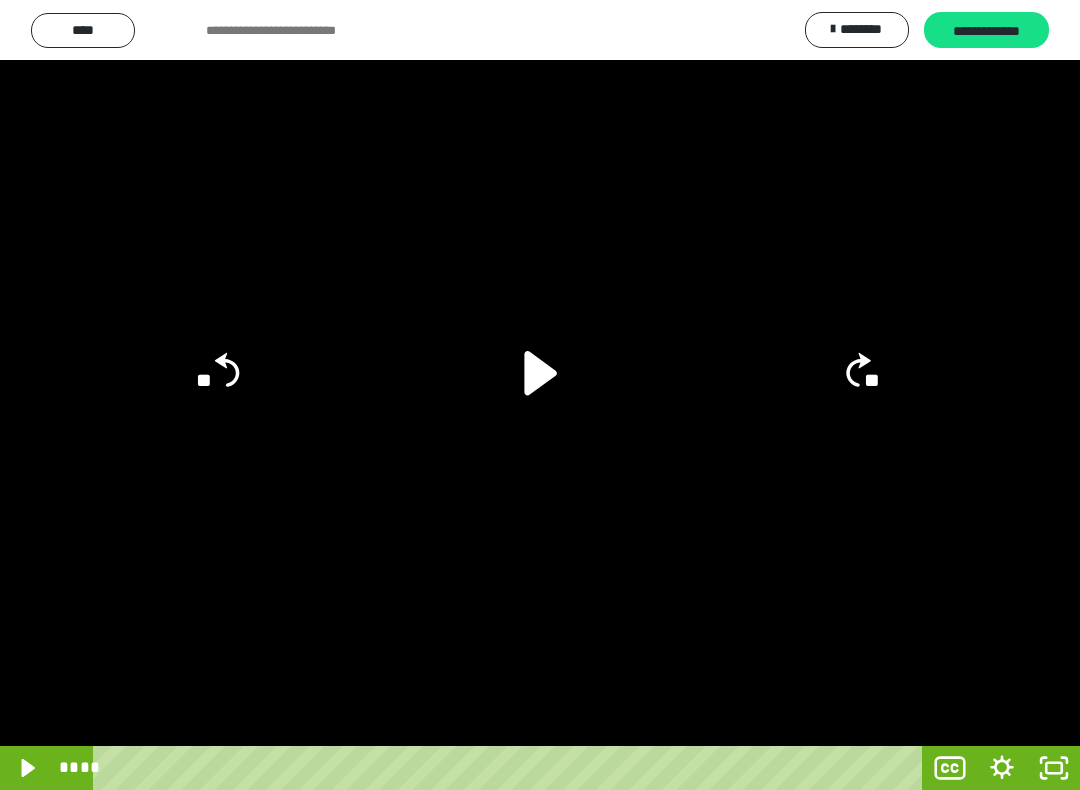 click on "**" 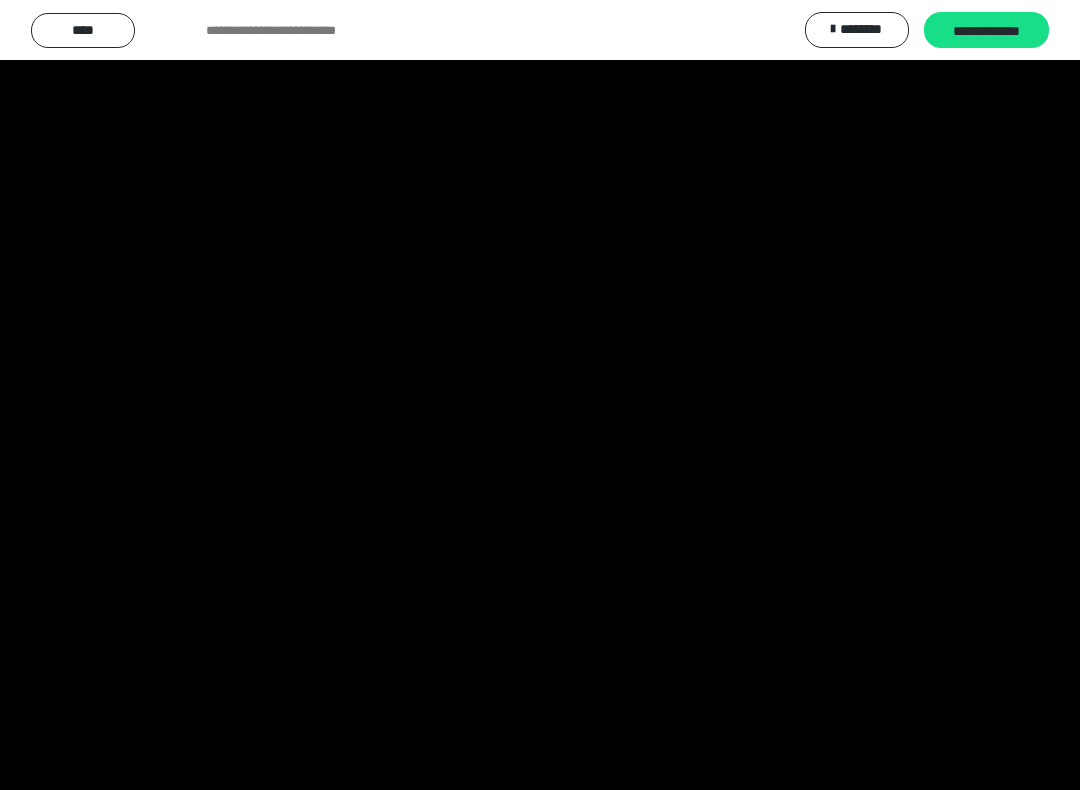 click at bounding box center [540, 395] 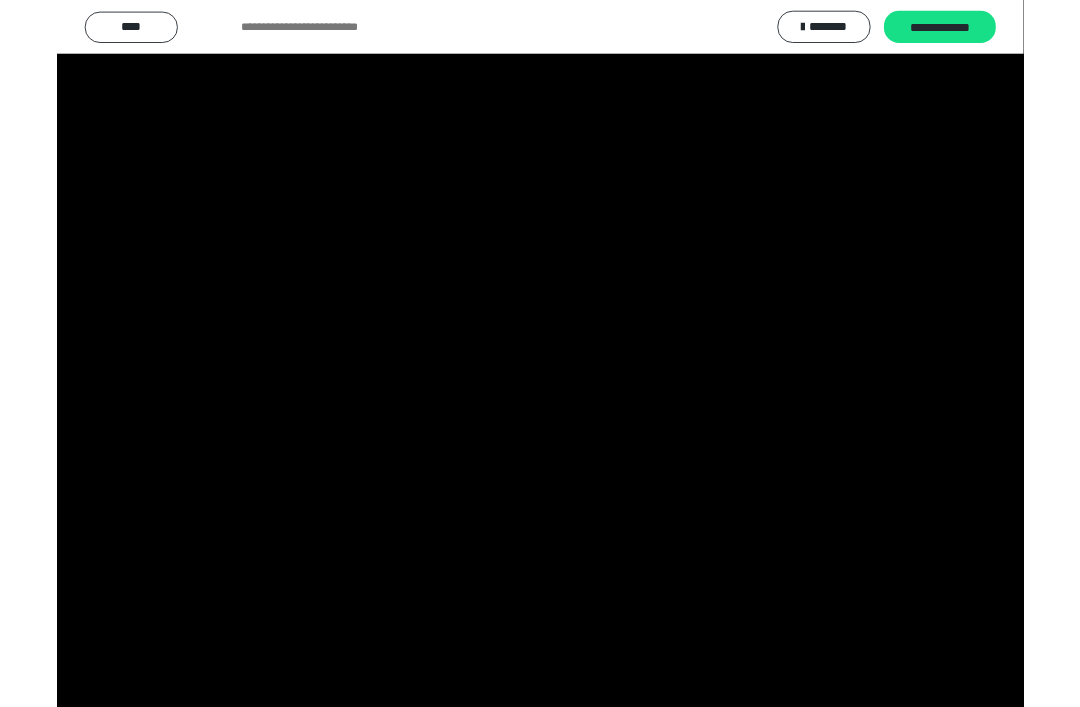 scroll, scrollTop: 368, scrollLeft: 0, axis: vertical 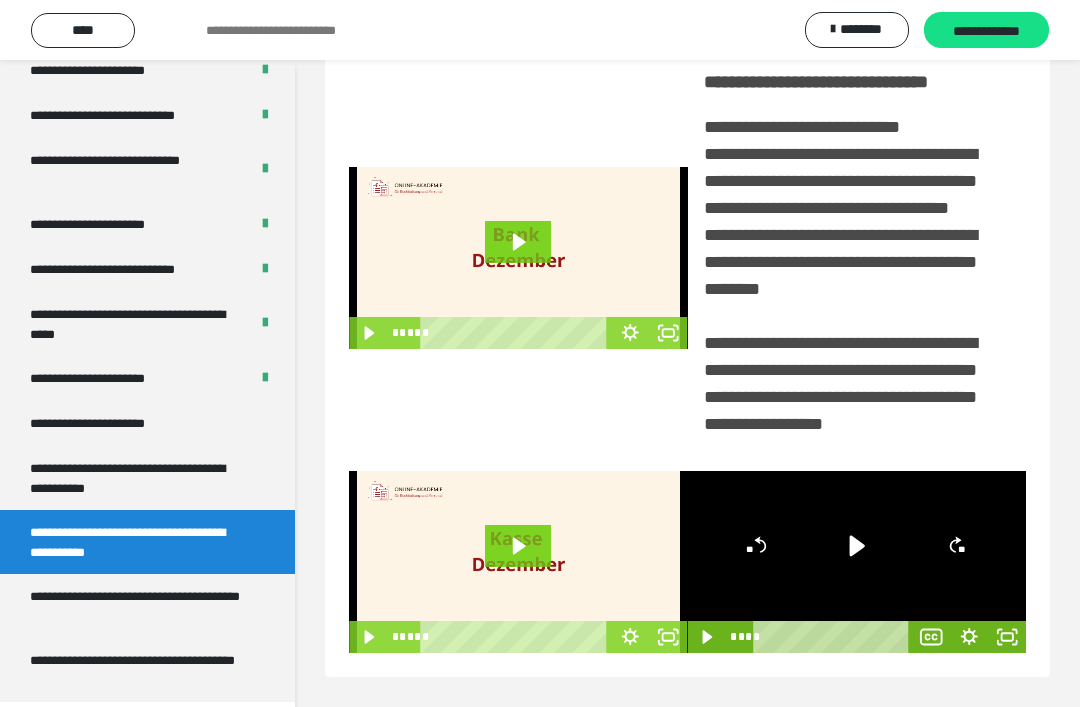 click on "**********" at bounding box center [139, 670] 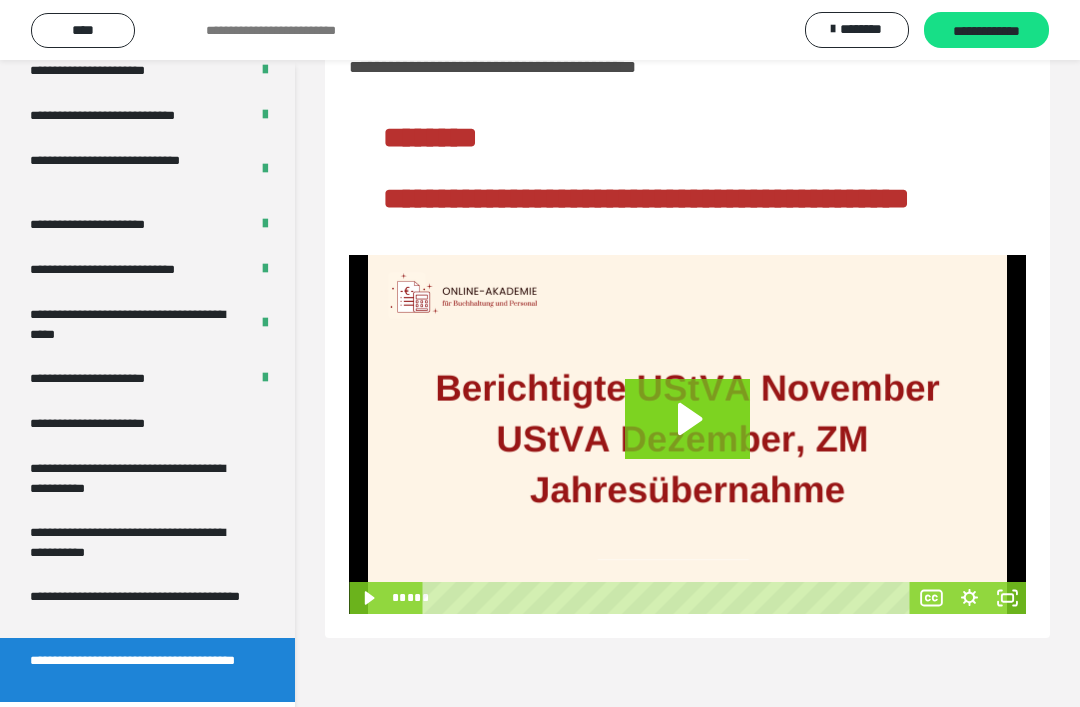 scroll, scrollTop: 124, scrollLeft: 0, axis: vertical 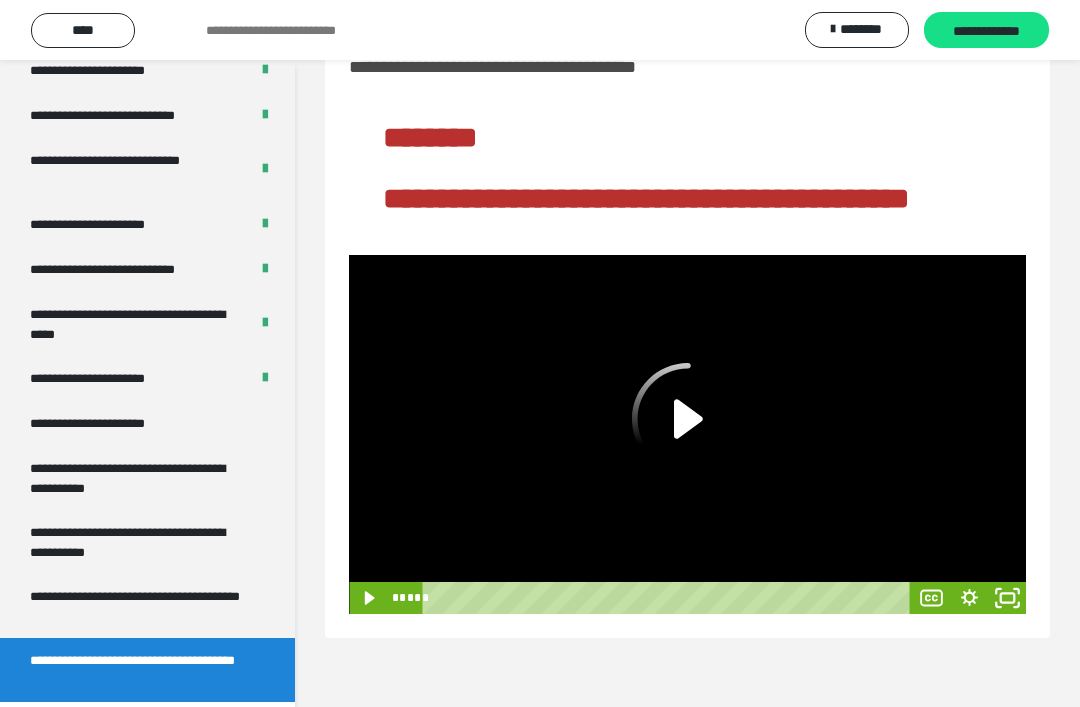 click 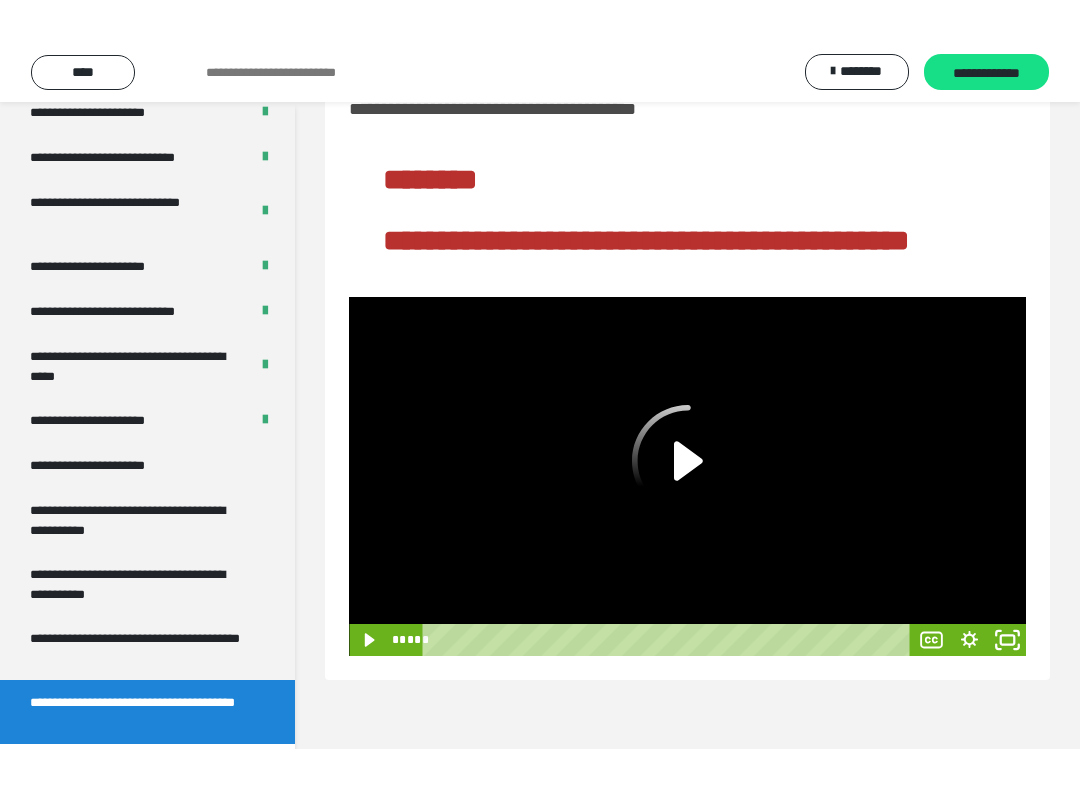 scroll, scrollTop: 0, scrollLeft: 0, axis: both 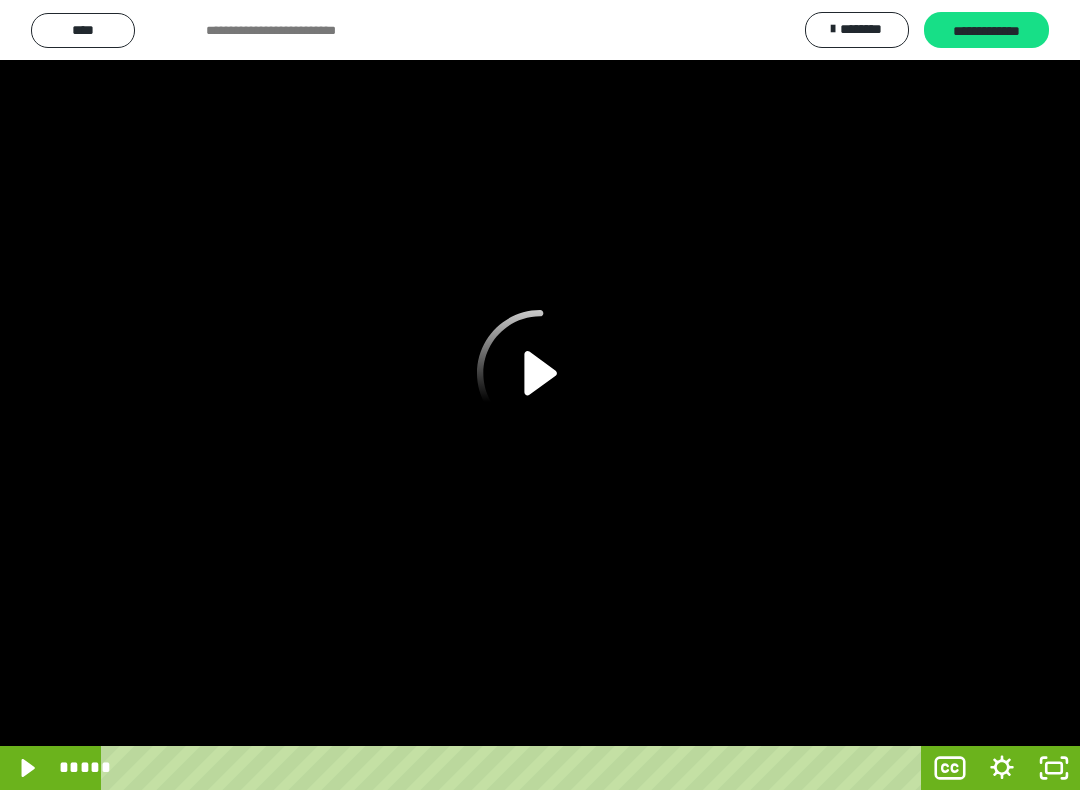 click at bounding box center [540, 395] 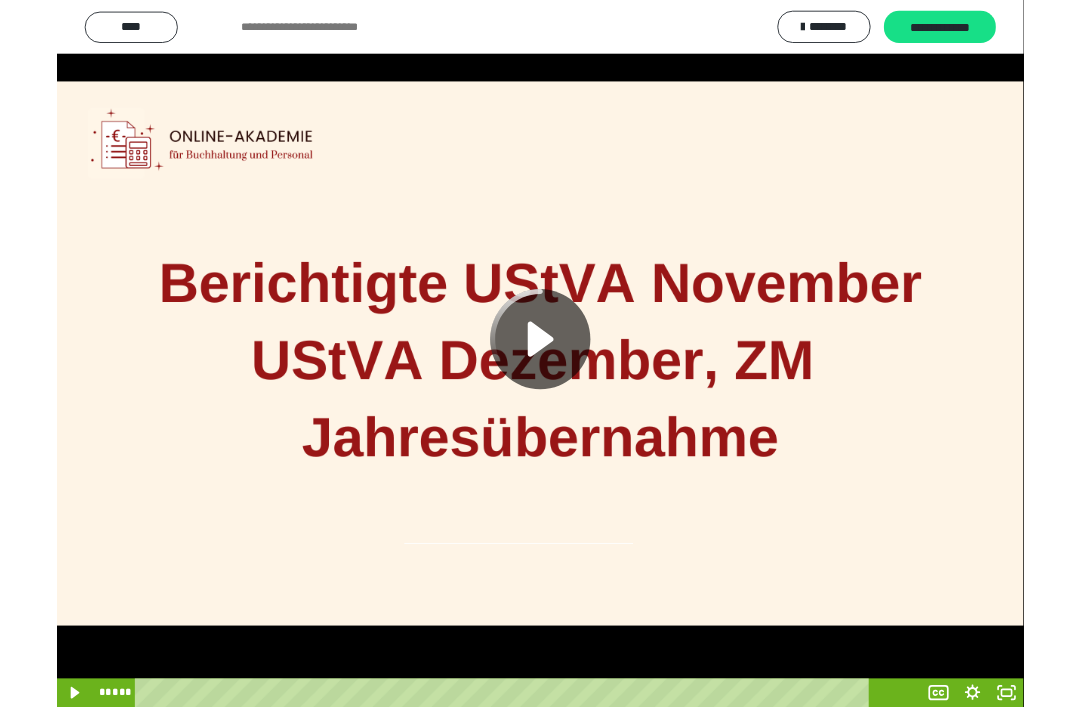 scroll, scrollTop: 41, scrollLeft: 0, axis: vertical 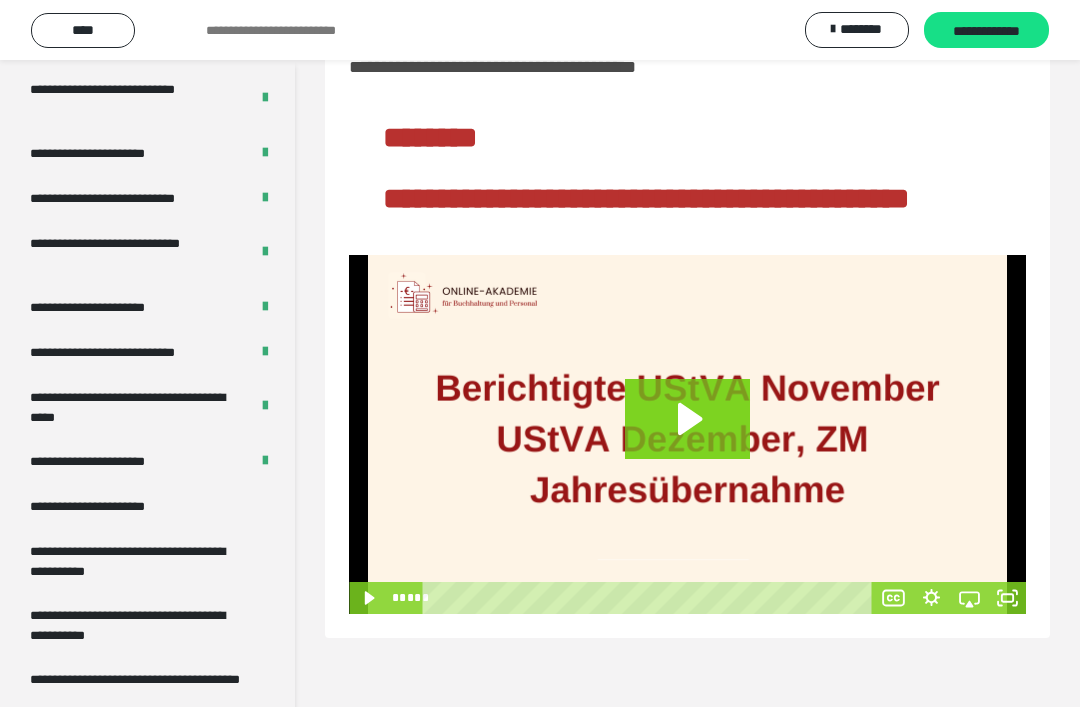 click 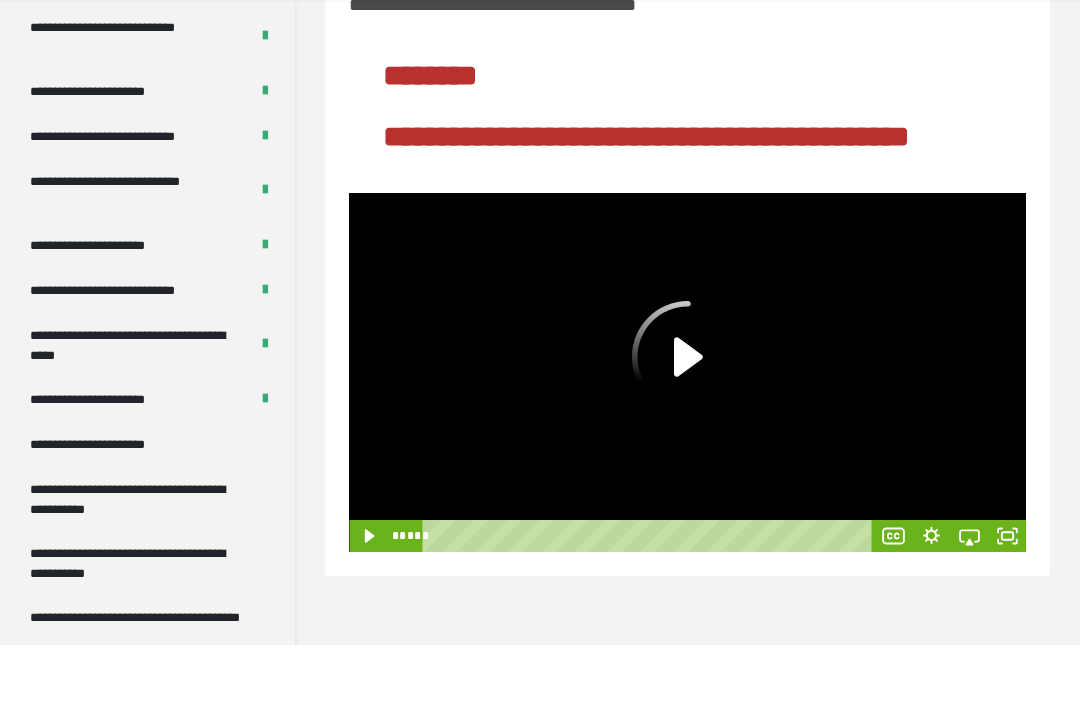 scroll, scrollTop: 124, scrollLeft: 0, axis: vertical 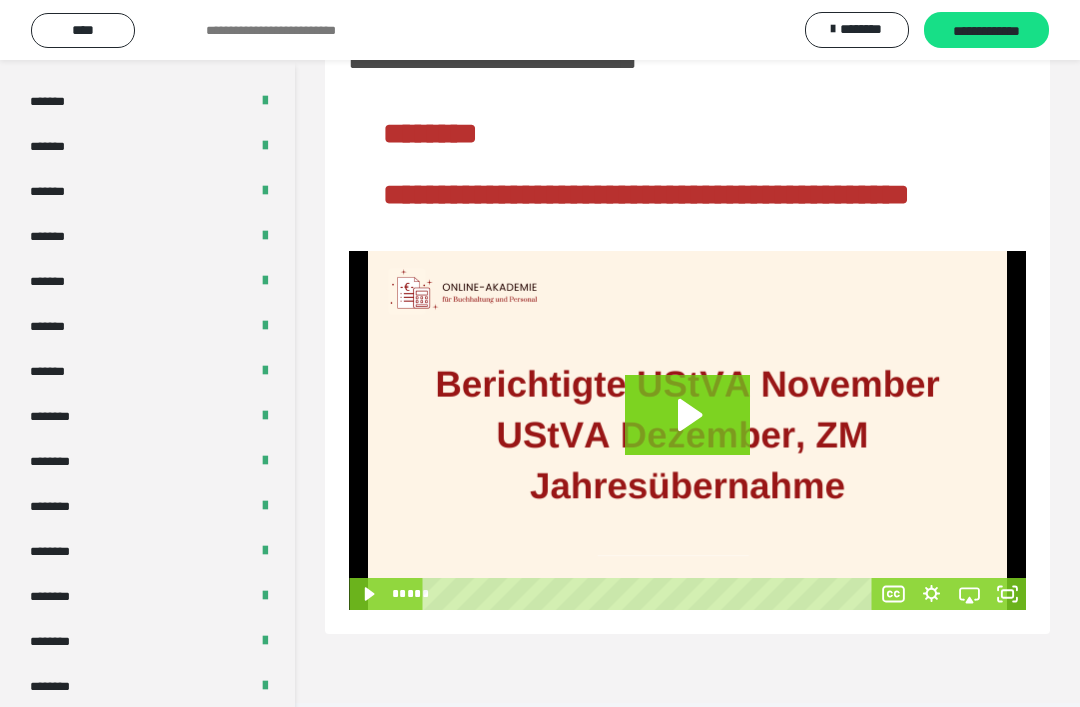 click 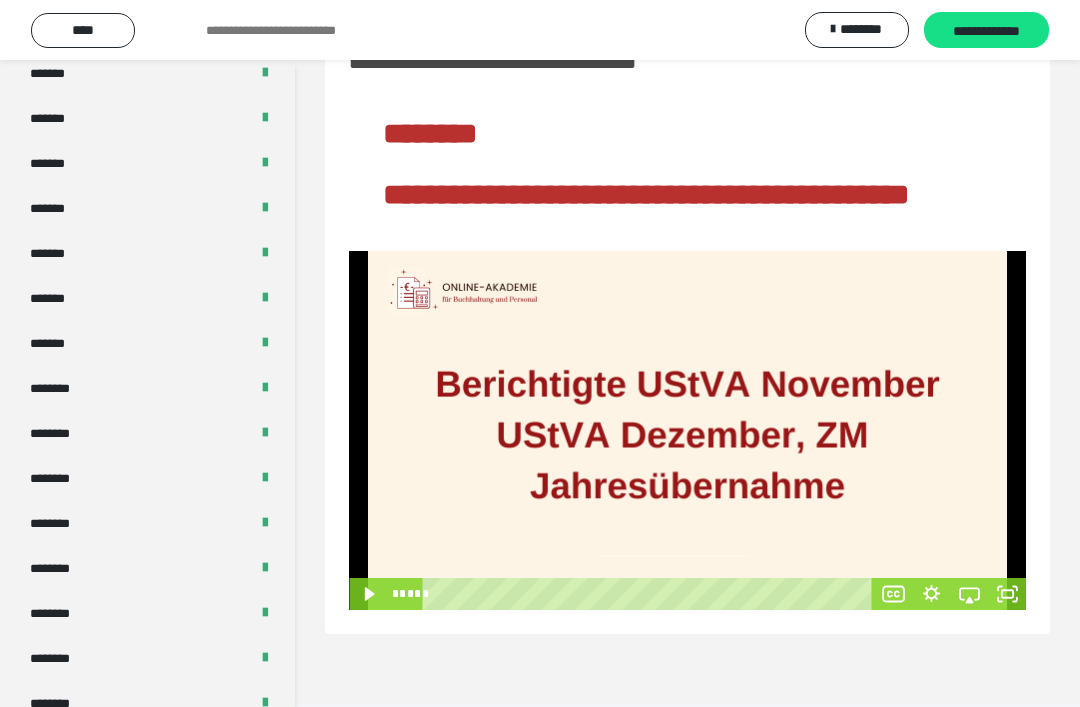 scroll, scrollTop: 778, scrollLeft: 0, axis: vertical 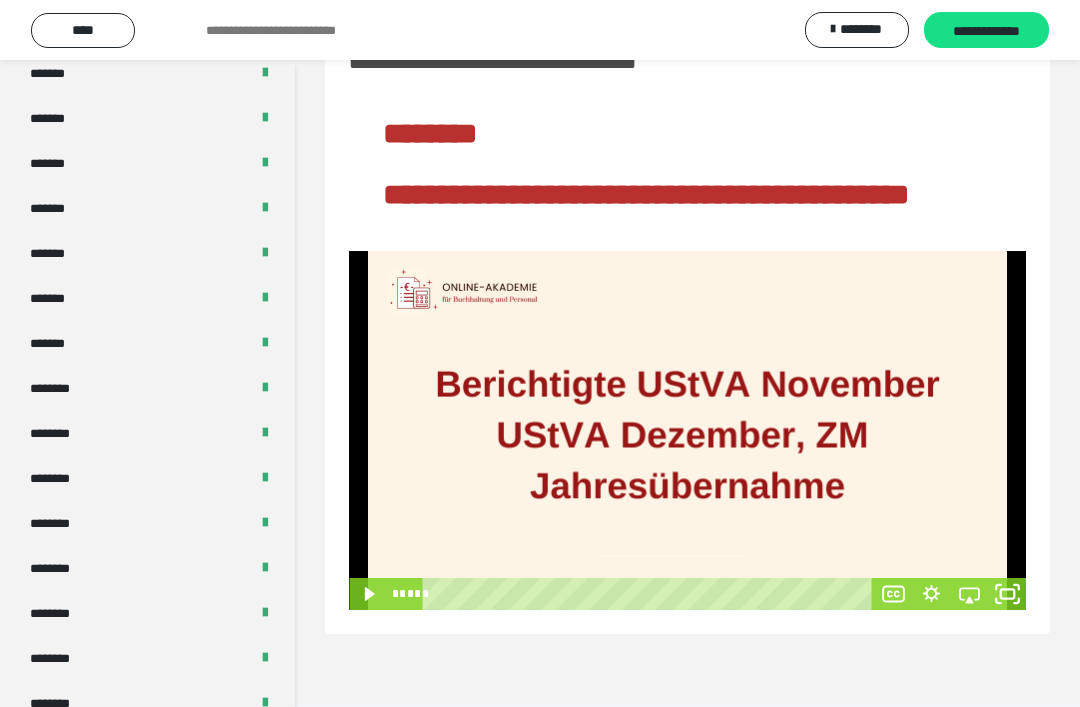 click 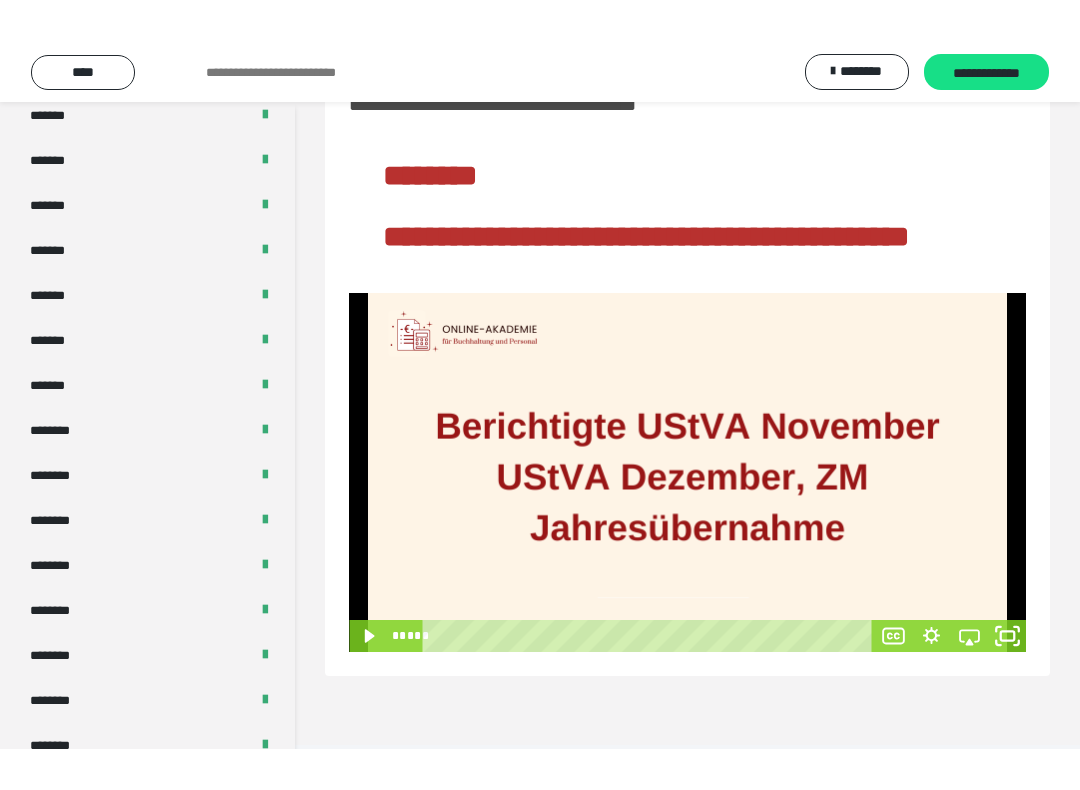 scroll, scrollTop: 0, scrollLeft: 0, axis: both 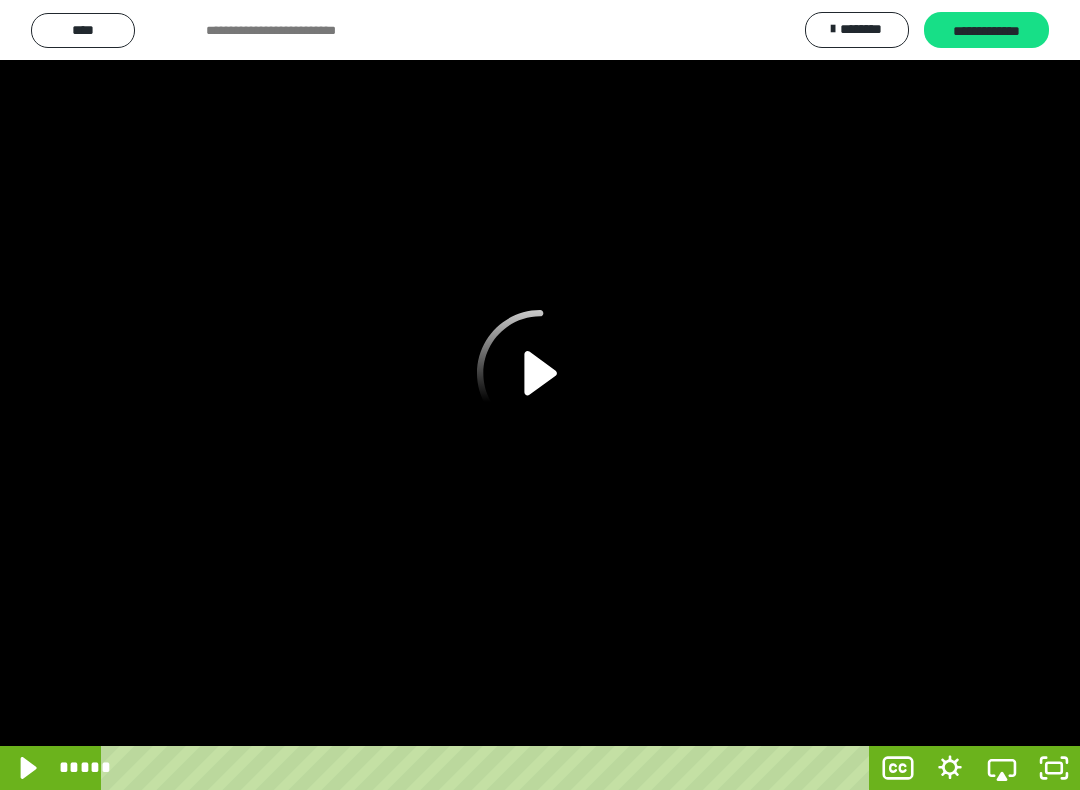 click at bounding box center (540, 395) 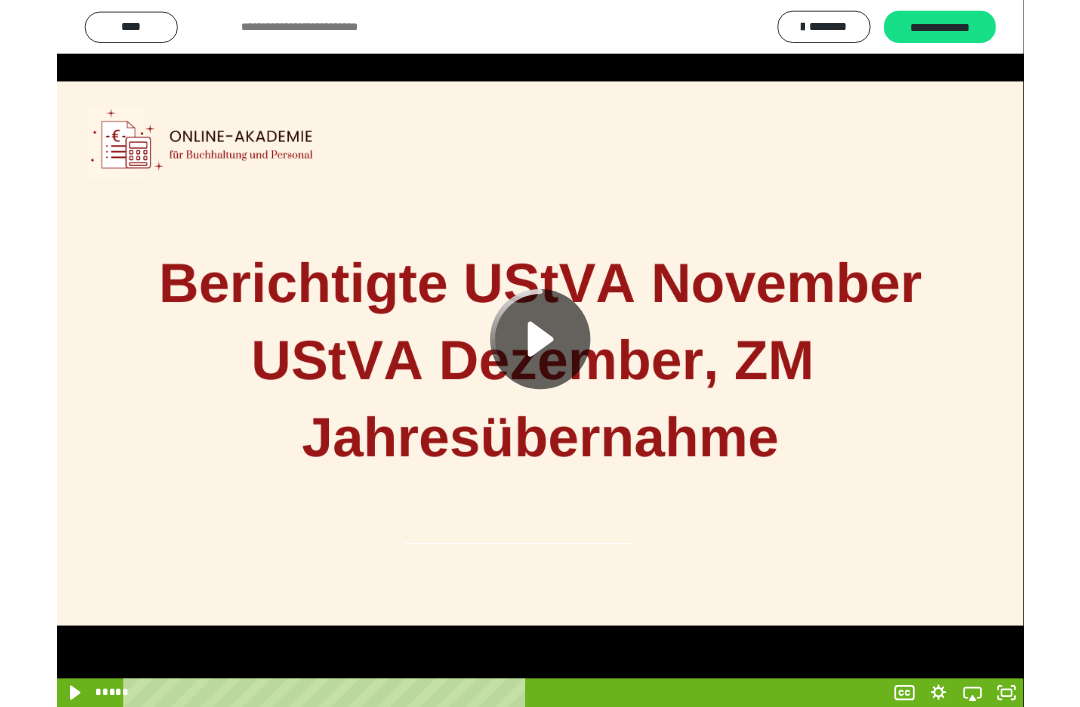 scroll, scrollTop: 41, scrollLeft: 0, axis: vertical 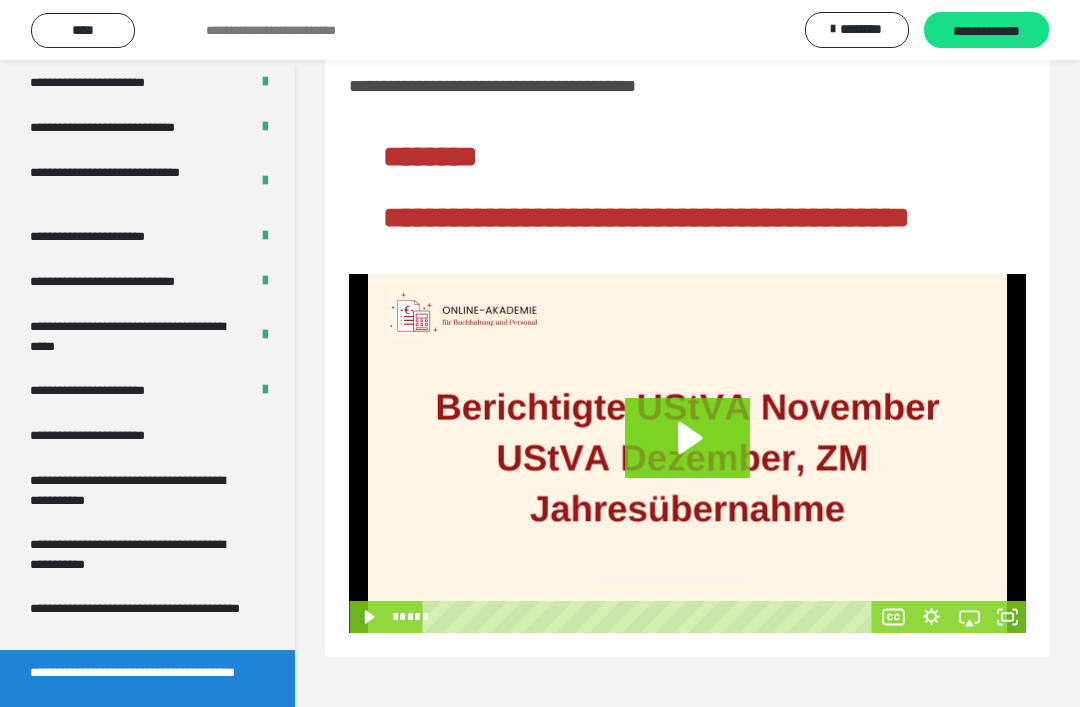 click on "**********" at bounding box center (131, 336) 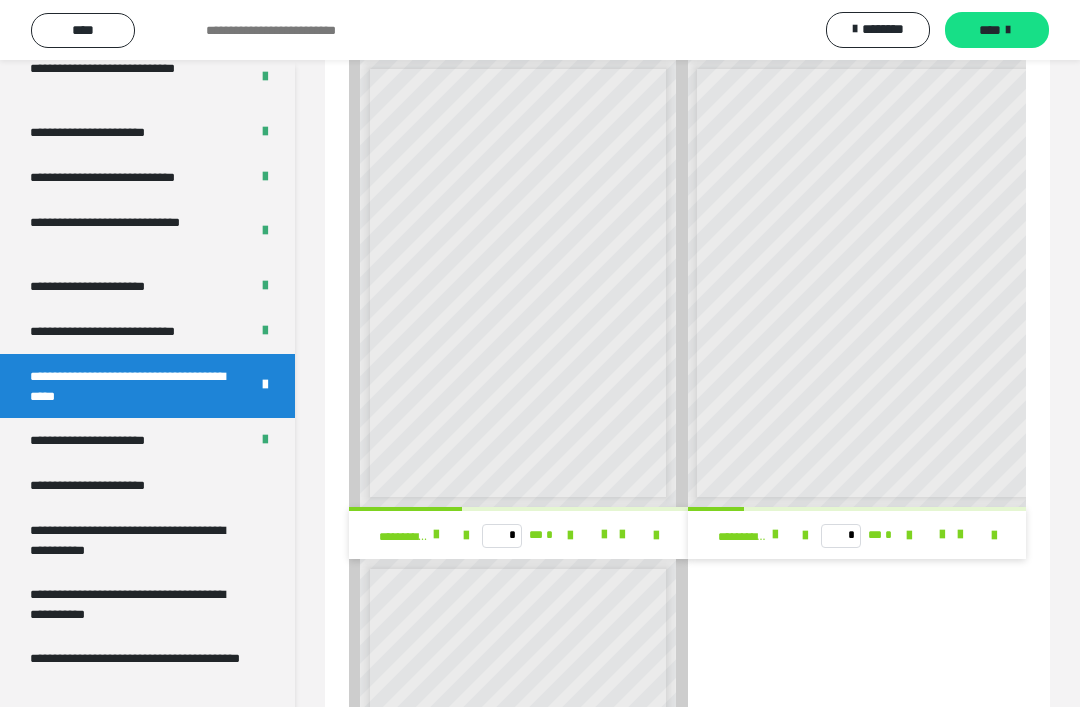 scroll, scrollTop: 96, scrollLeft: 0, axis: vertical 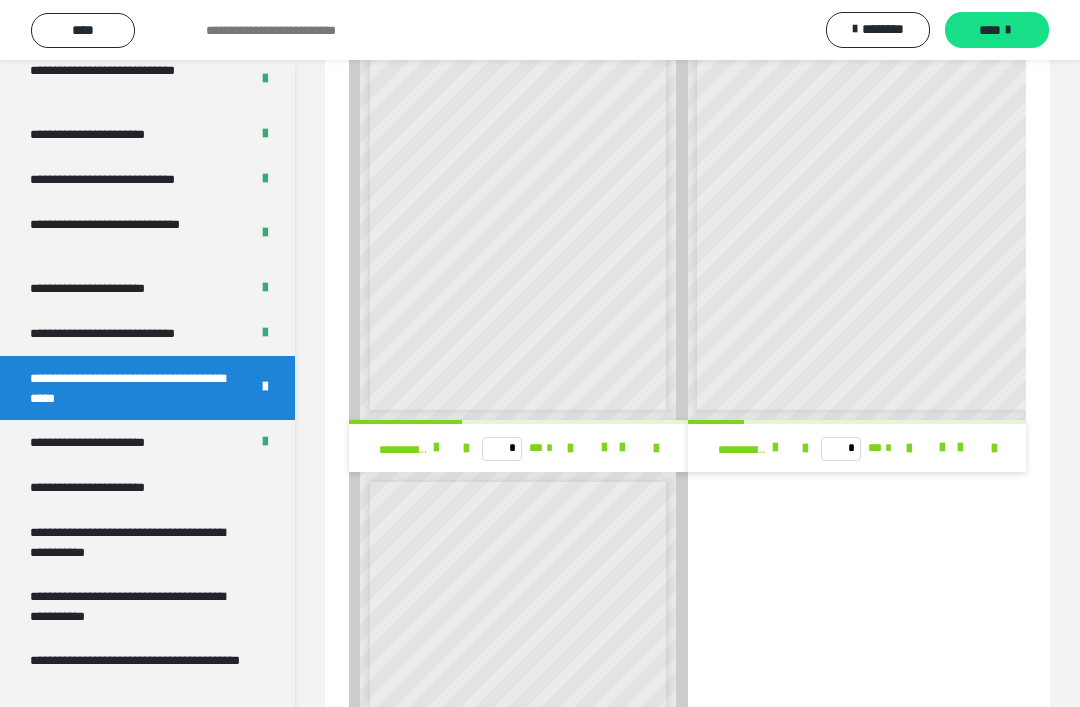 click on "**********" at bounding box center [403, 450] 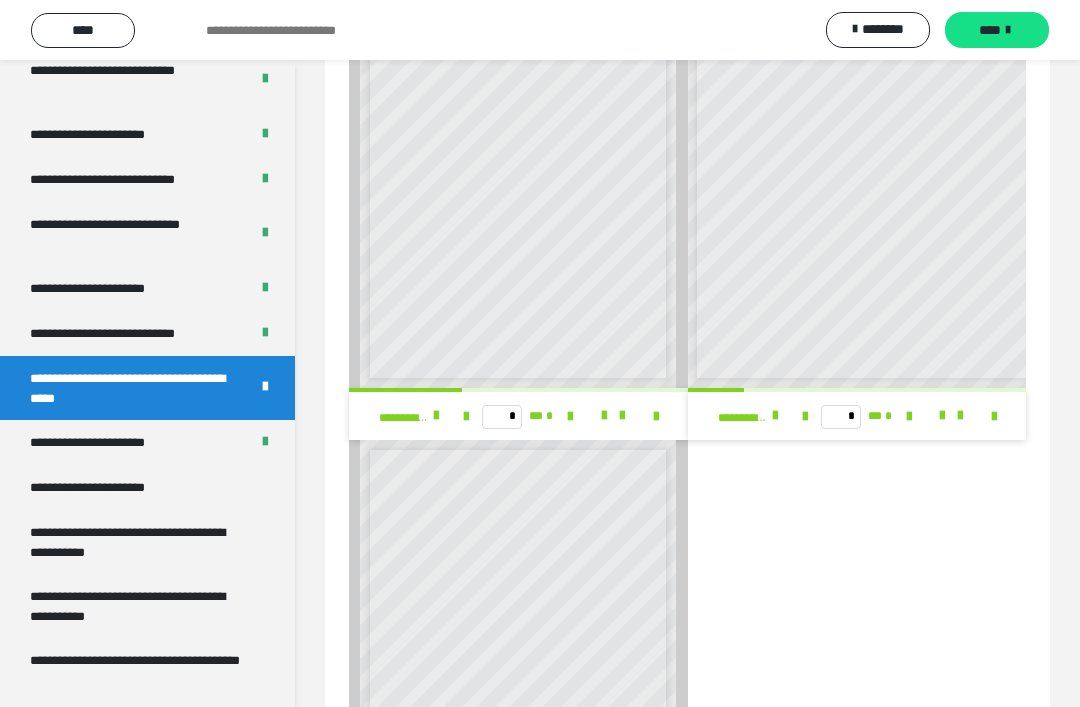 click on "**********" at bounding box center (742, 418) 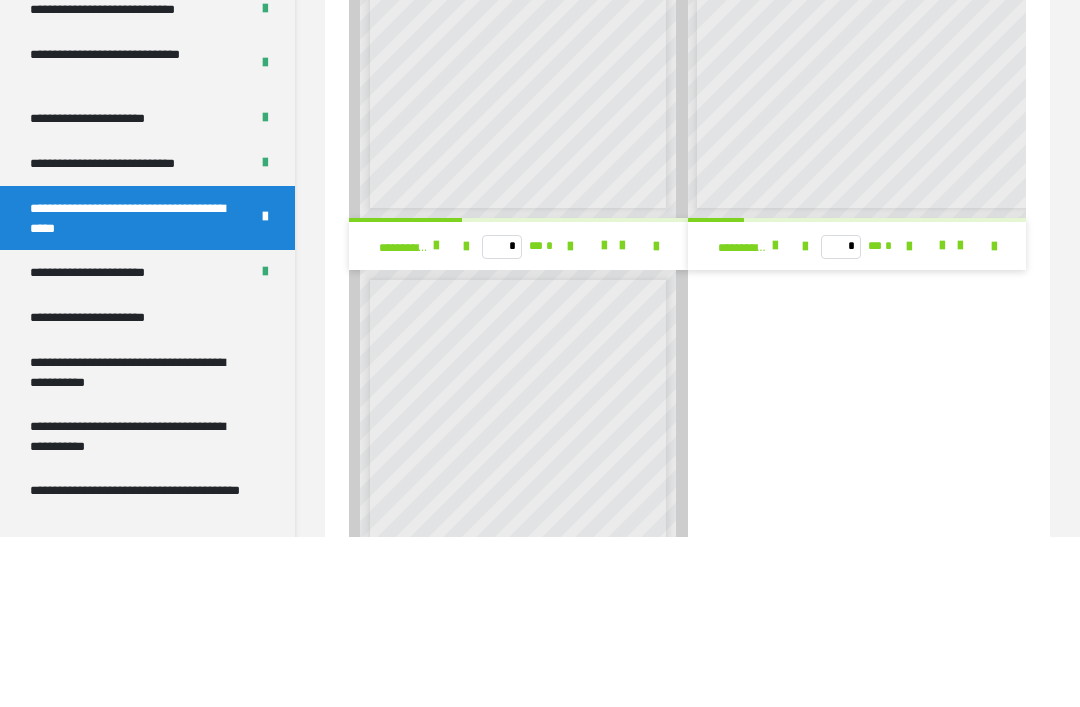 scroll, scrollTop: 424, scrollLeft: 0, axis: vertical 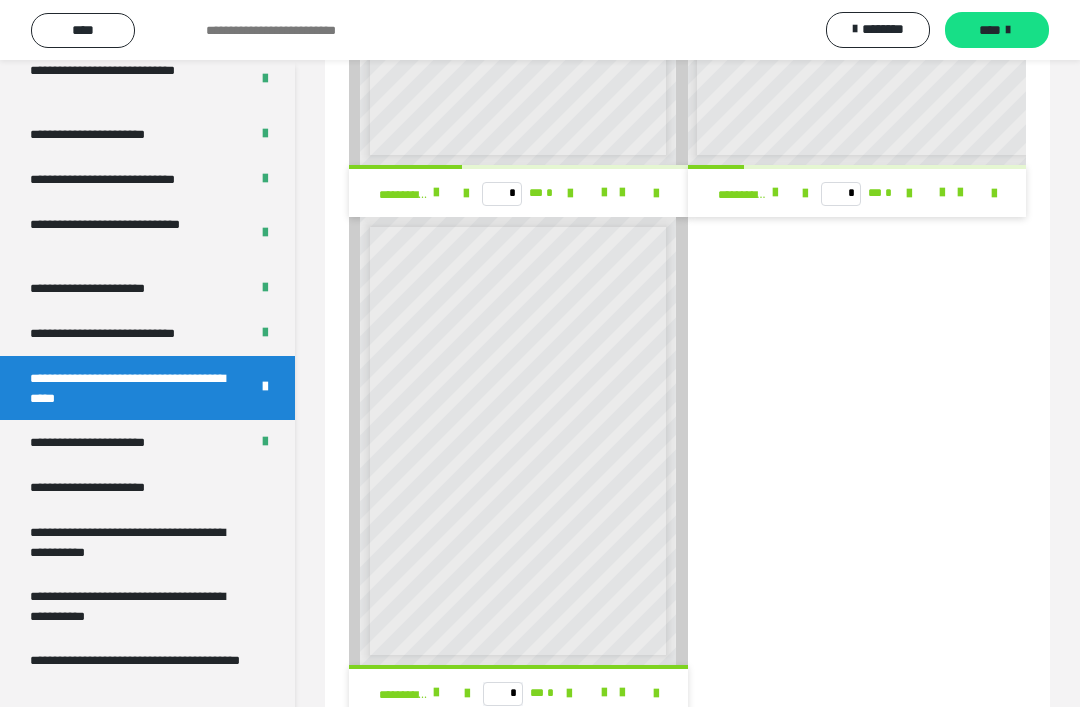click on "**********" at bounding box center (129, 333) 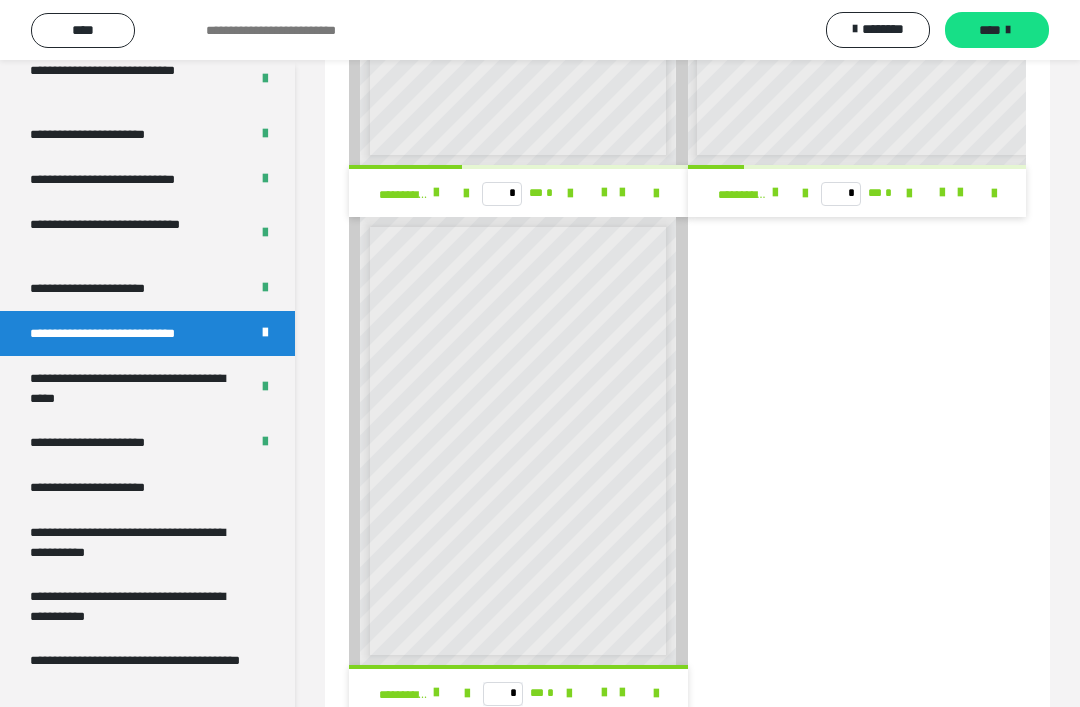 scroll, scrollTop: 60, scrollLeft: 0, axis: vertical 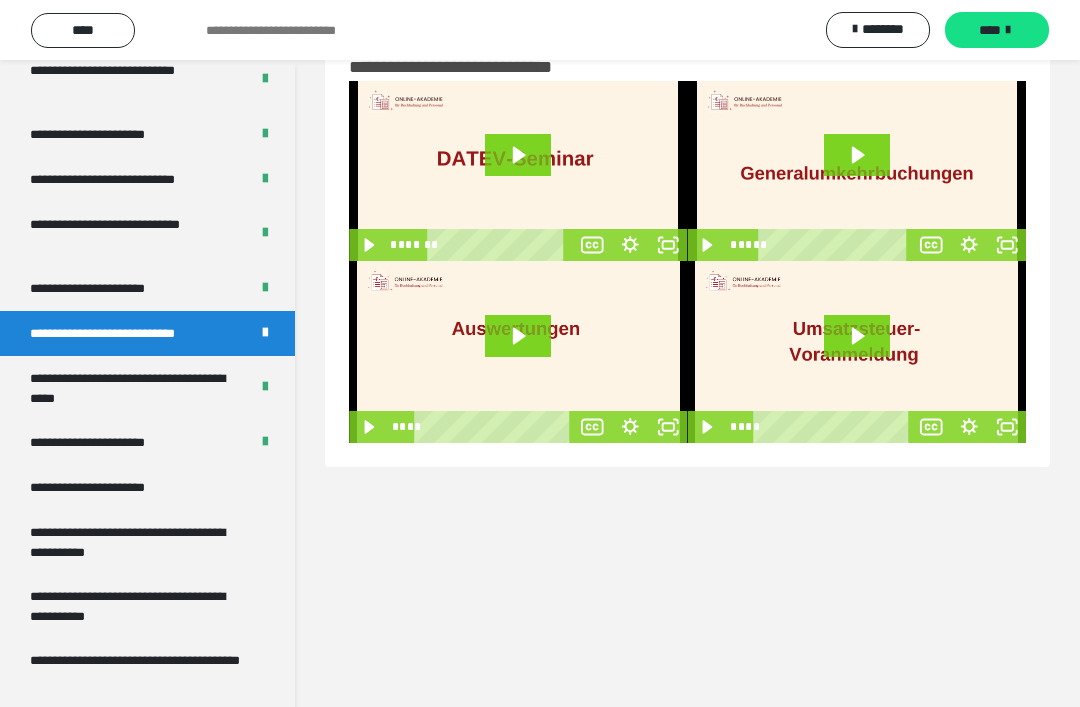 click on "**********" at bounding box center (109, 288) 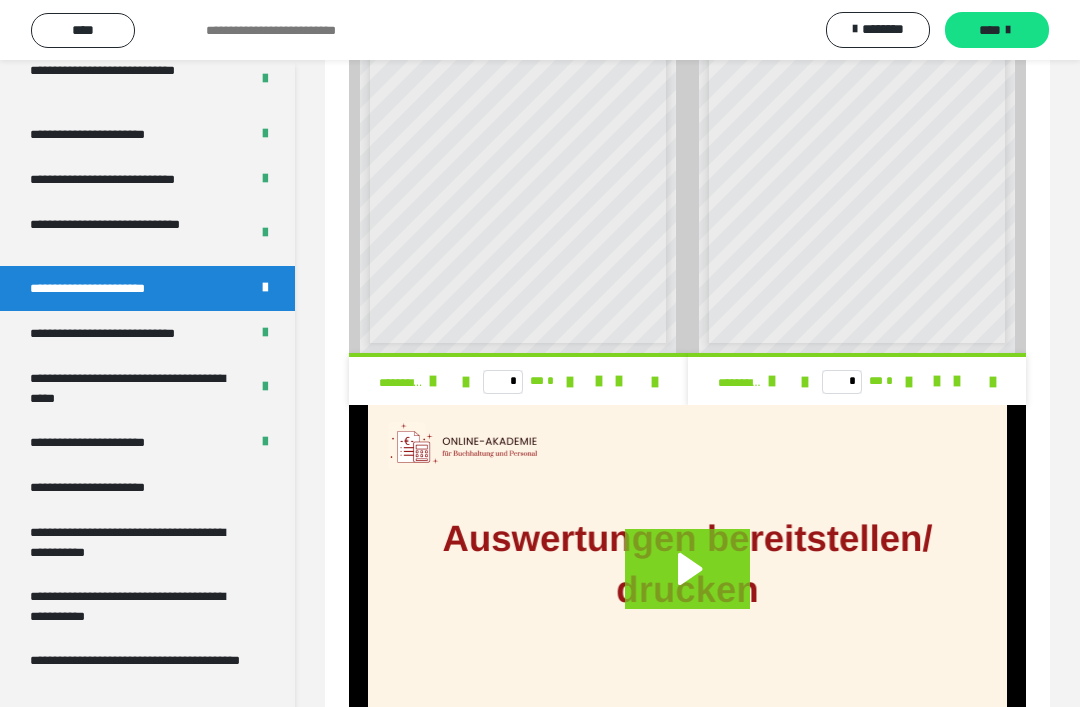 scroll, scrollTop: 1199, scrollLeft: 0, axis: vertical 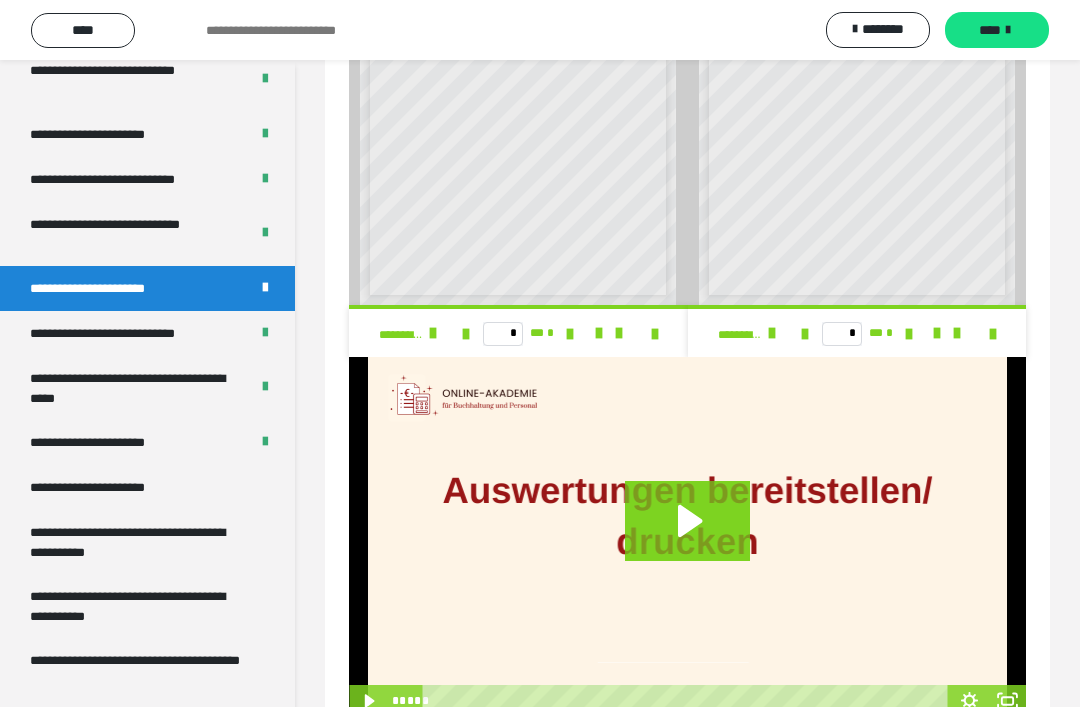 click 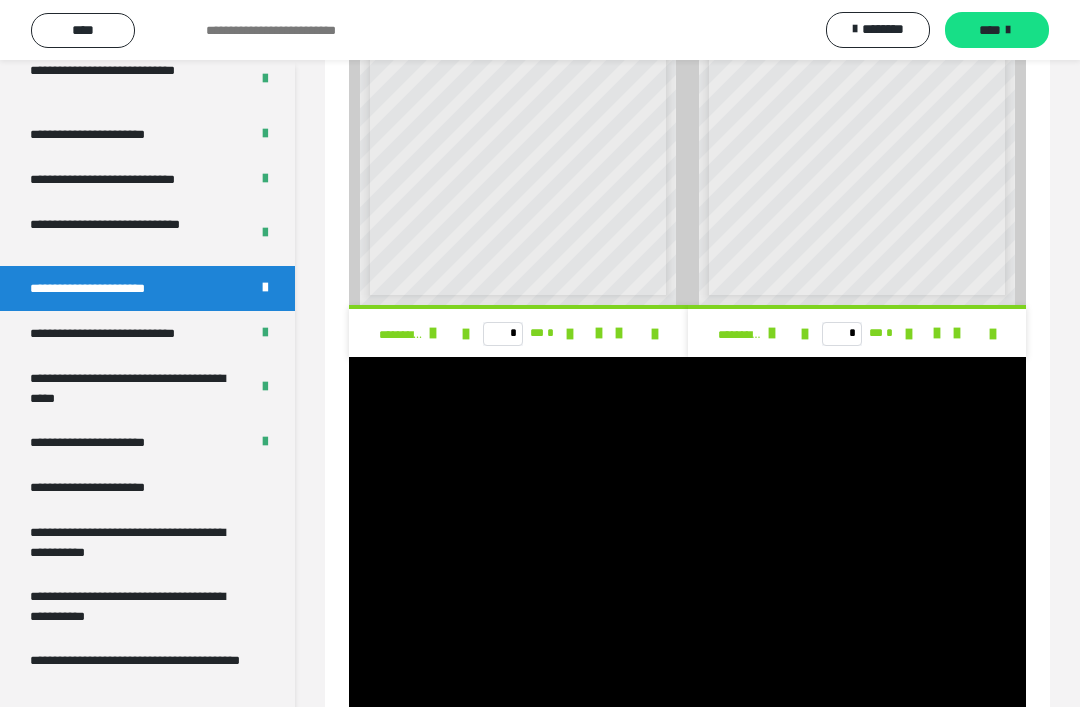 click at bounding box center [687, 537] 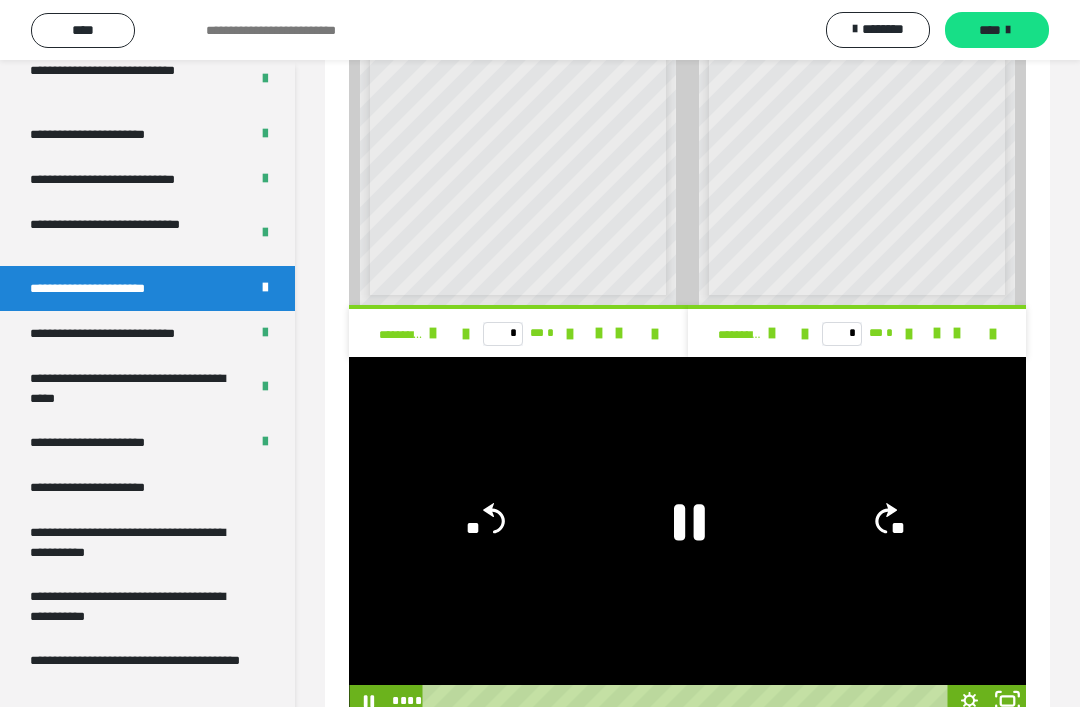 click 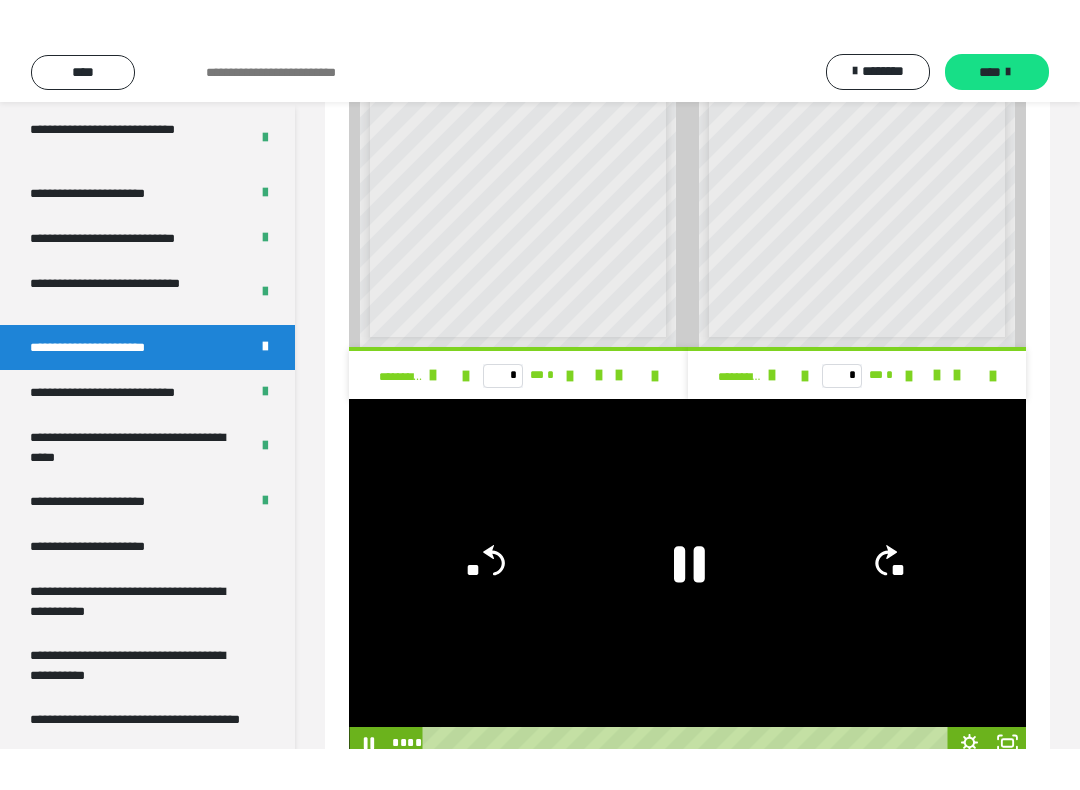 scroll, scrollTop: 0, scrollLeft: 0, axis: both 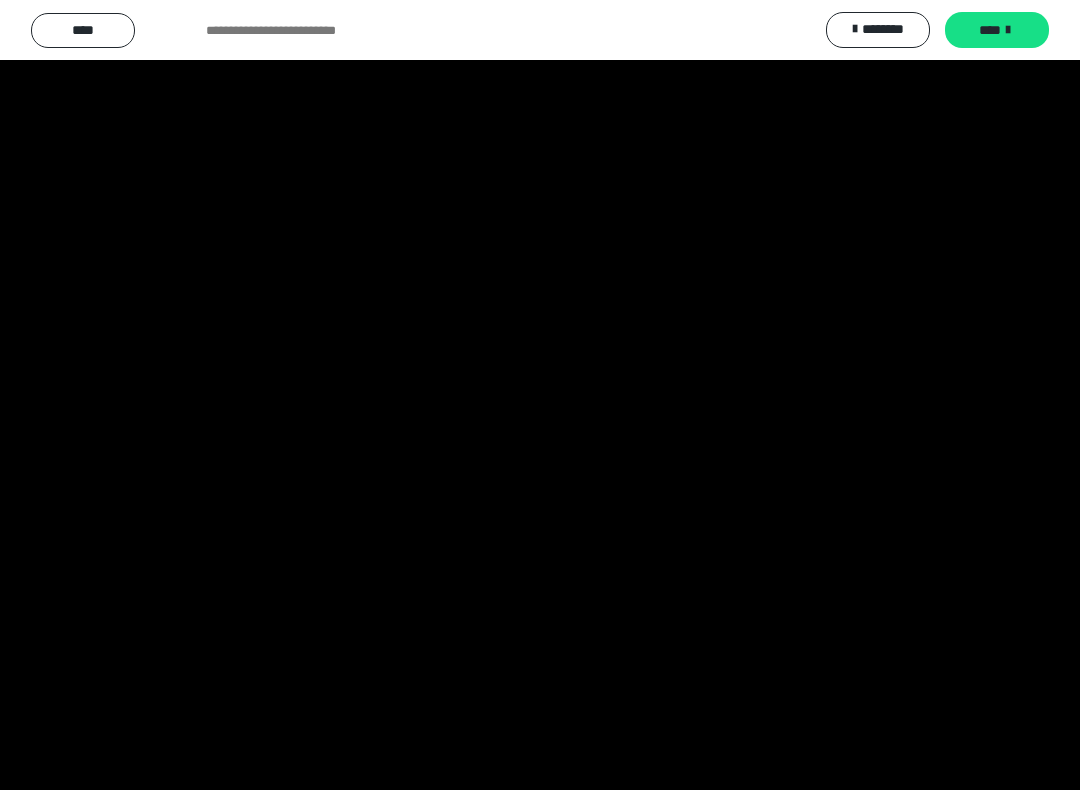 click at bounding box center (540, 395) 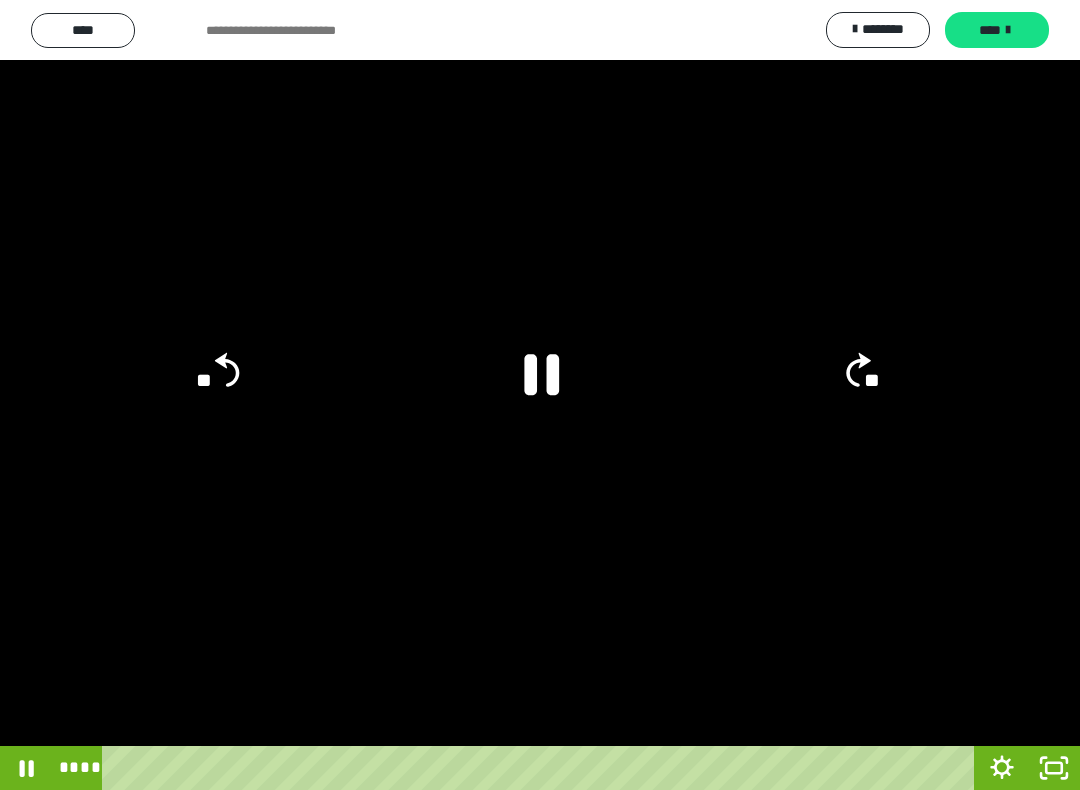 click on "**" 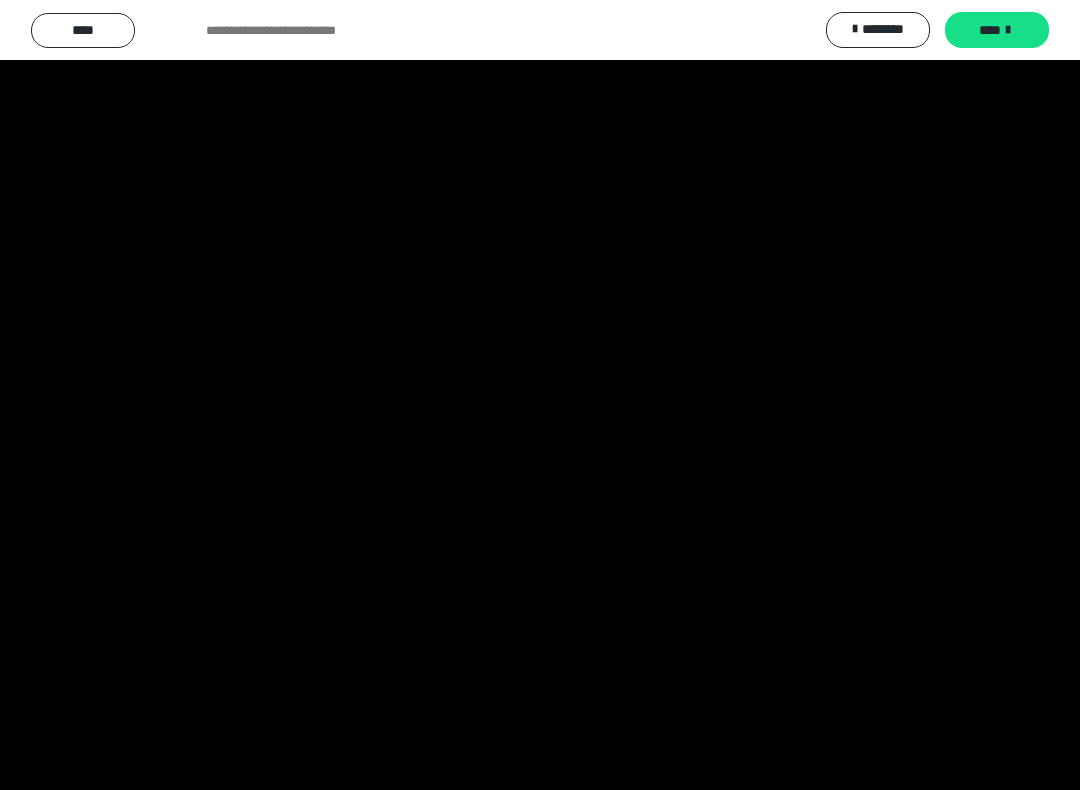 click at bounding box center (540, 395) 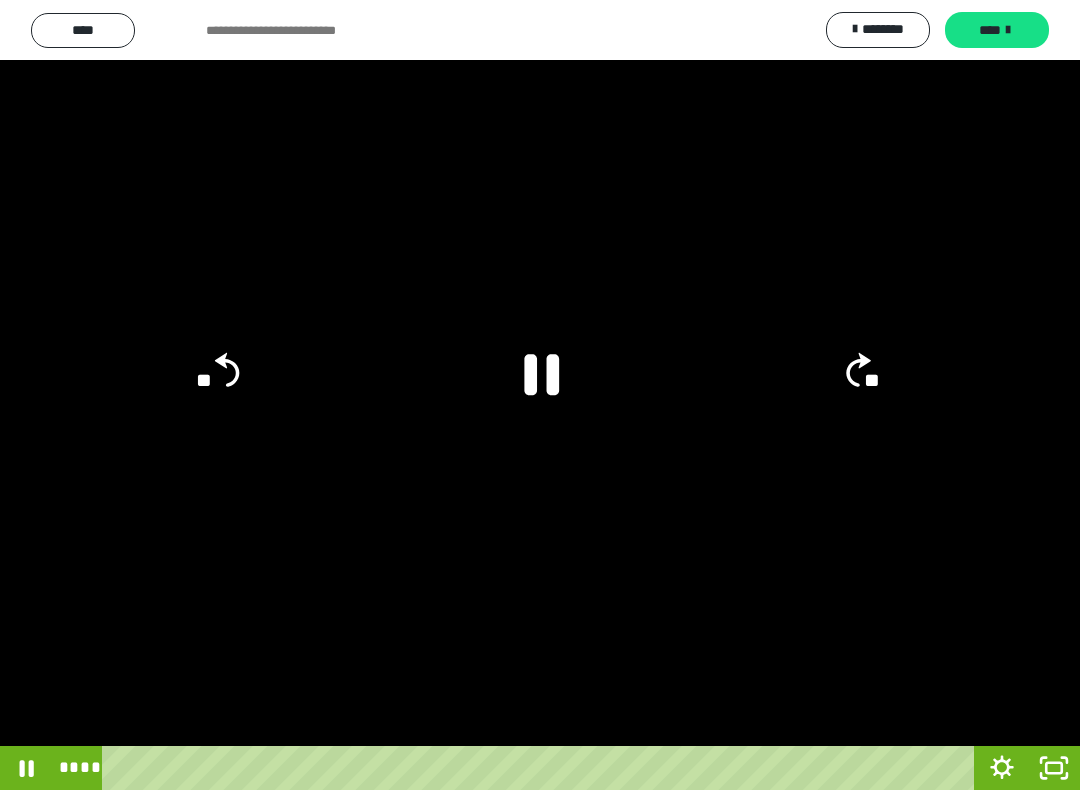 click on "**" 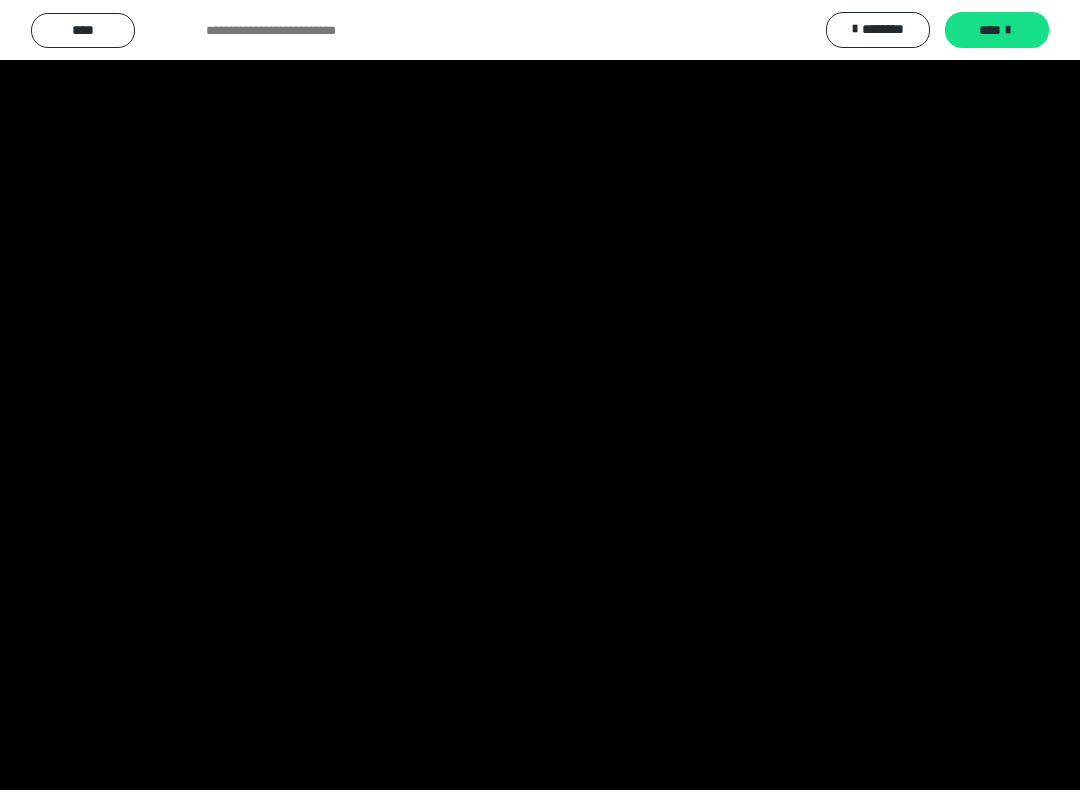 click at bounding box center [540, 395] 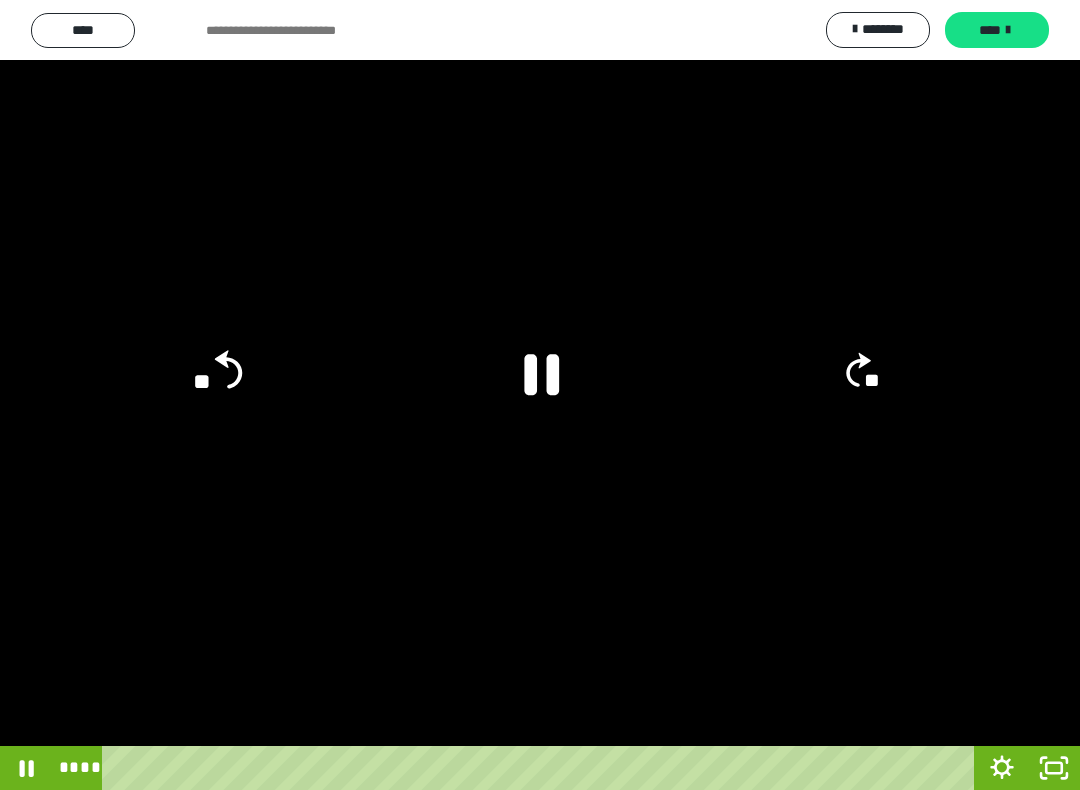 click on "**" 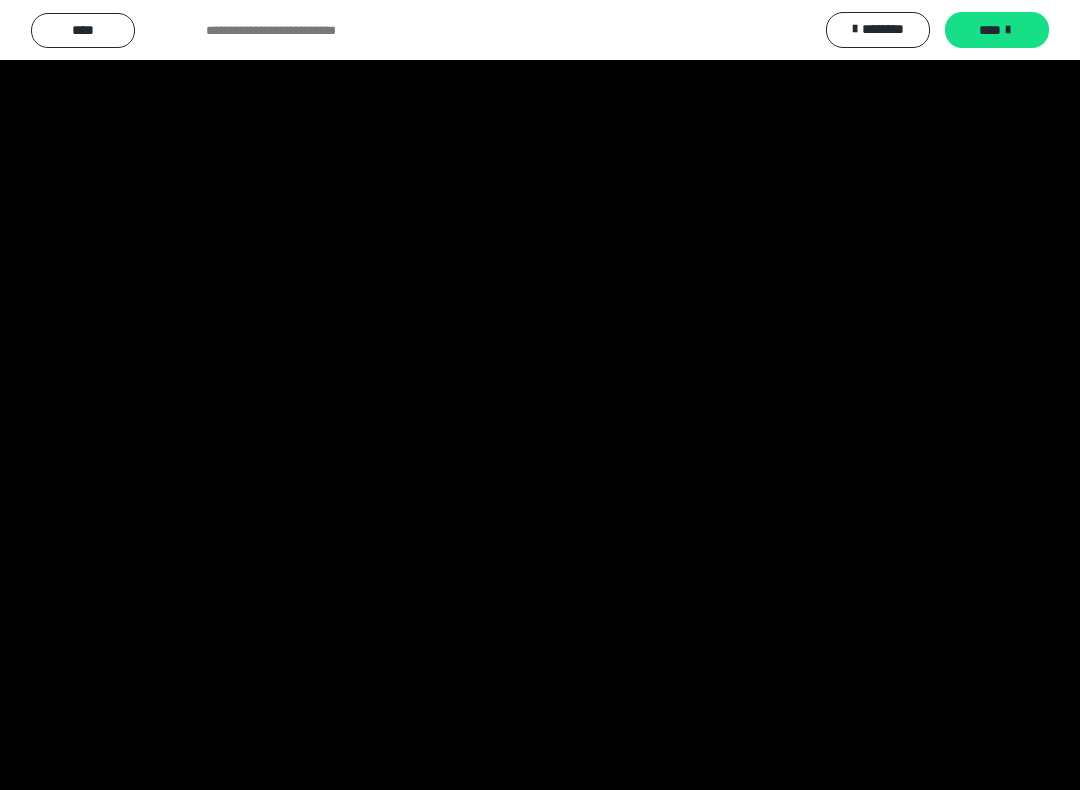 click at bounding box center [540, 395] 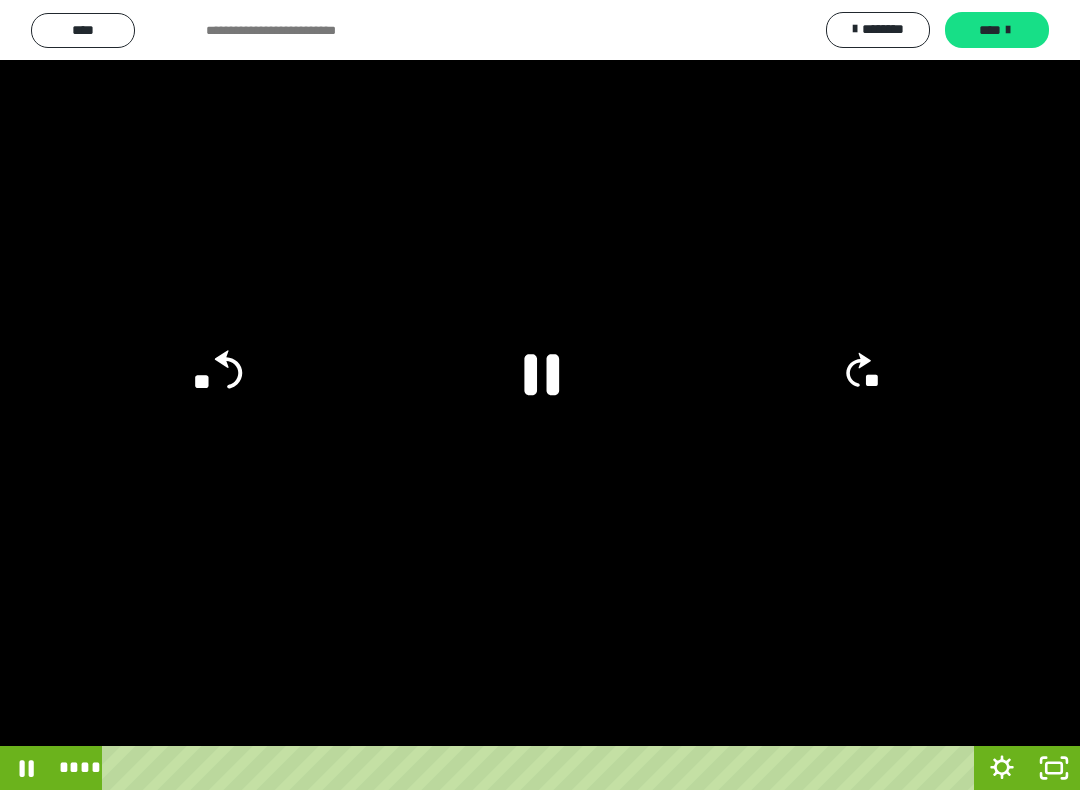 click 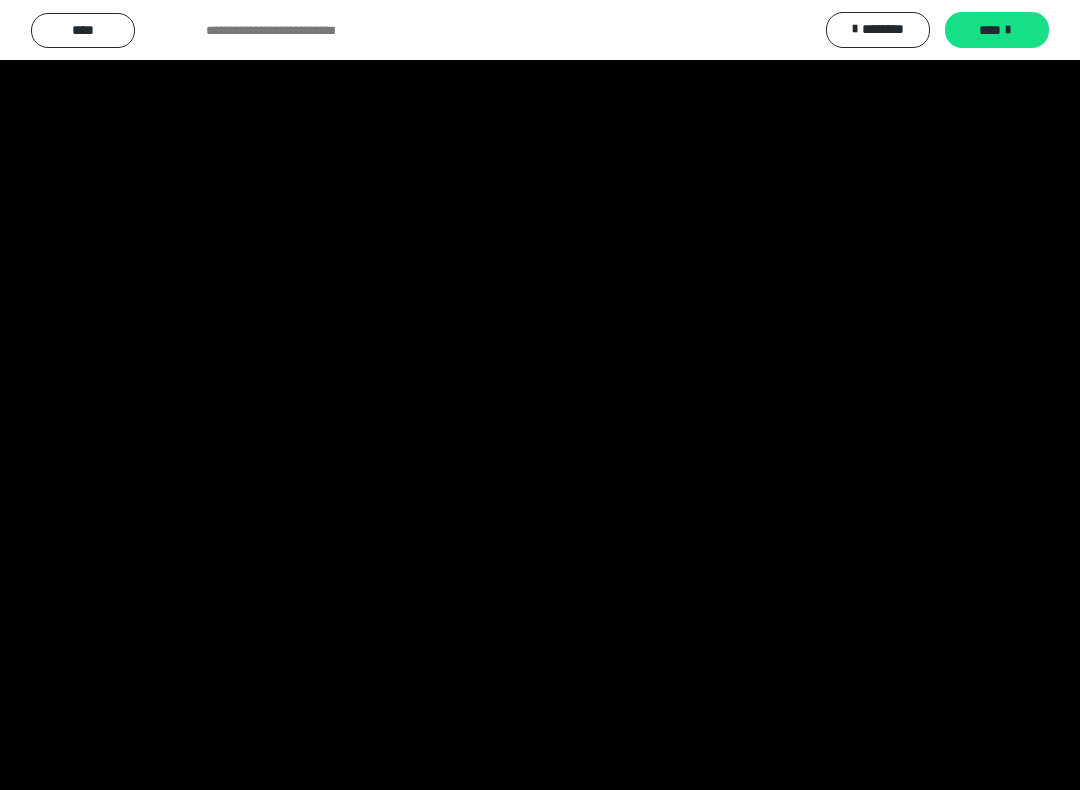 click at bounding box center (540, 395) 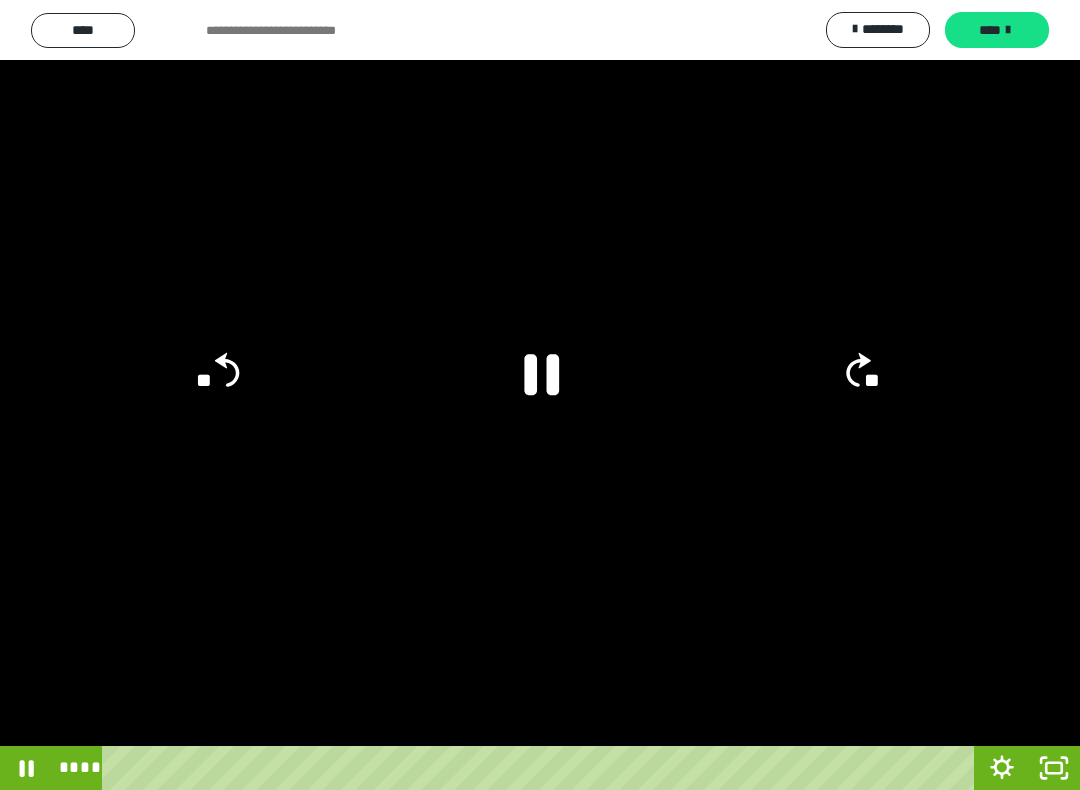 click 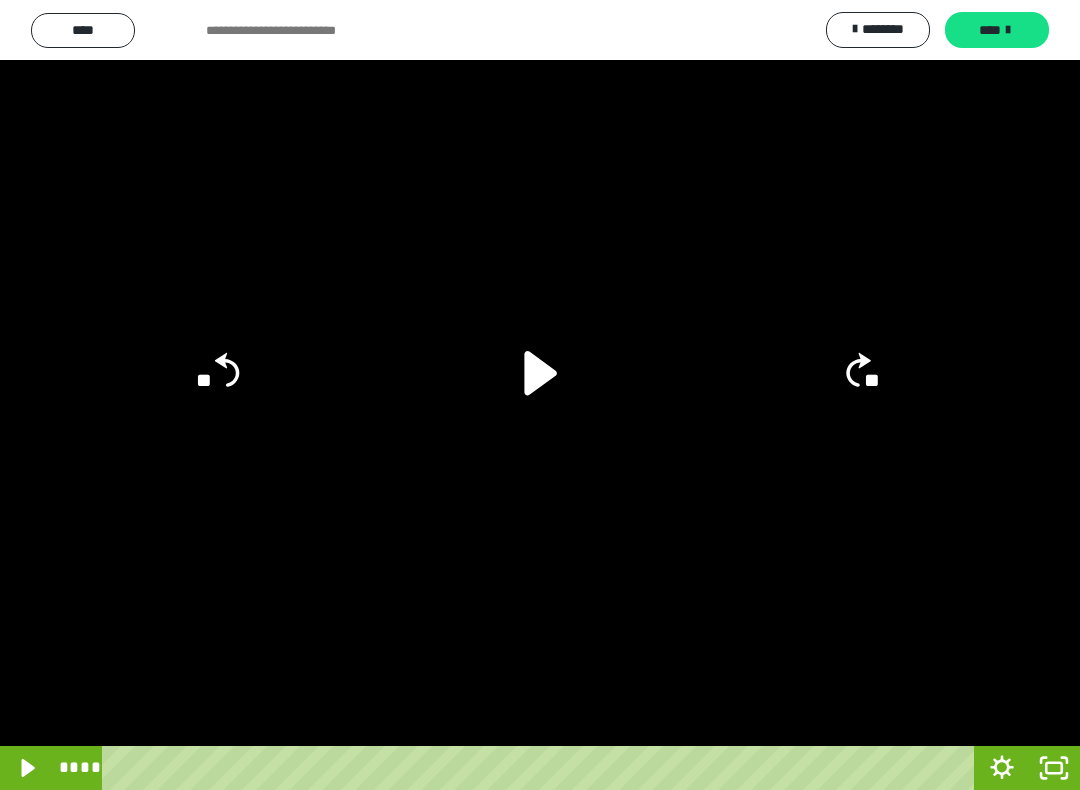 click on "**" 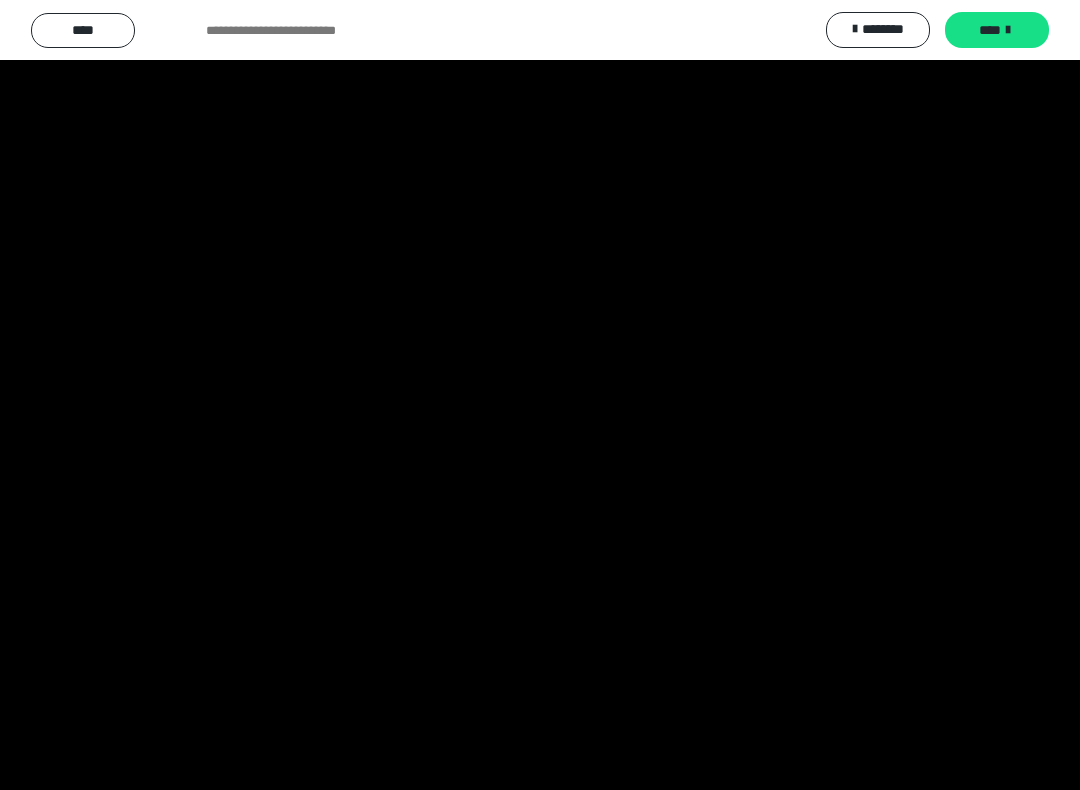 click at bounding box center (540, 395) 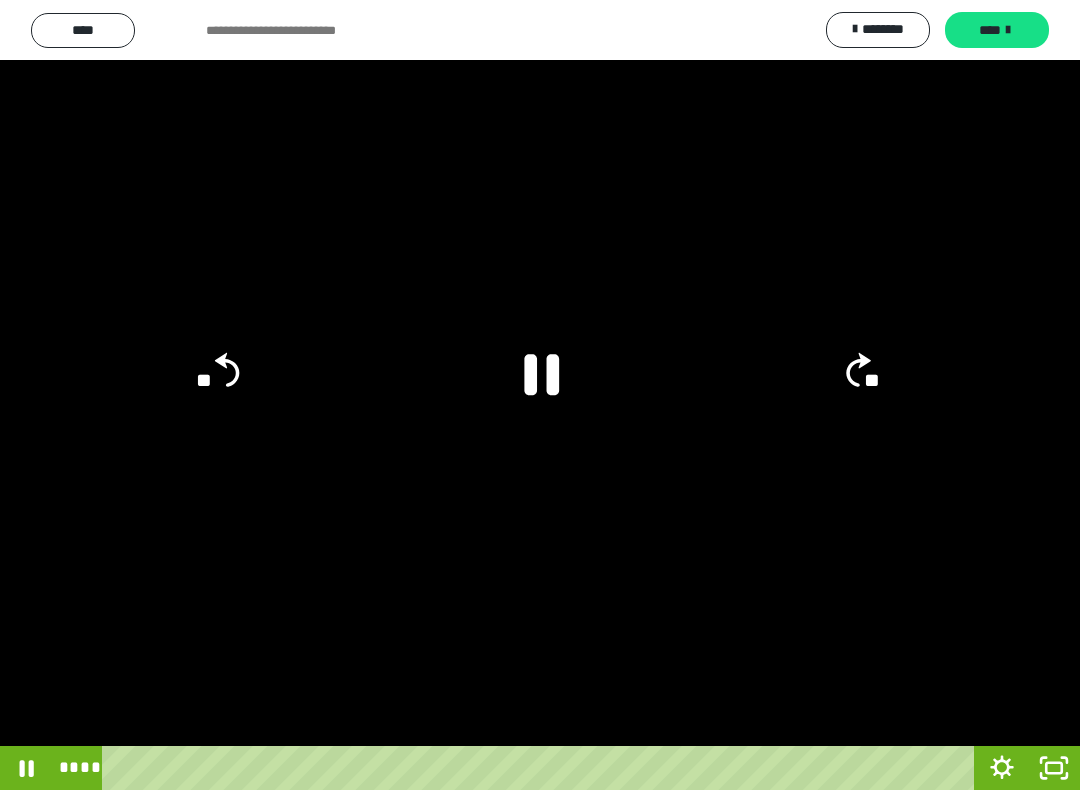 click 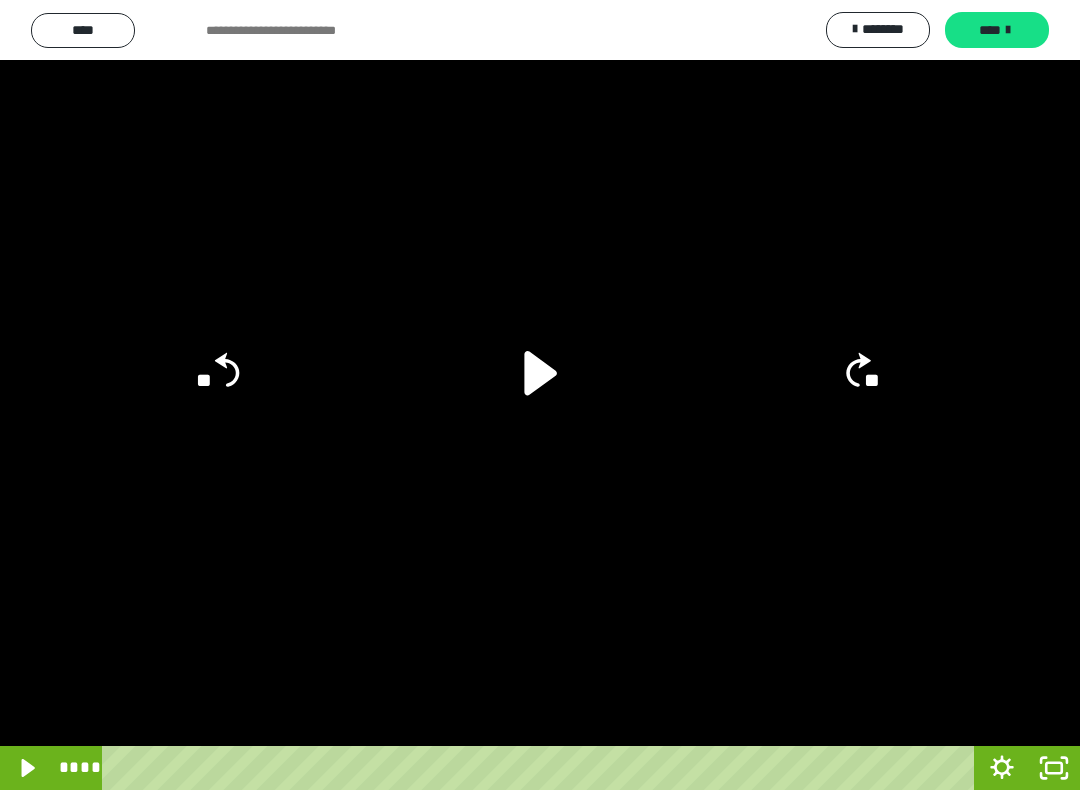 click 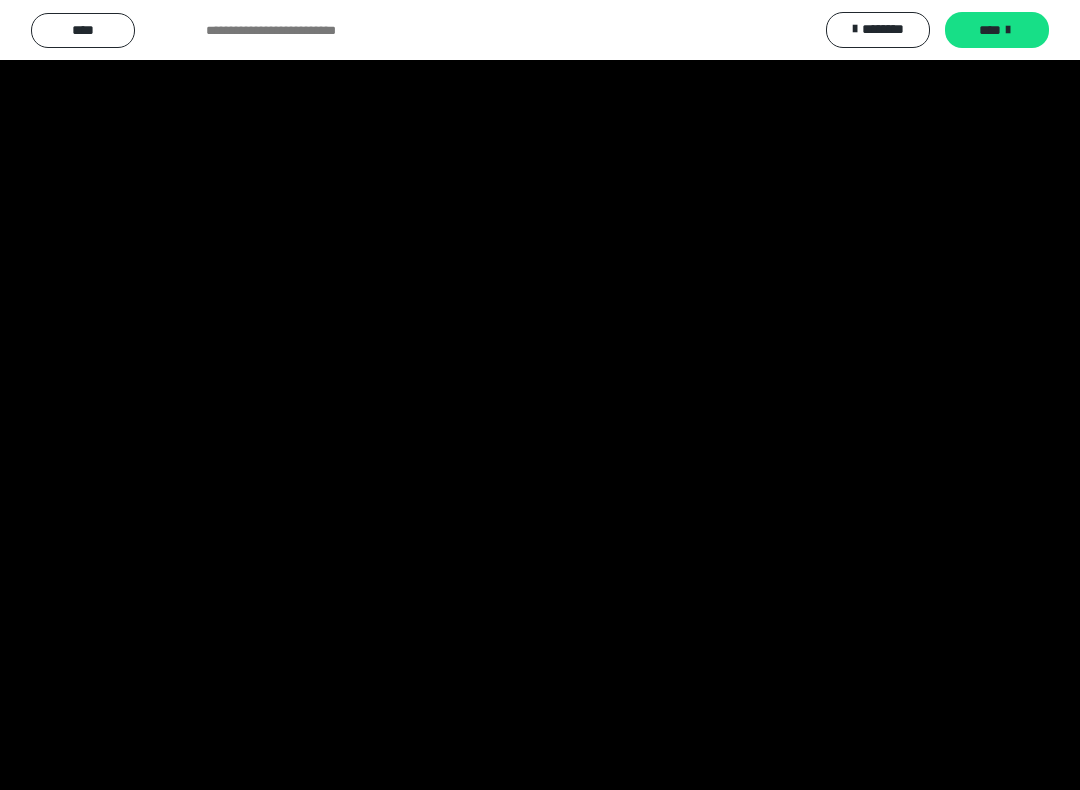 click at bounding box center (540, 395) 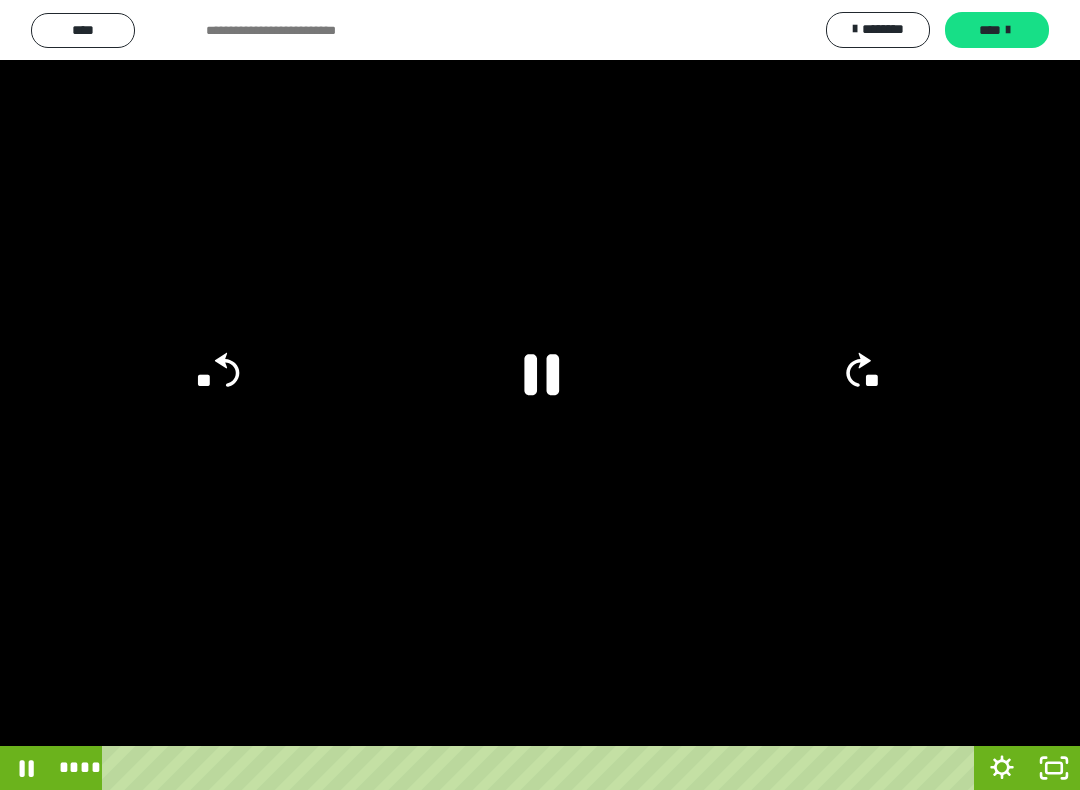 click on "**" 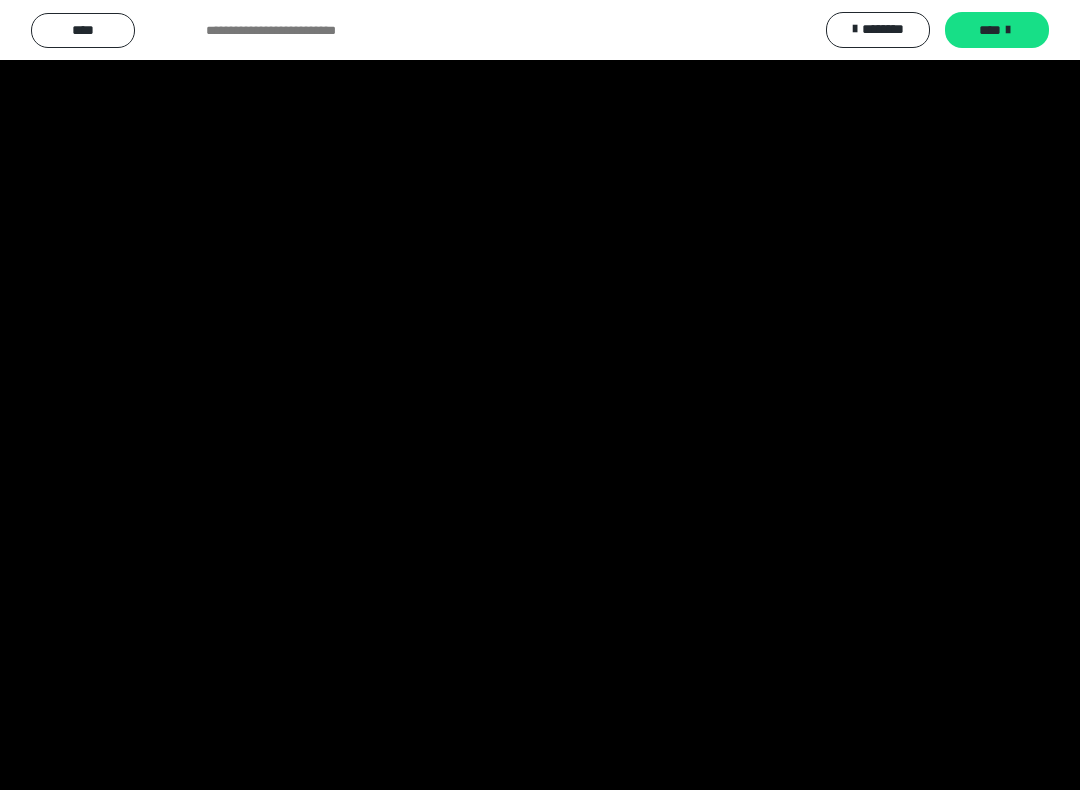 click at bounding box center [540, 395] 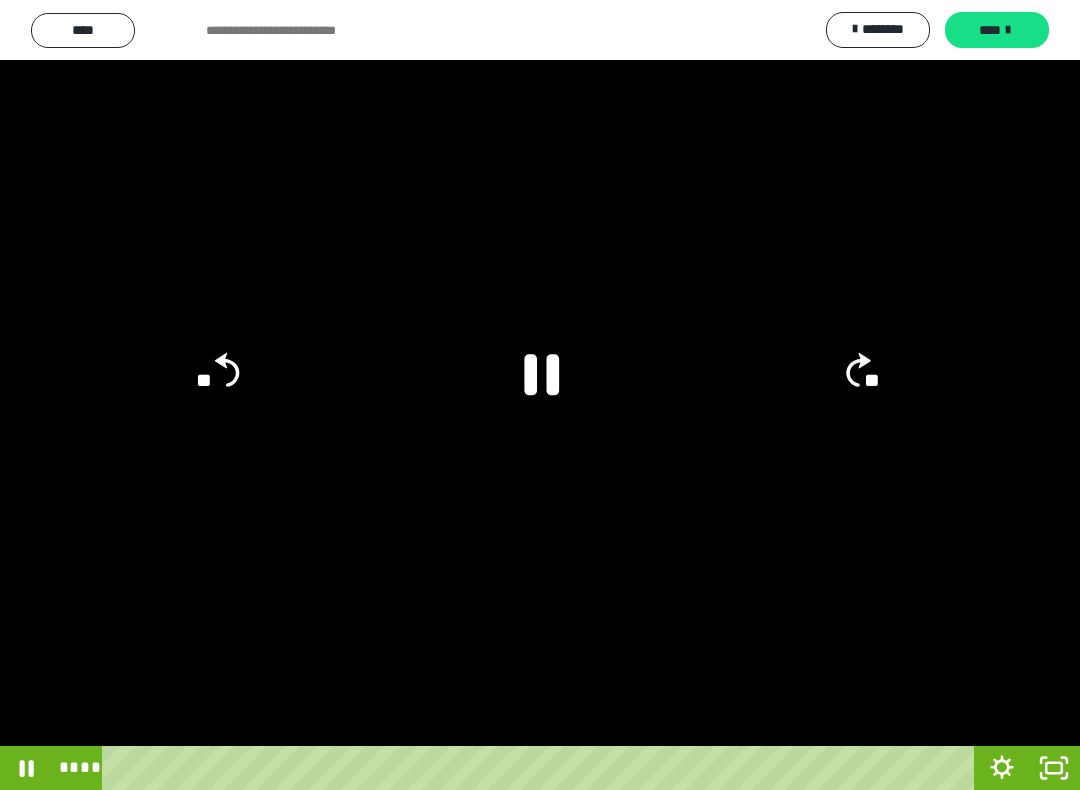 click 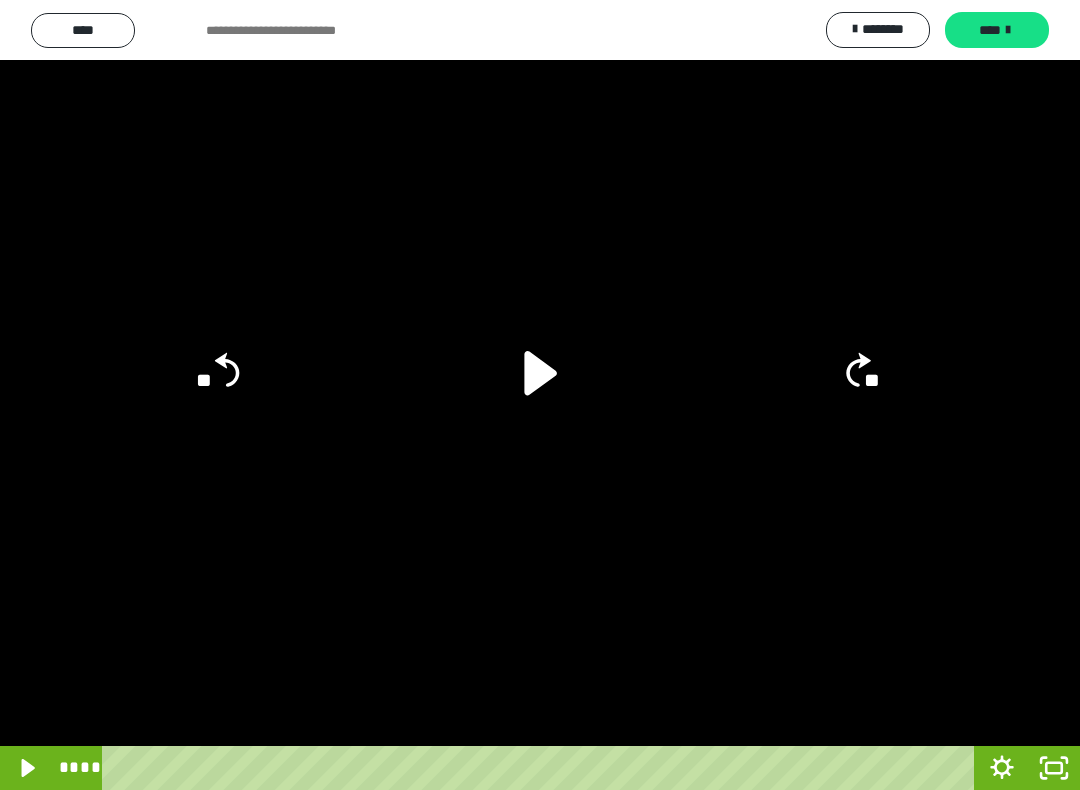 click 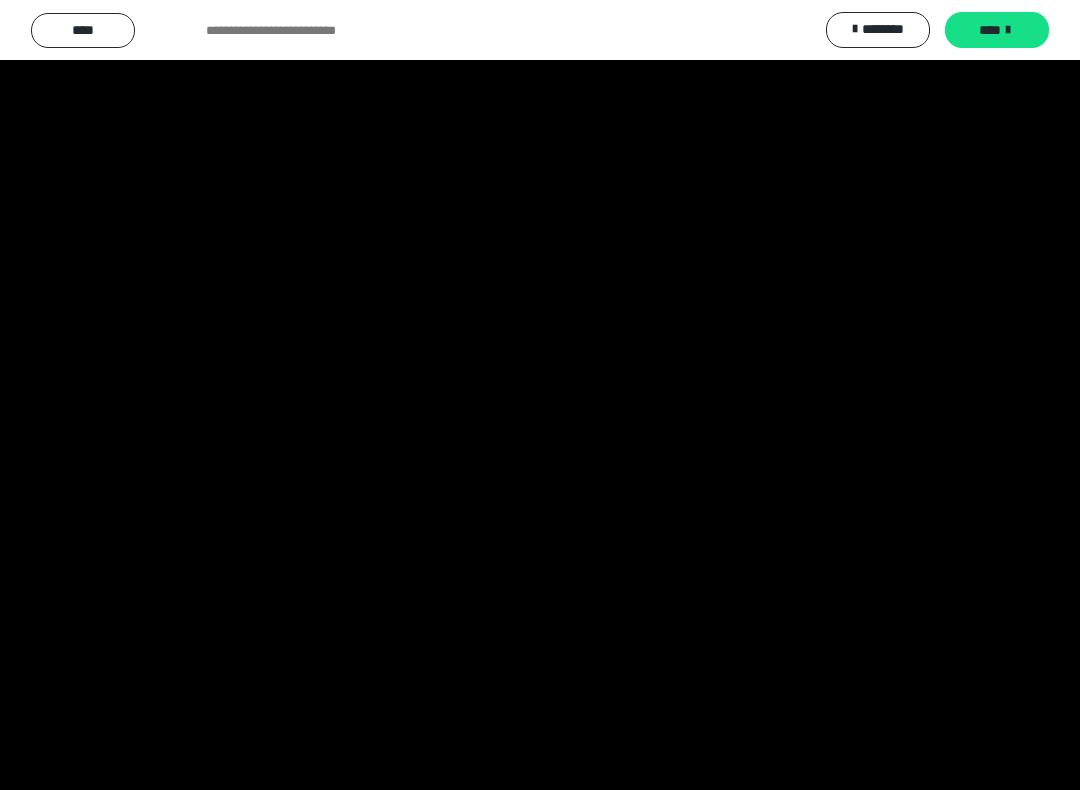 click at bounding box center (540, 395) 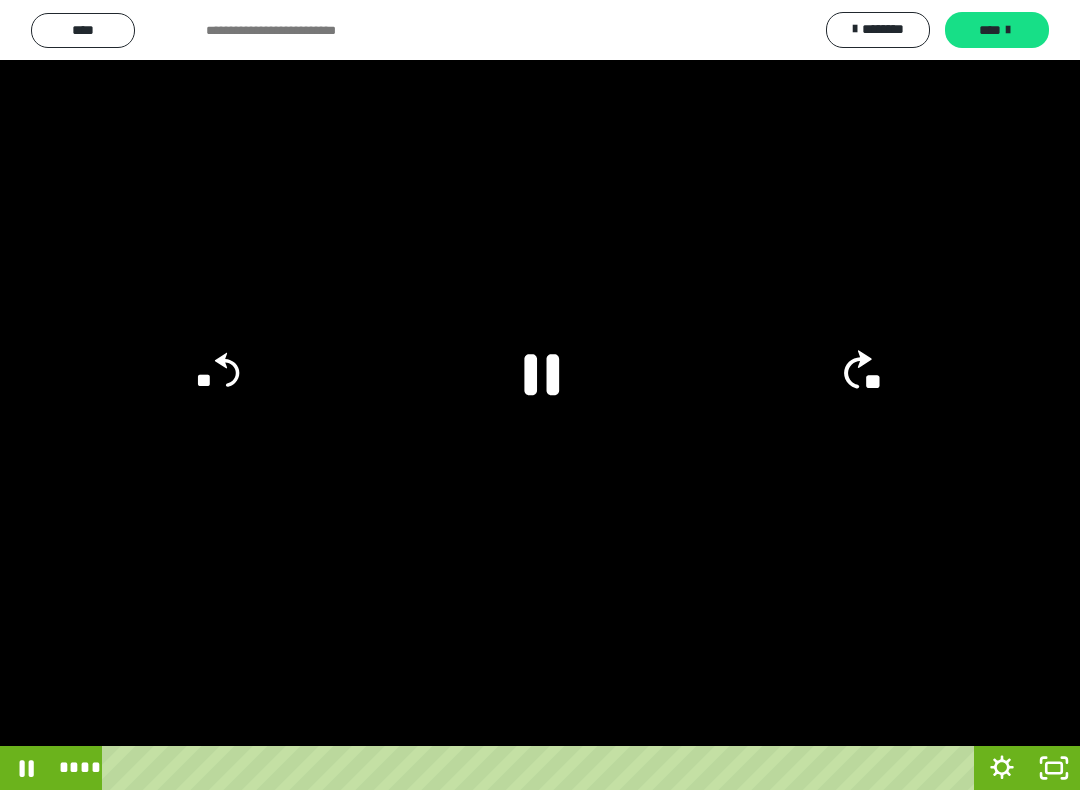 click on "**" 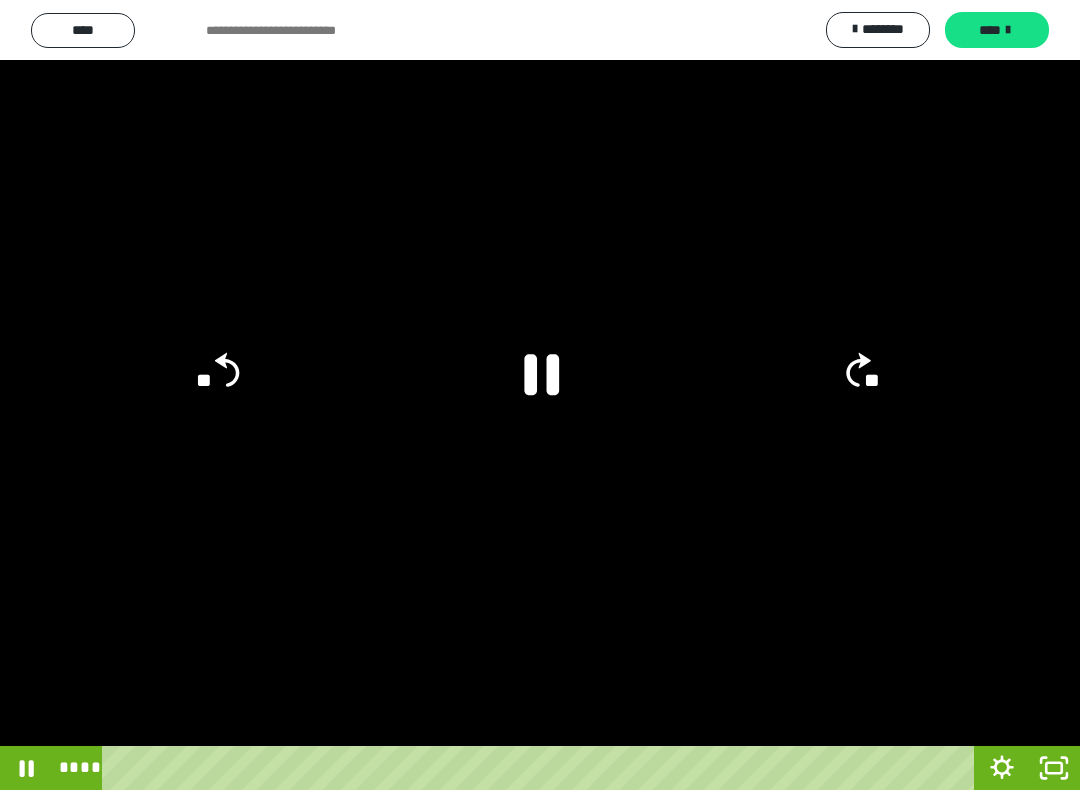 click on "**" 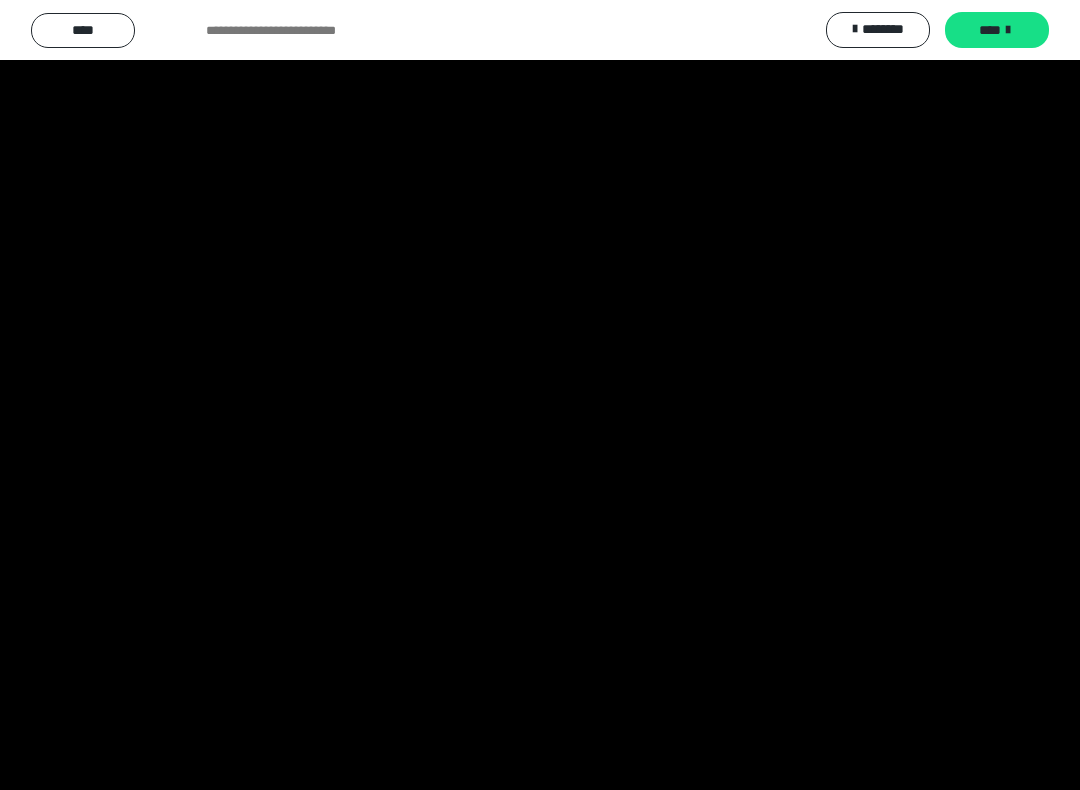 click at bounding box center [540, 395] 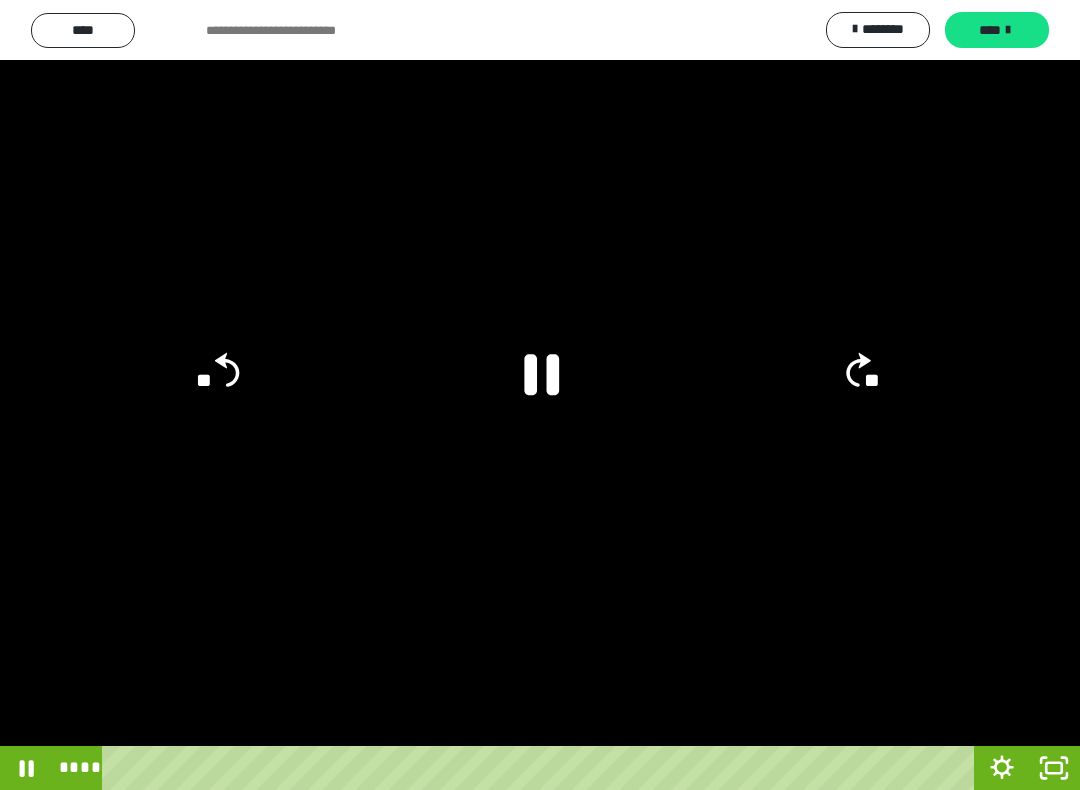 click on "**" 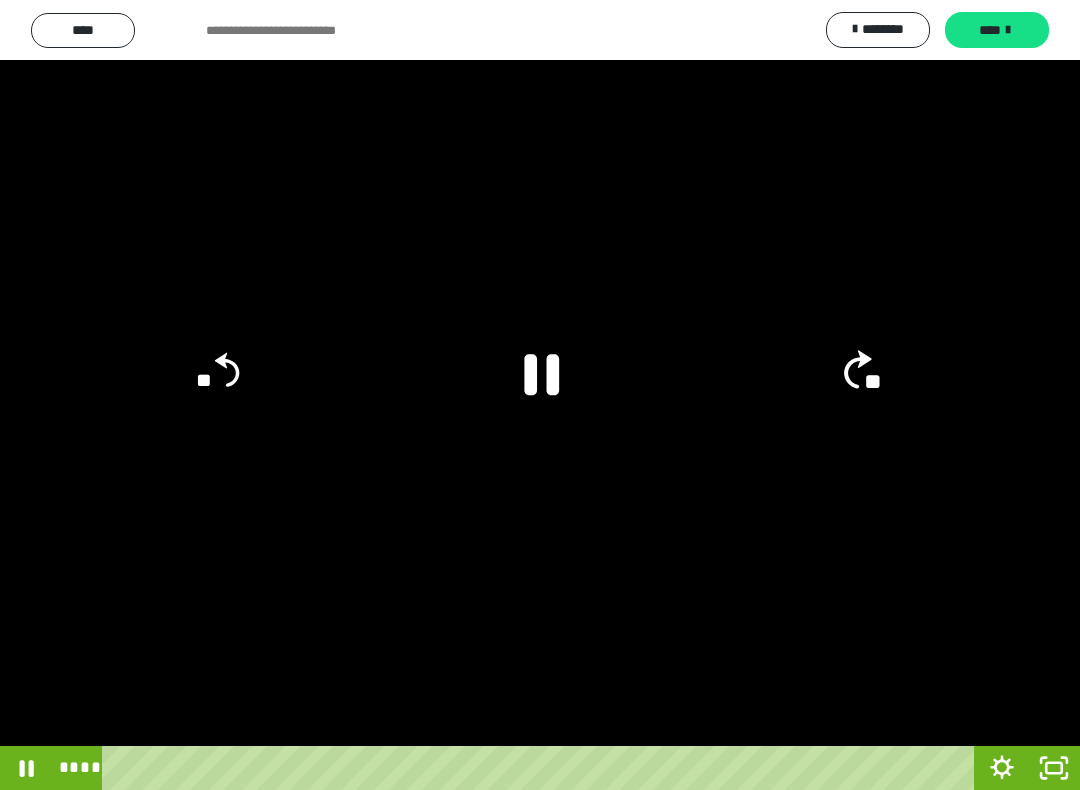click on "**" 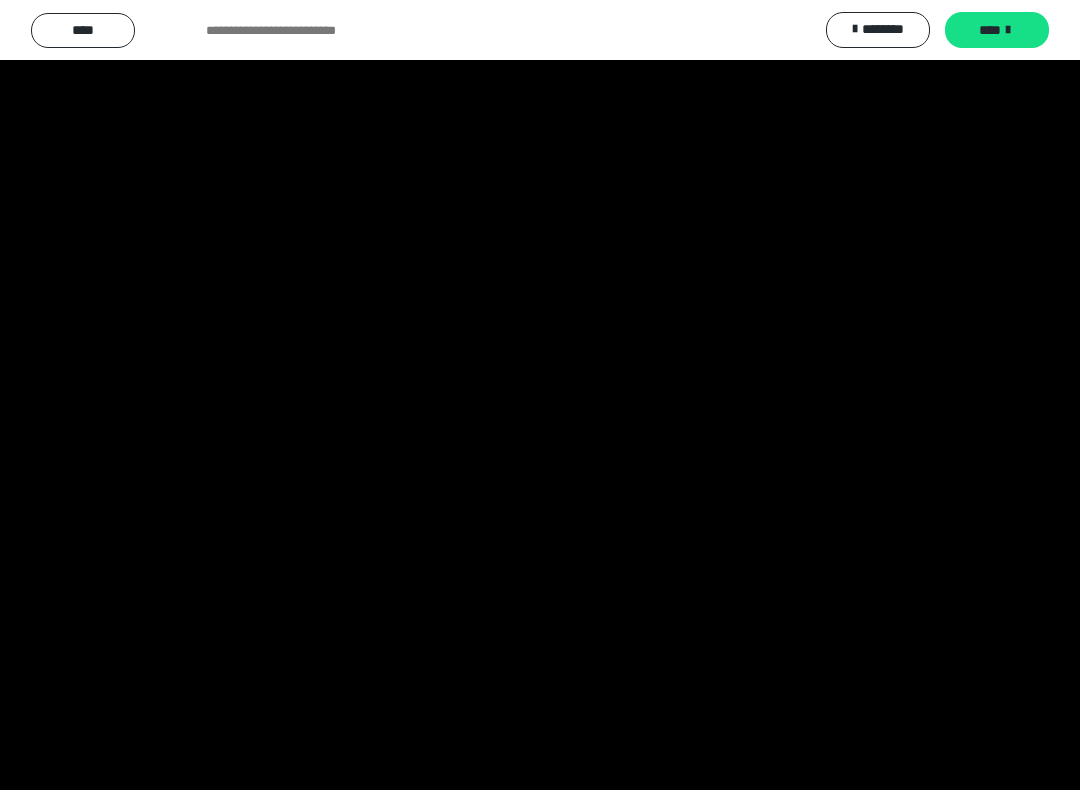 click at bounding box center (540, 395) 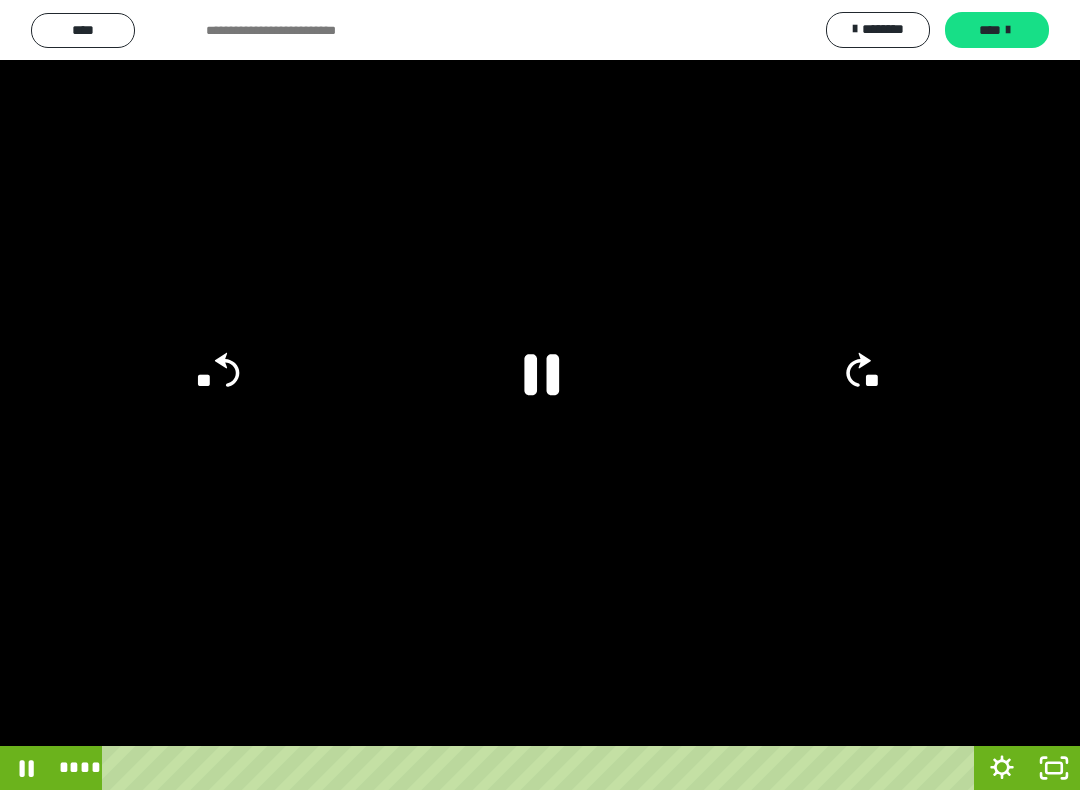 click 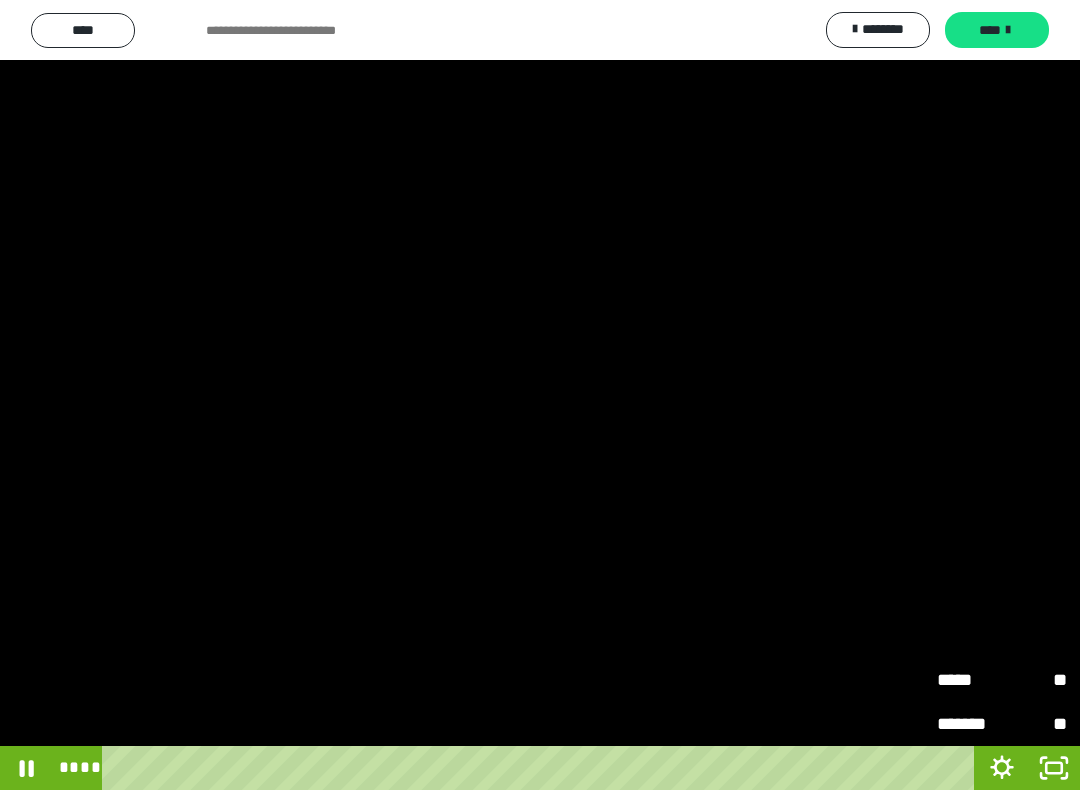 click on "*****" at bounding box center [969, 680] 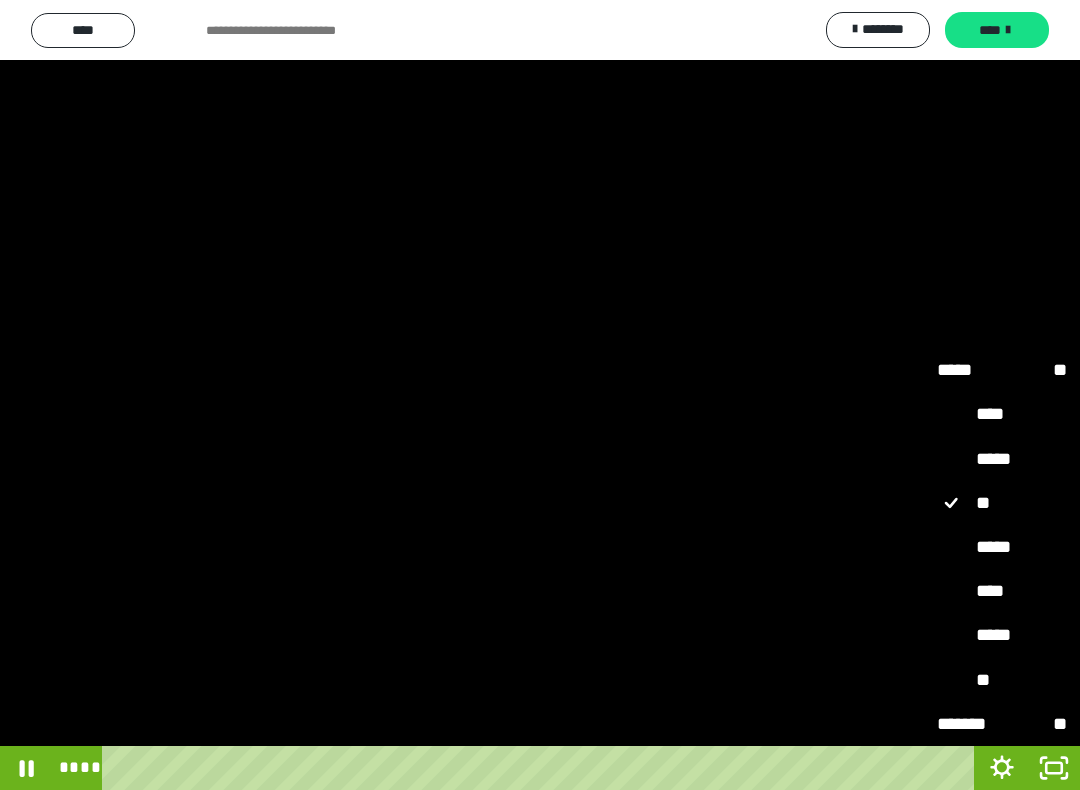 click on "*****" at bounding box center [1002, 547] 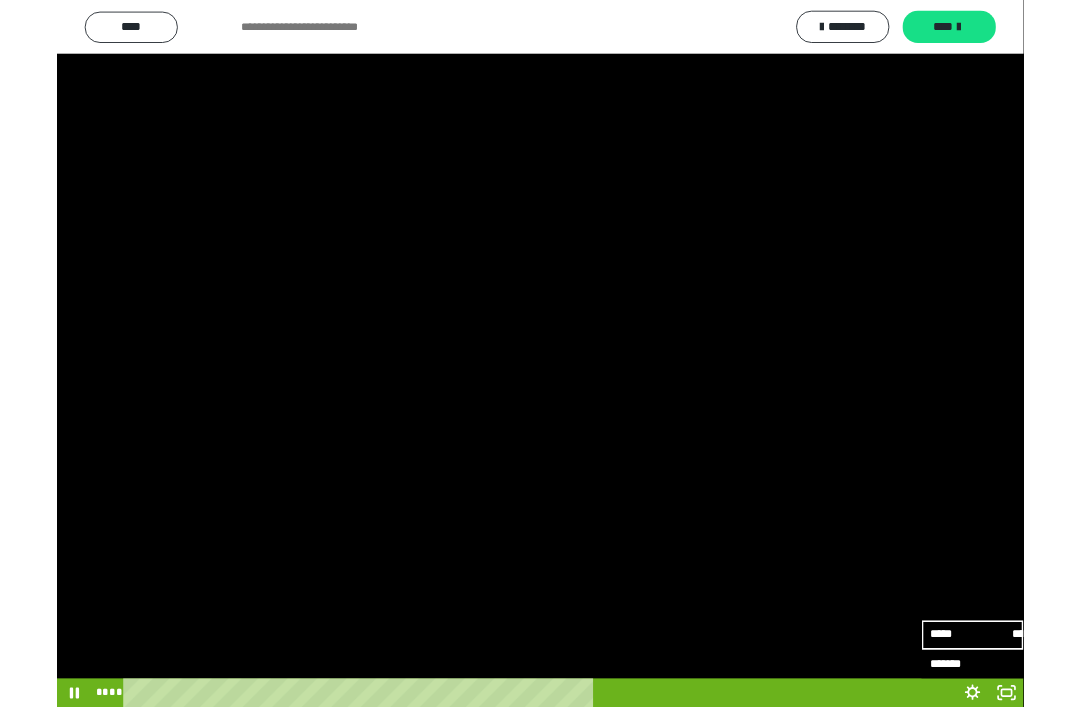 scroll, scrollTop: 1263, scrollLeft: 0, axis: vertical 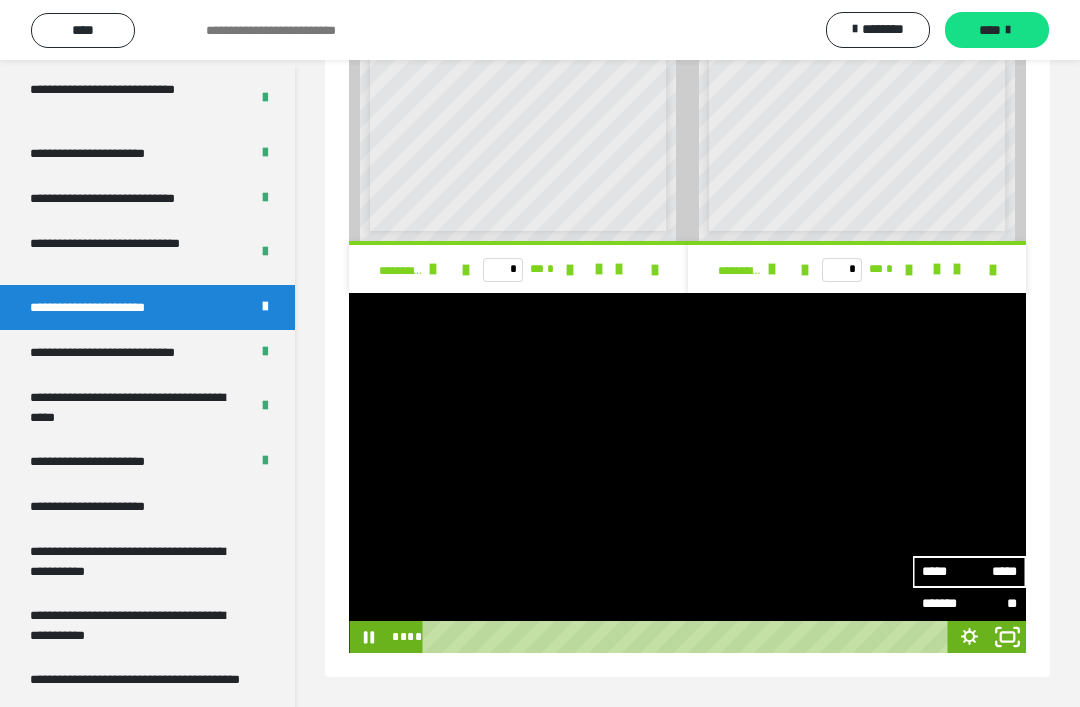 click 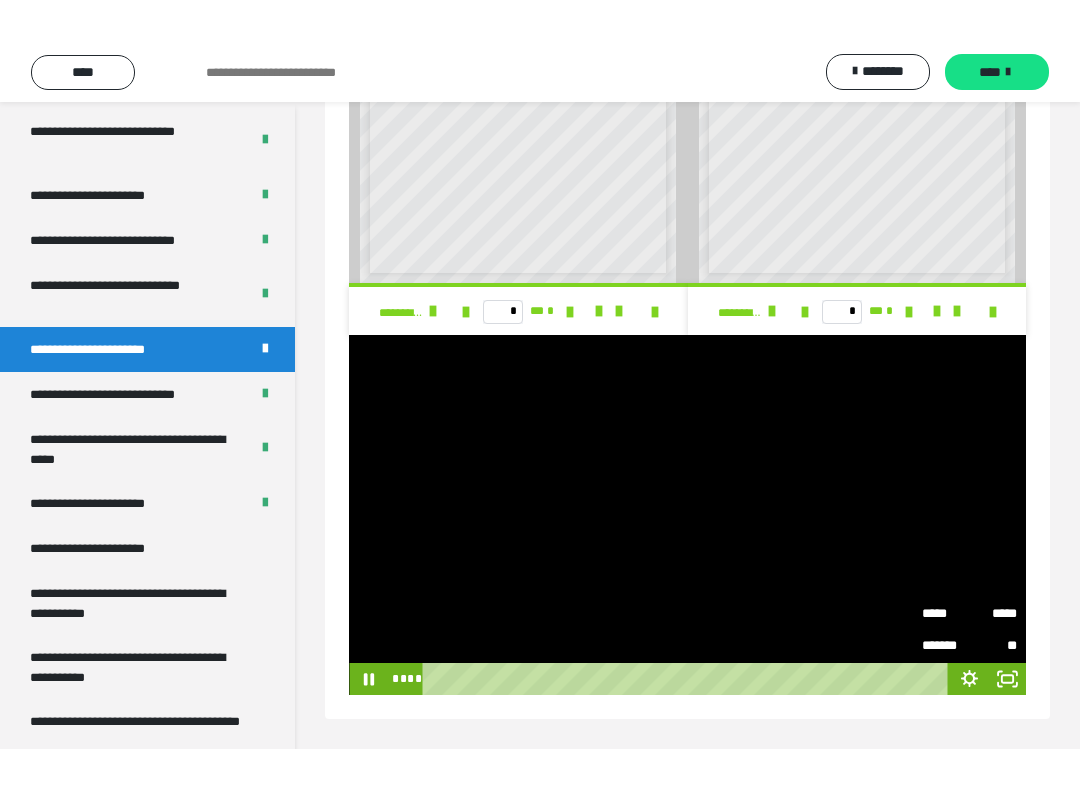 scroll, scrollTop: 0, scrollLeft: 0, axis: both 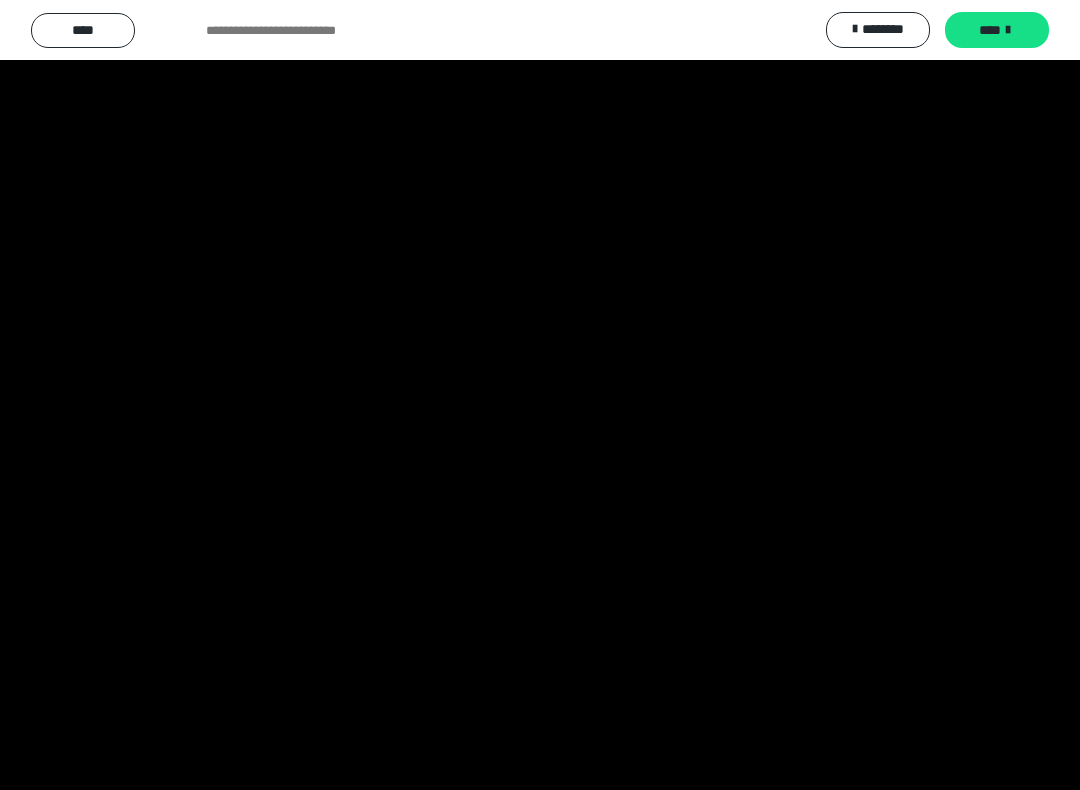 click at bounding box center (540, 395) 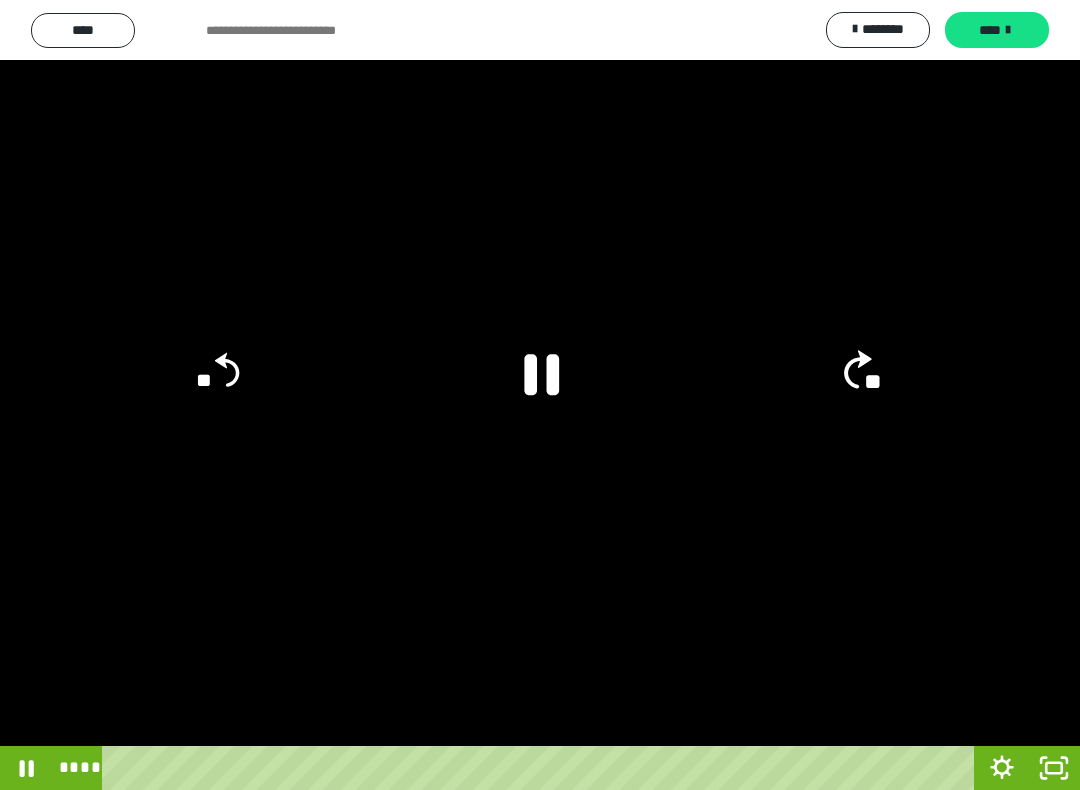click on "**" 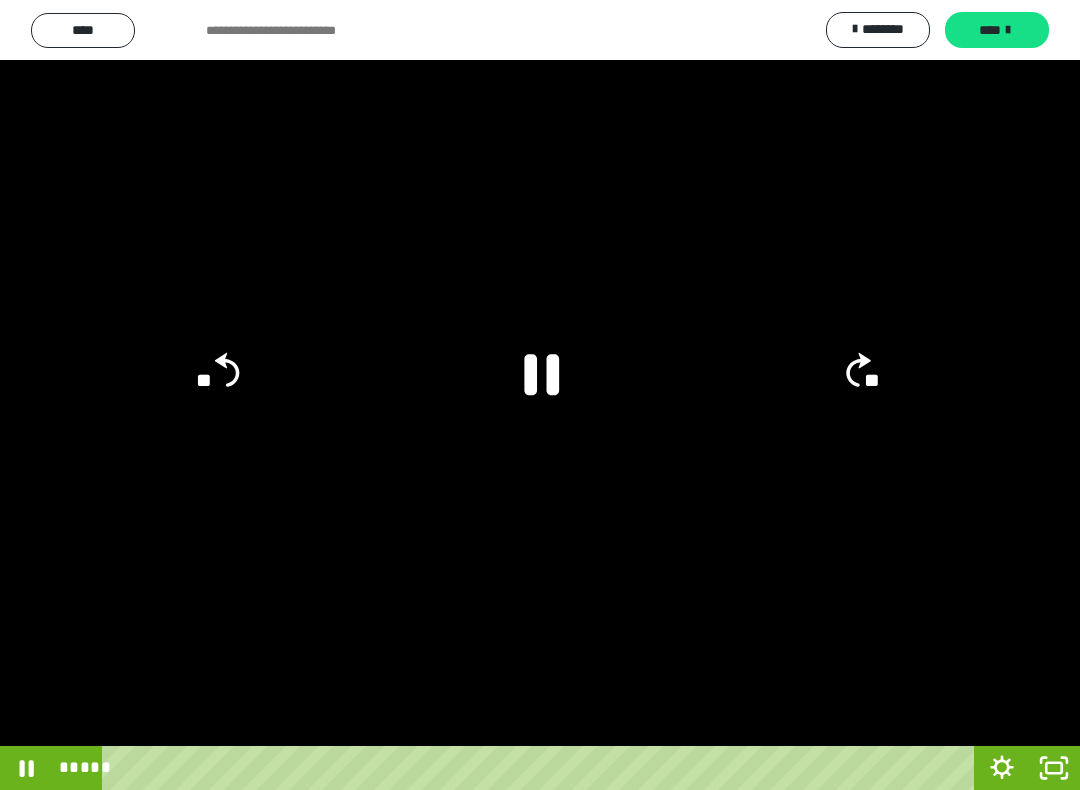 click on "**" 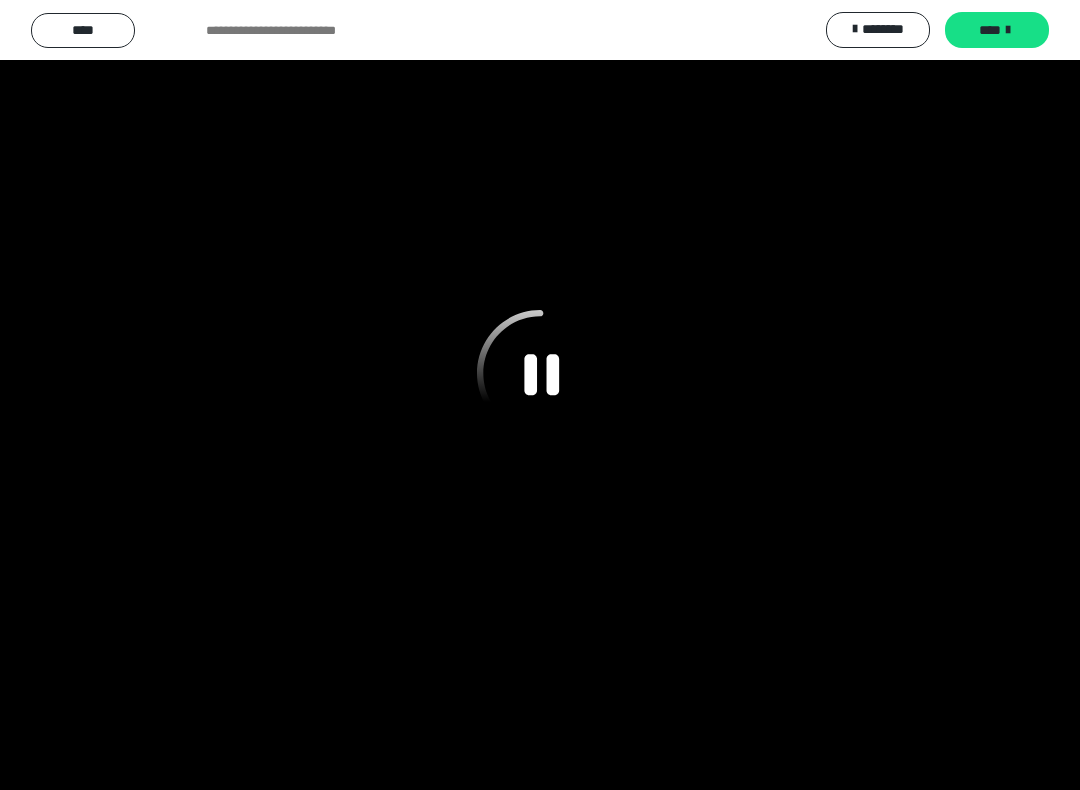 click at bounding box center [540, 395] 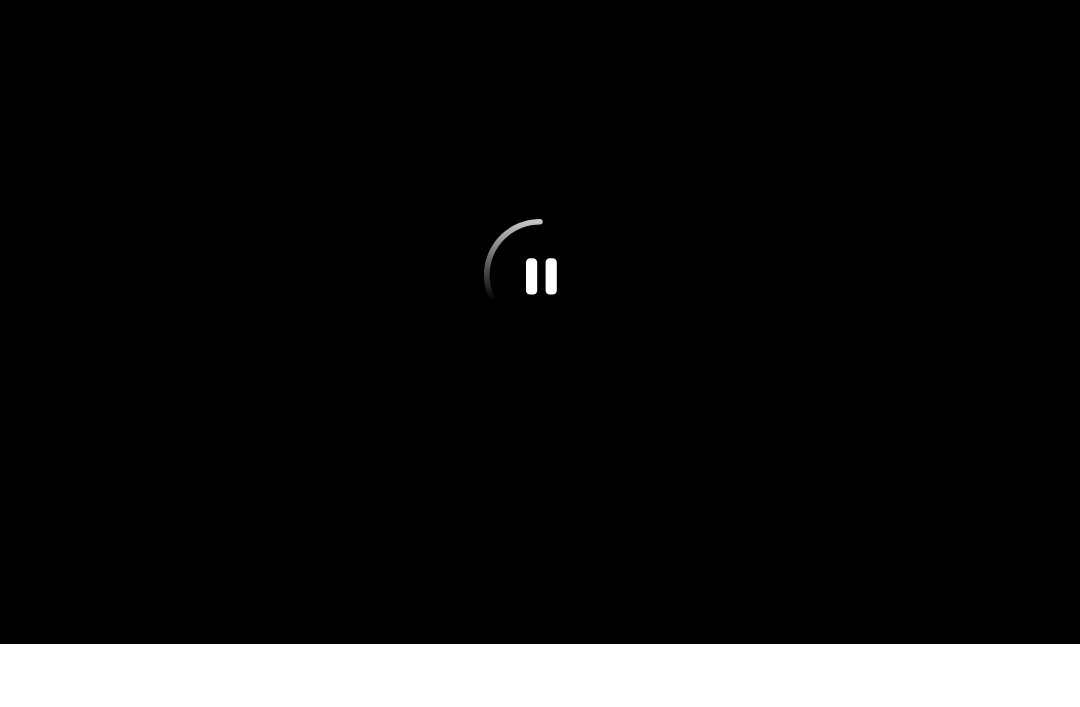 scroll, scrollTop: 1041, scrollLeft: 0, axis: vertical 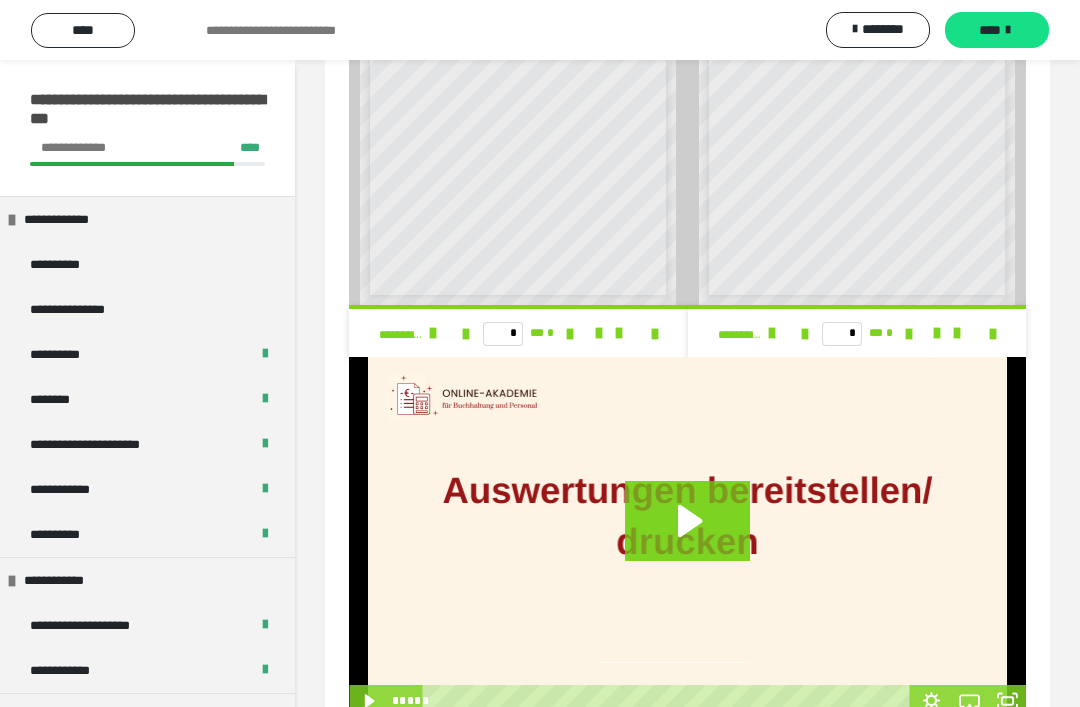 click 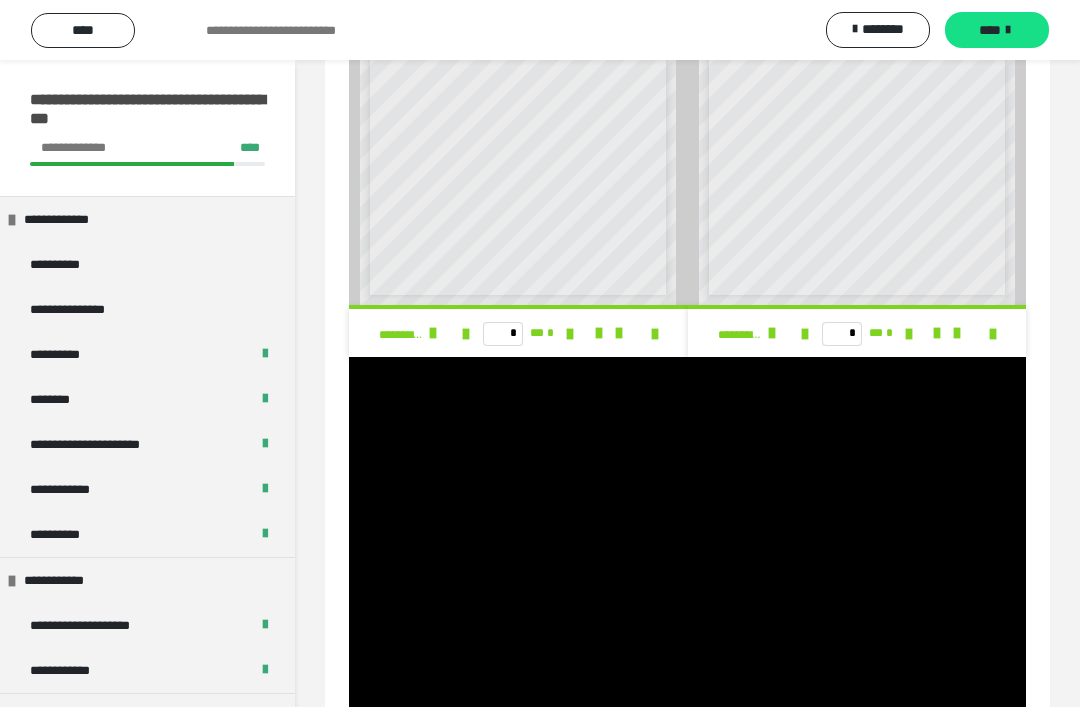 click at bounding box center [687, 537] 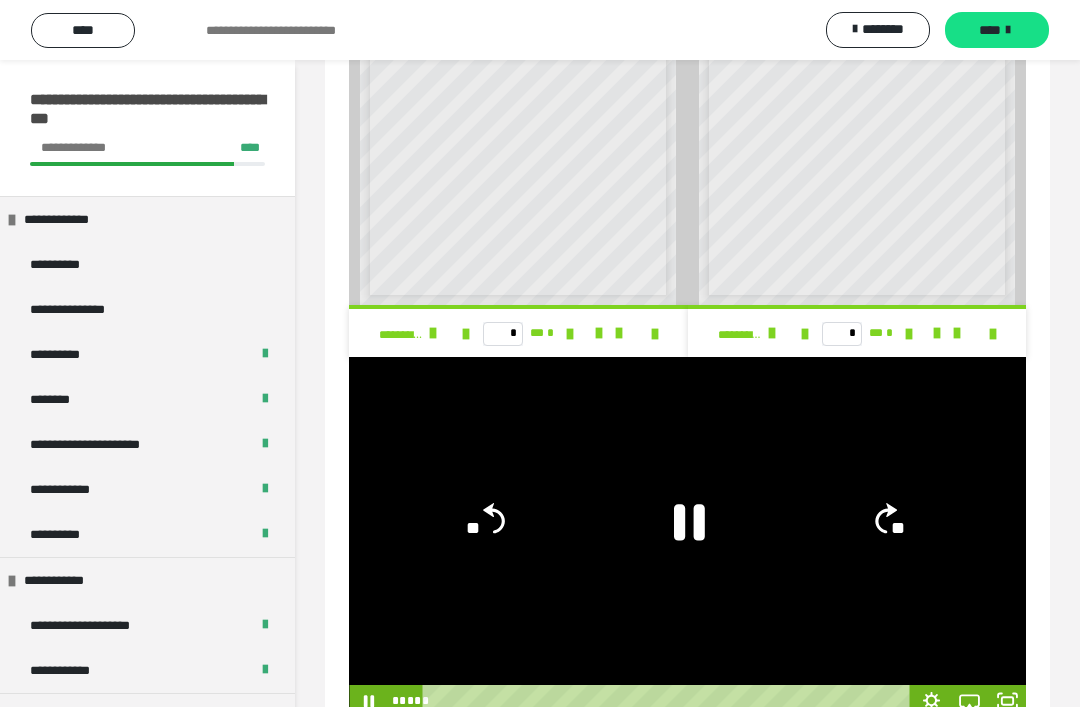 click 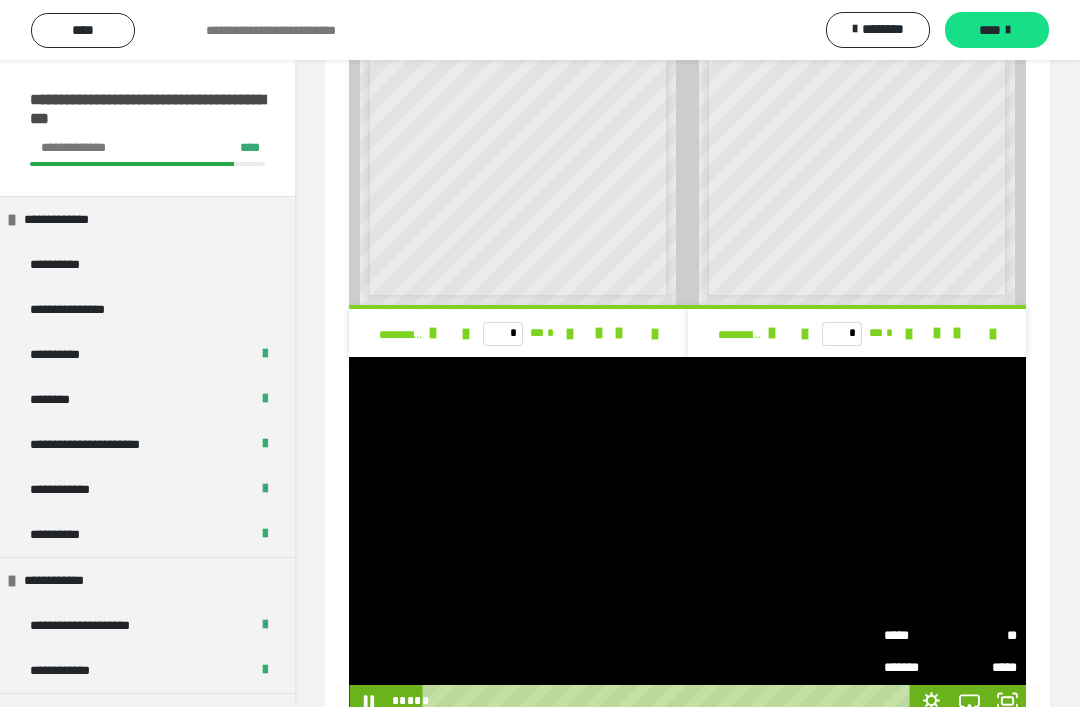 click on "*****" at bounding box center [917, 636] 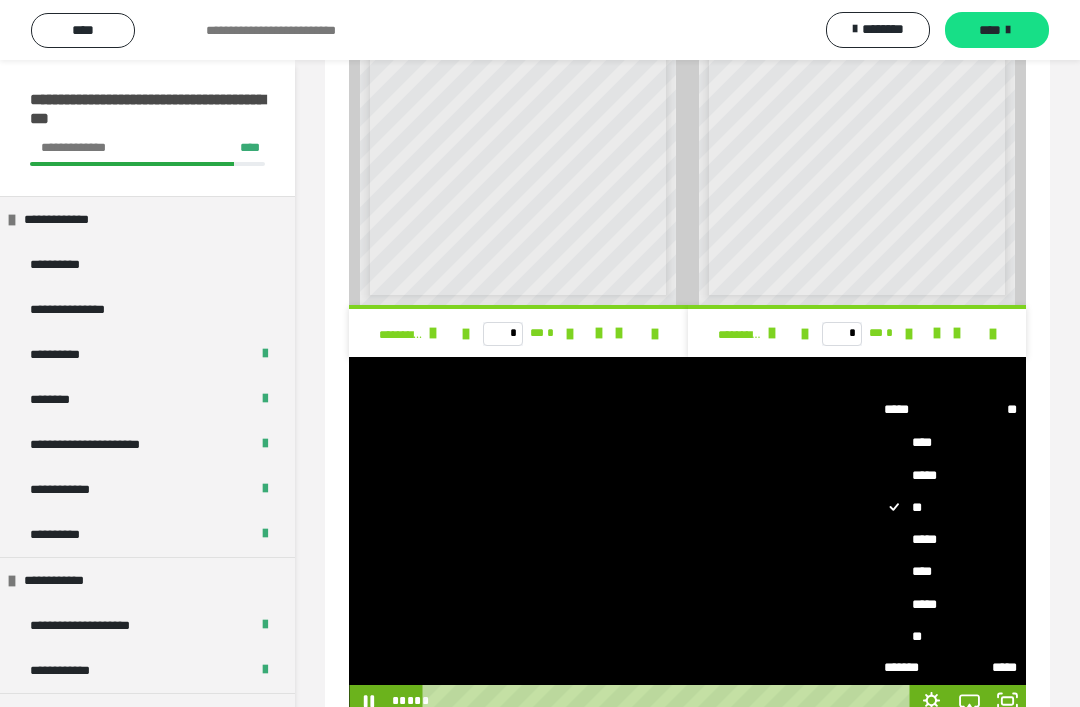 click on "*****" at bounding box center (950, 539) 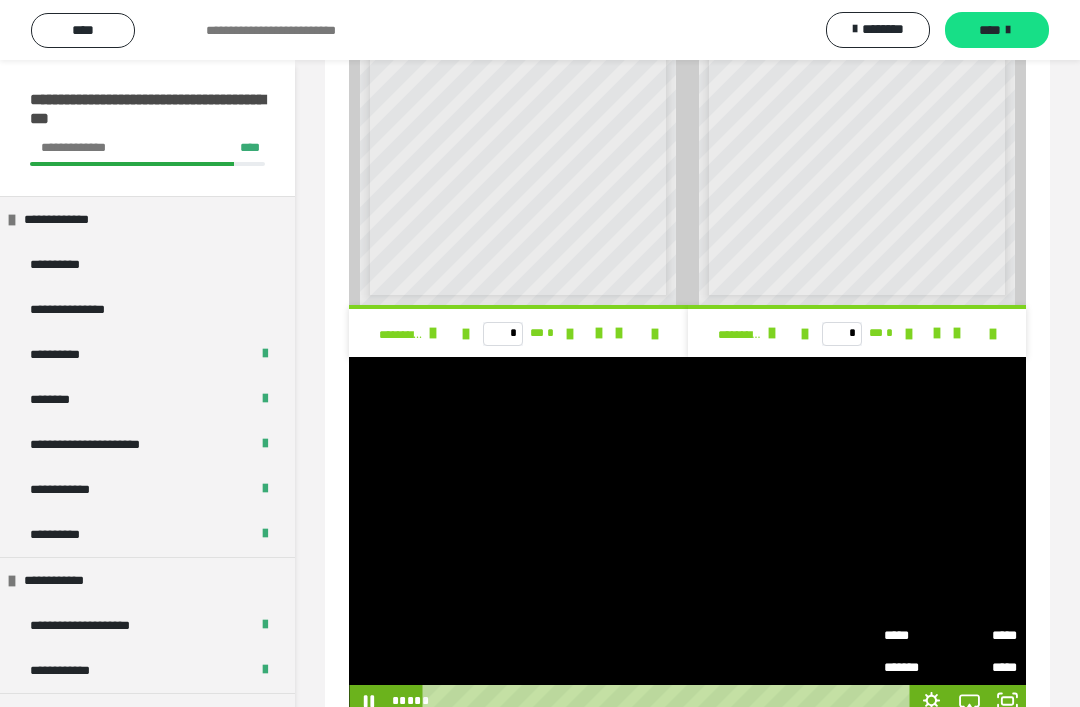 click 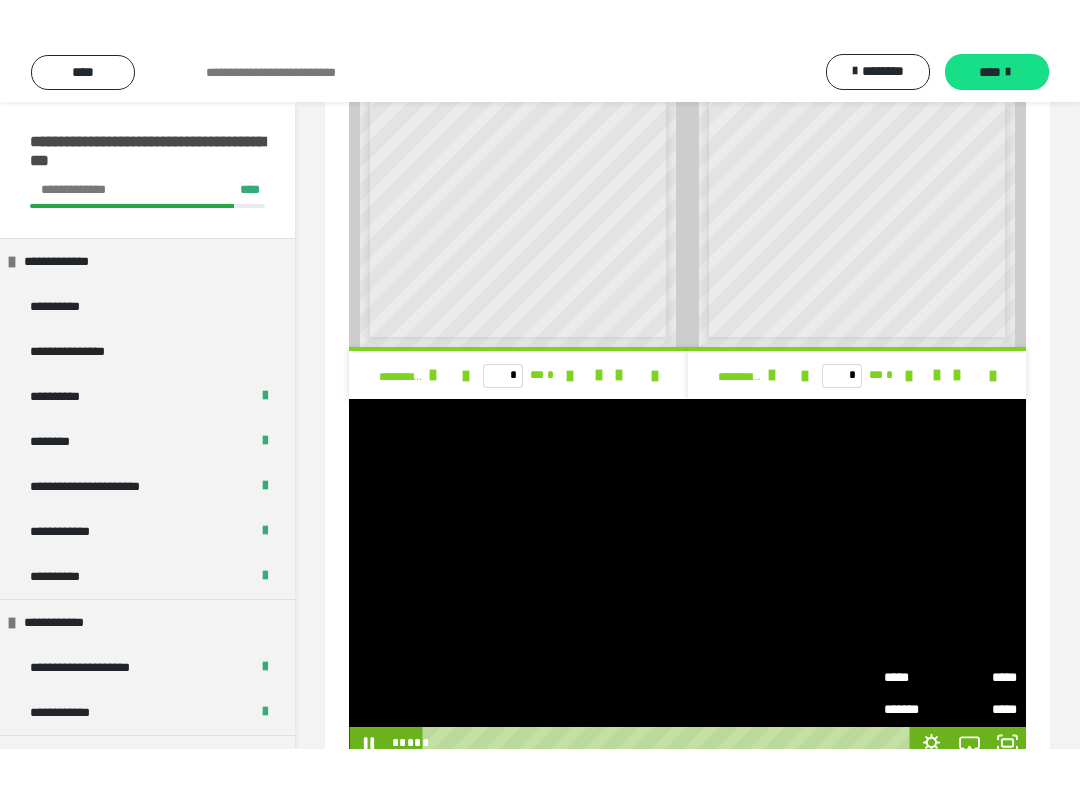 scroll, scrollTop: 0, scrollLeft: 0, axis: both 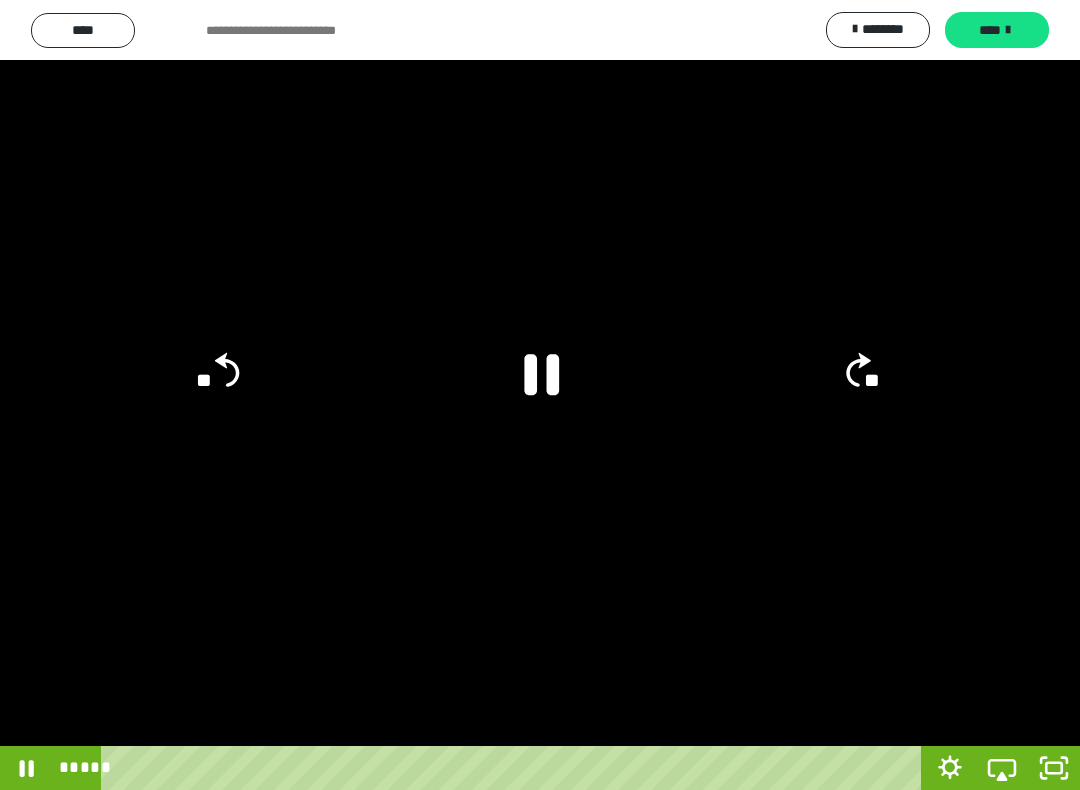 click on "**" 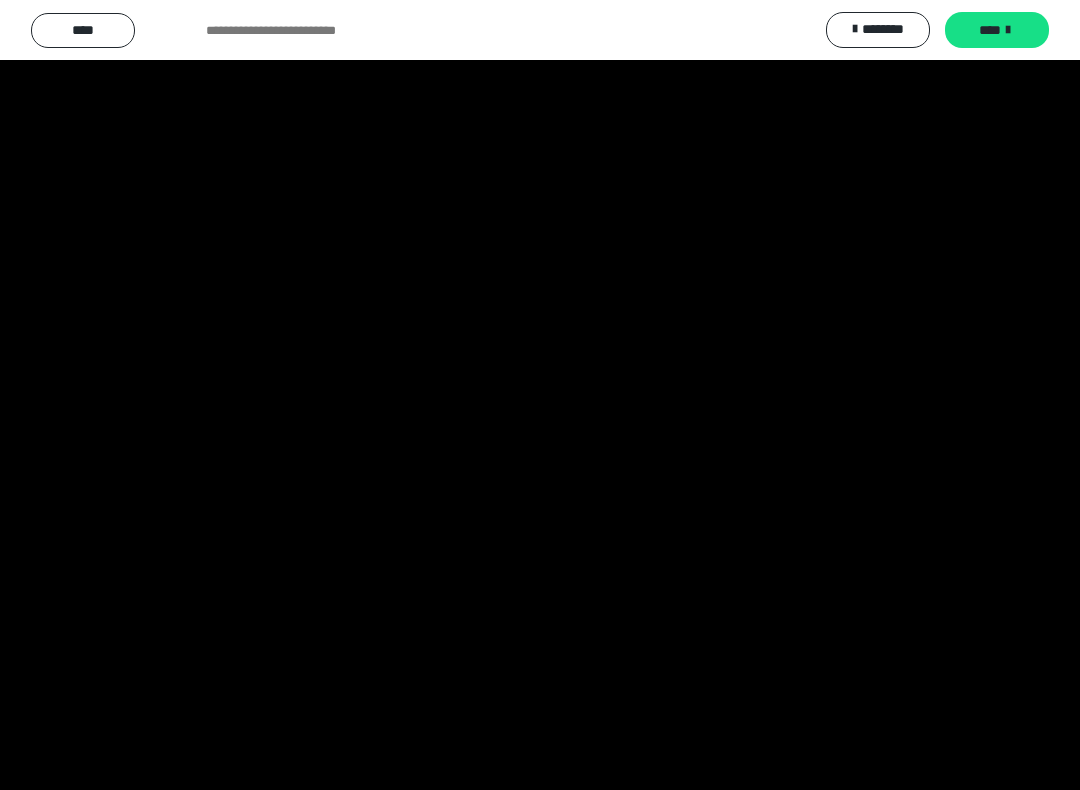click at bounding box center [540, 395] 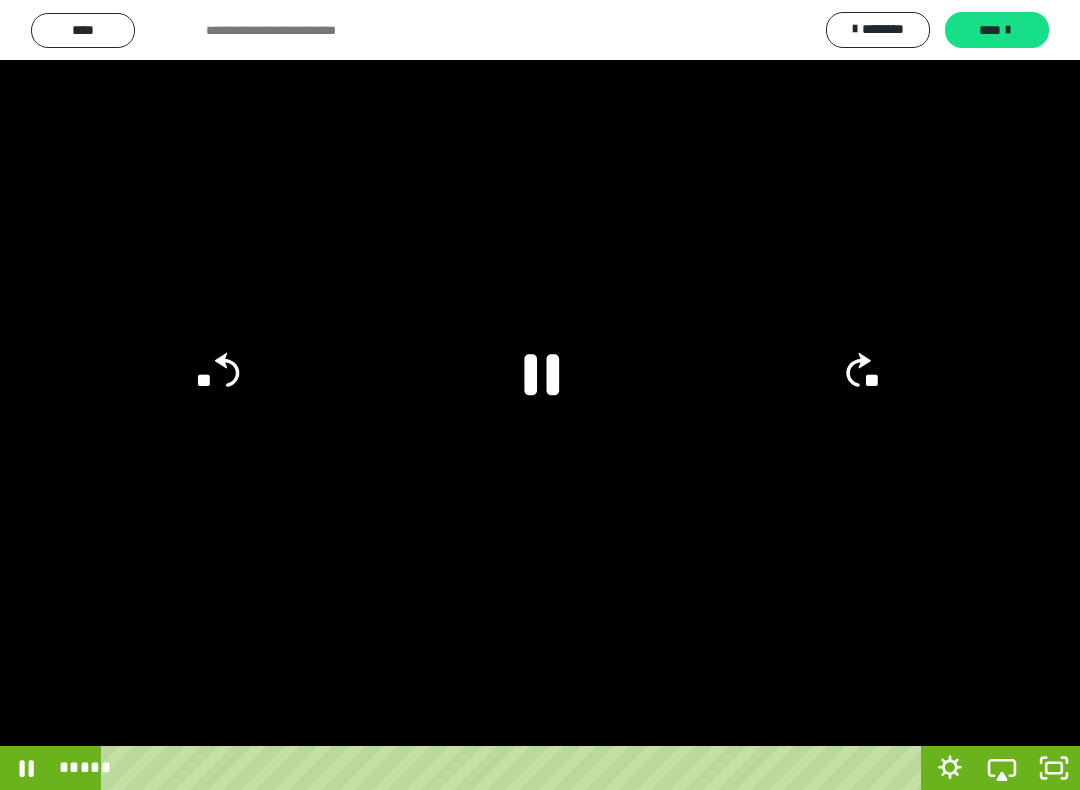 click on "**" 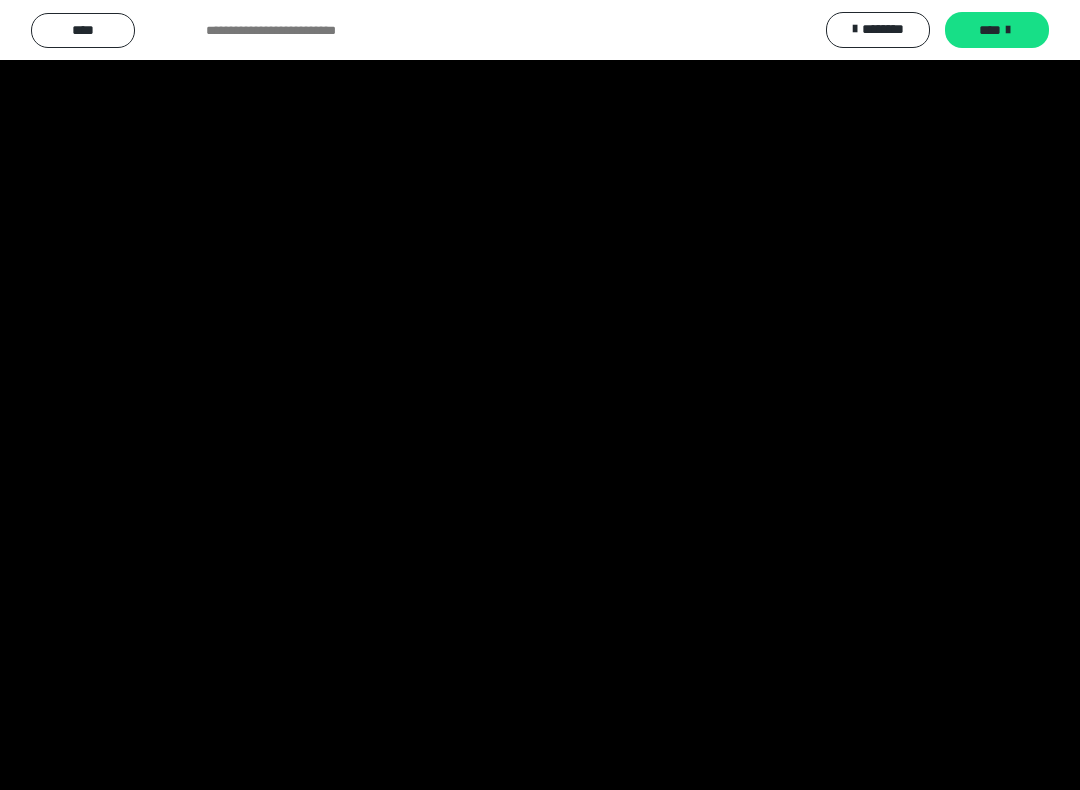 click at bounding box center (540, 395) 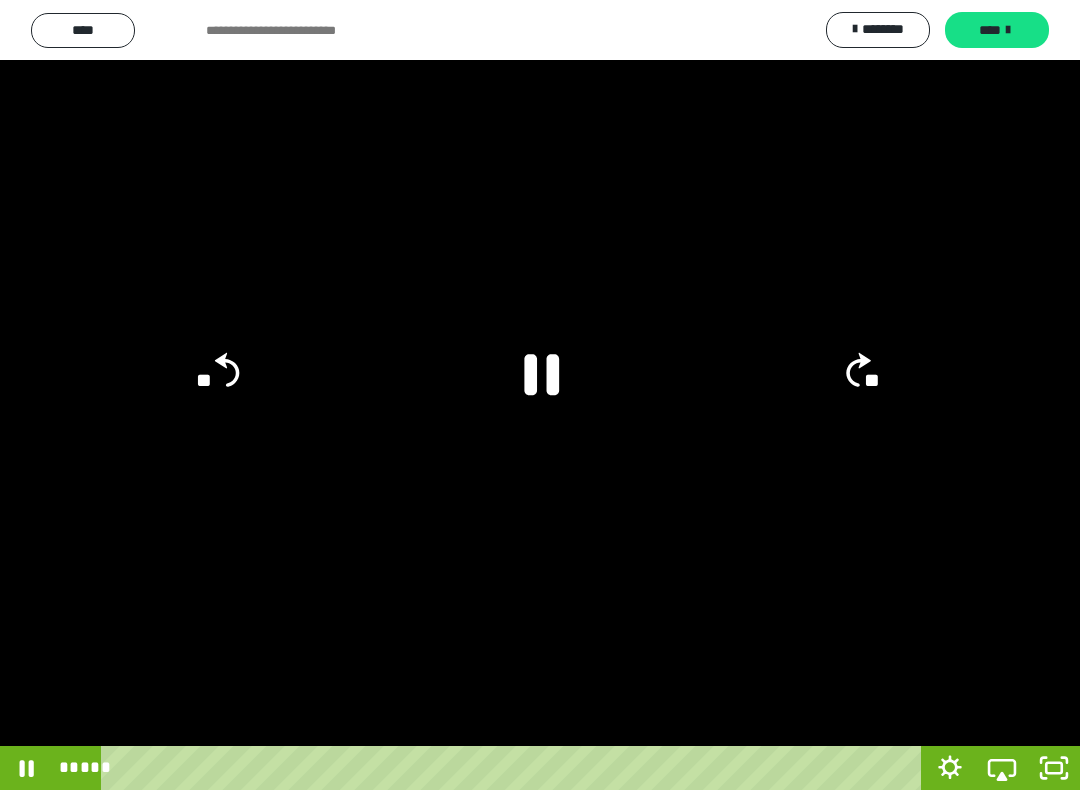 click on "**" 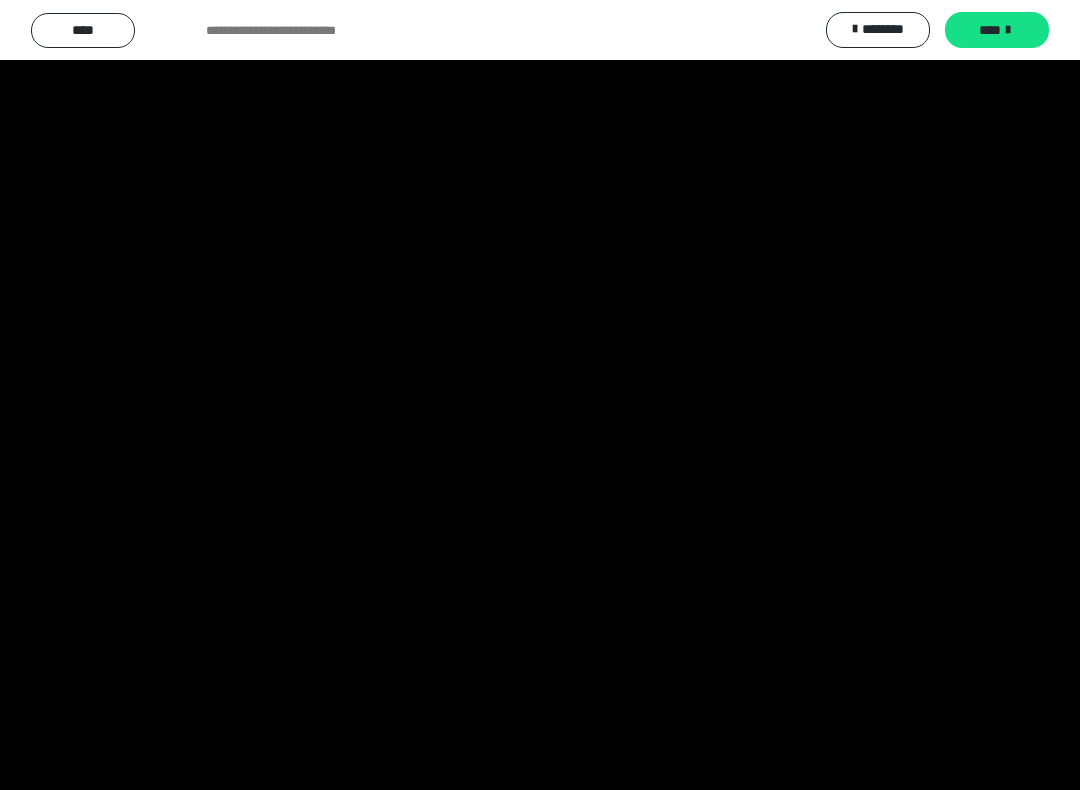 click at bounding box center (540, 395) 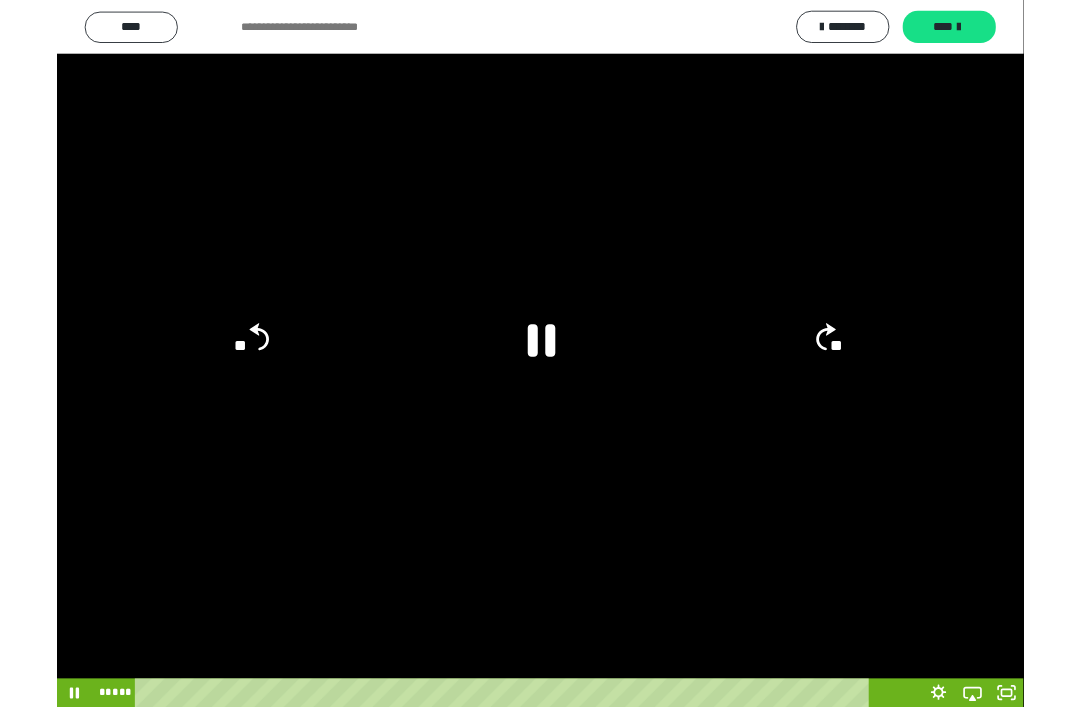 scroll, scrollTop: 1263, scrollLeft: 0, axis: vertical 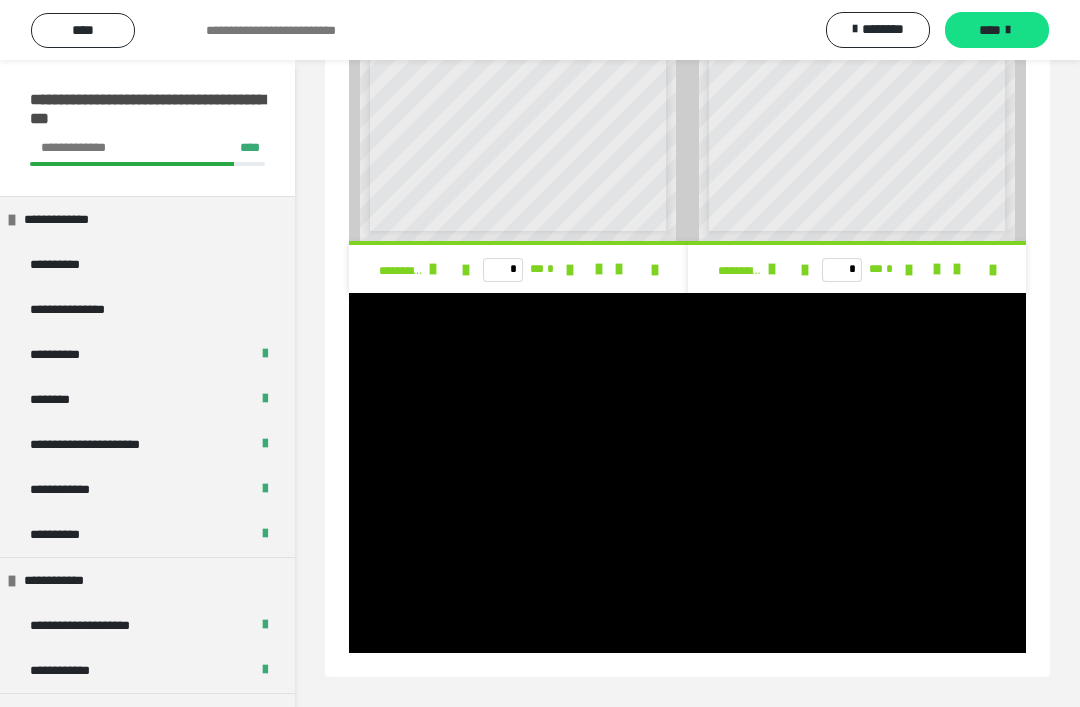 click at bounding box center (687, 473) 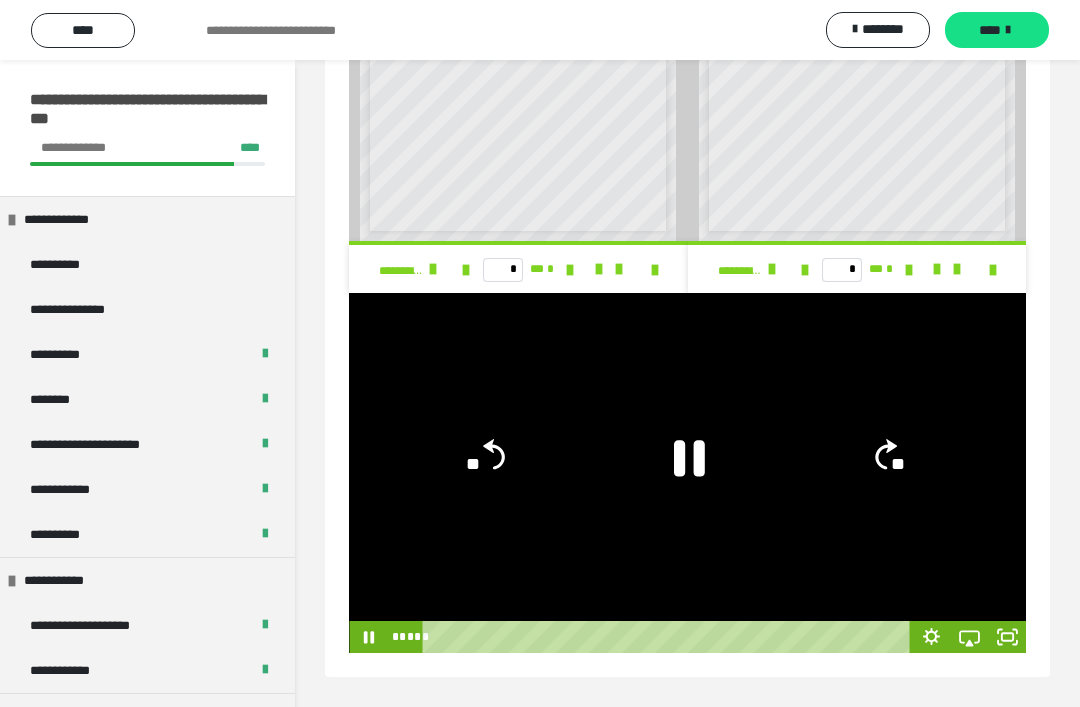 click 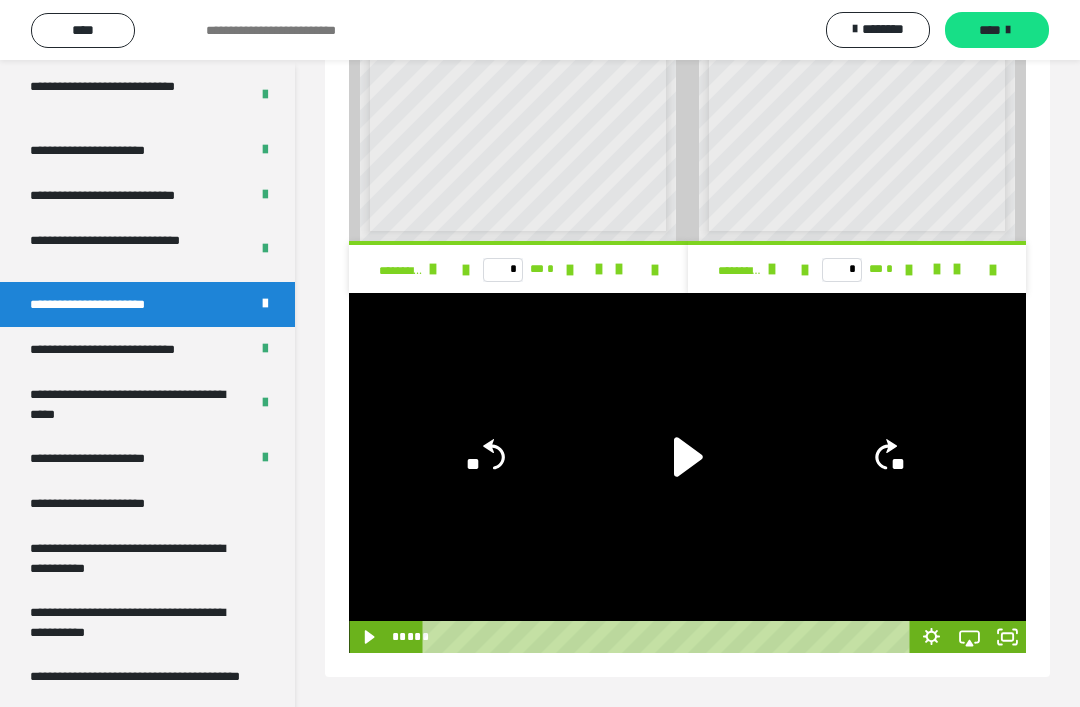 scroll, scrollTop: 3658, scrollLeft: 0, axis: vertical 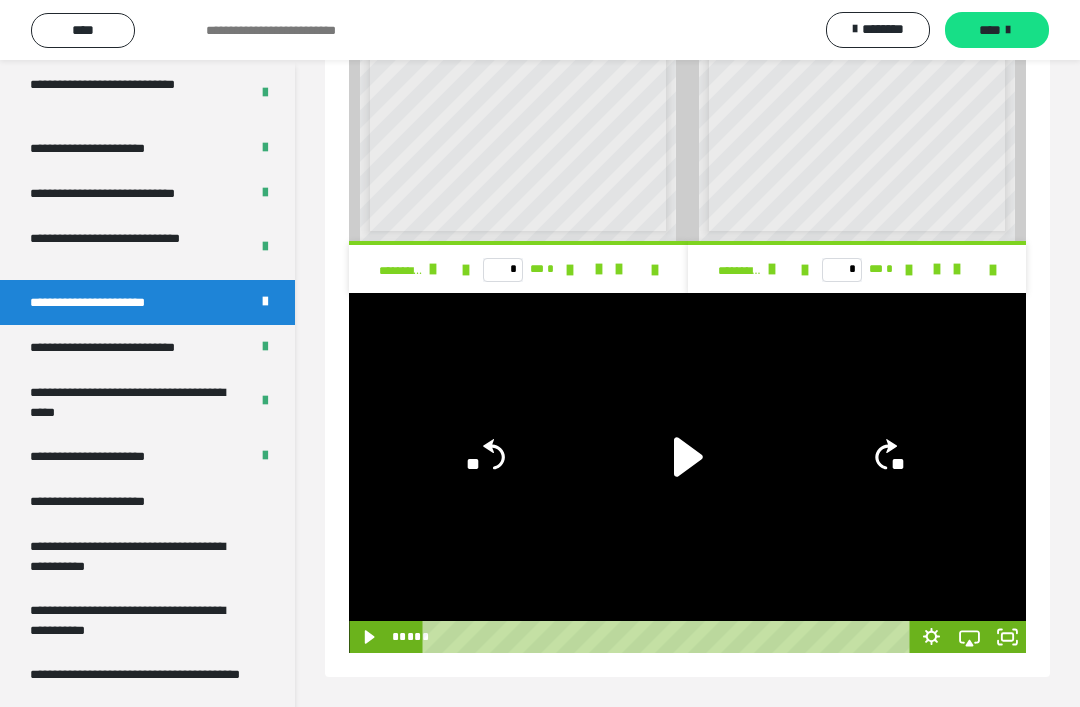 click on "**********" at bounding box center [129, 347] 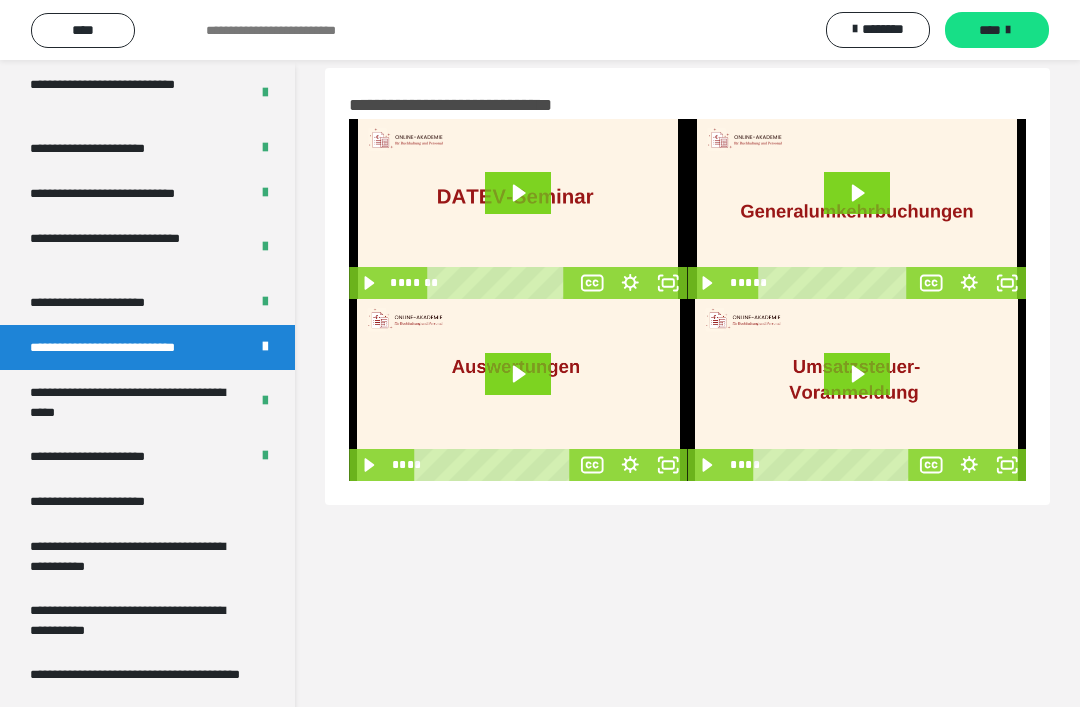 scroll, scrollTop: 21, scrollLeft: 0, axis: vertical 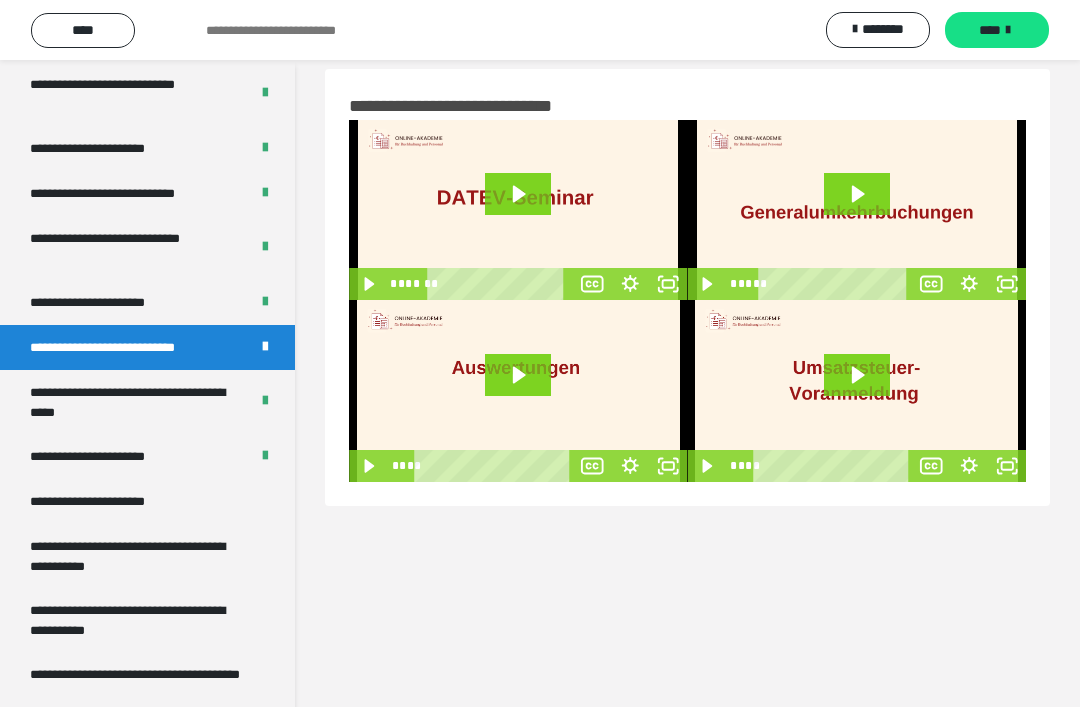 click 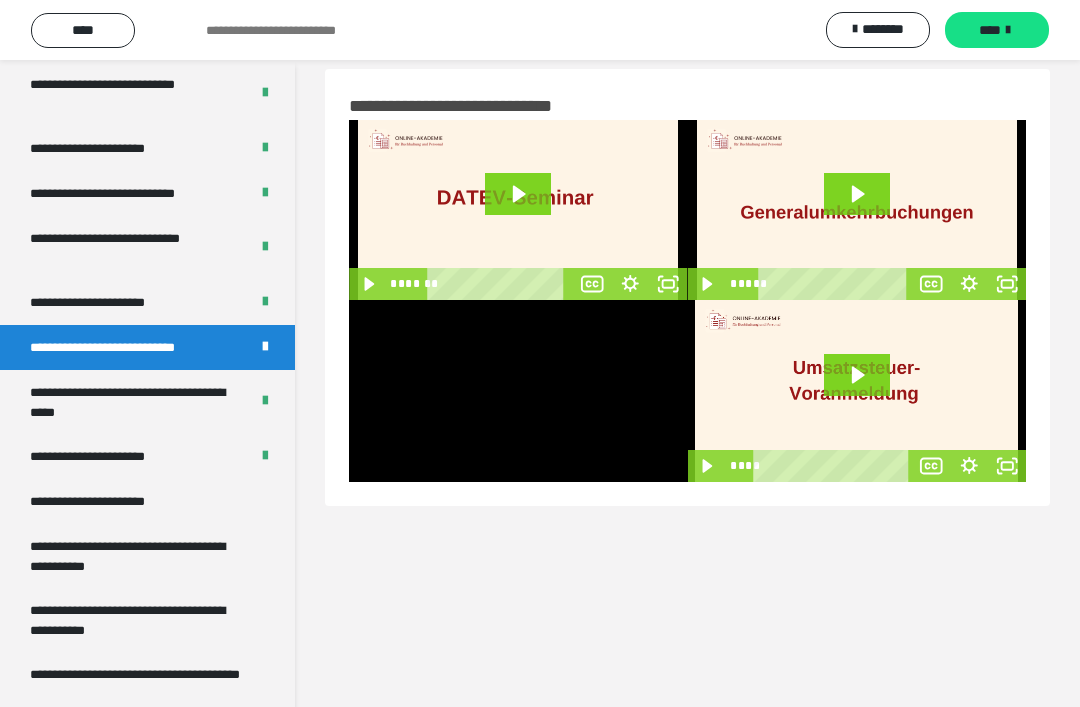 click at bounding box center (518, 391) 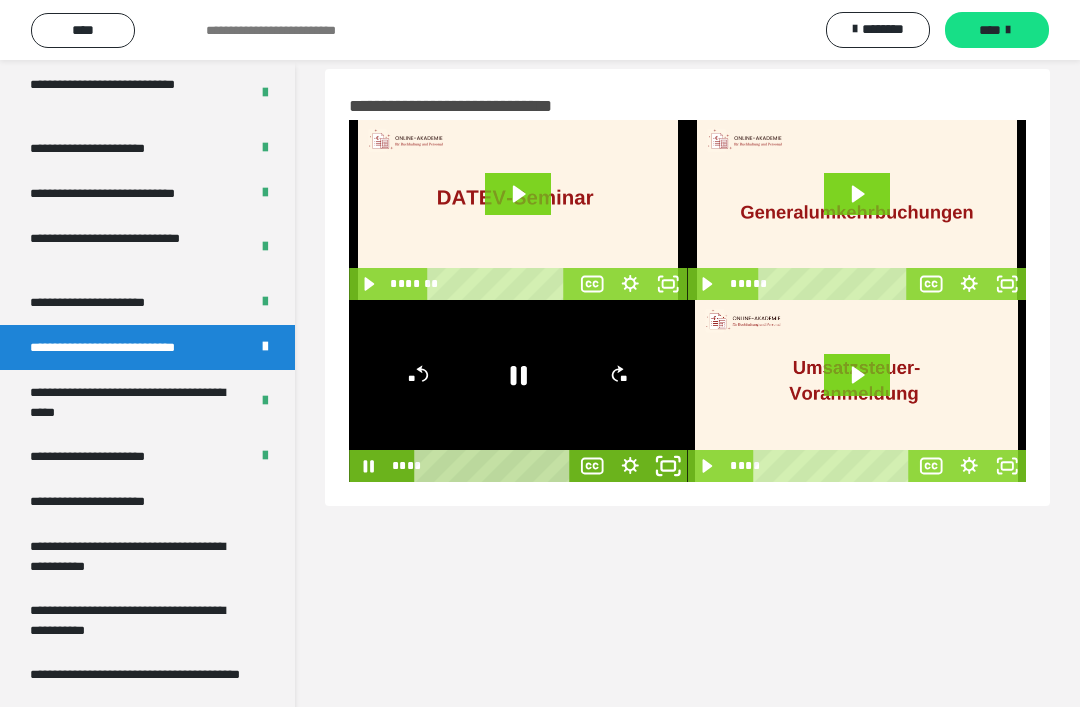click 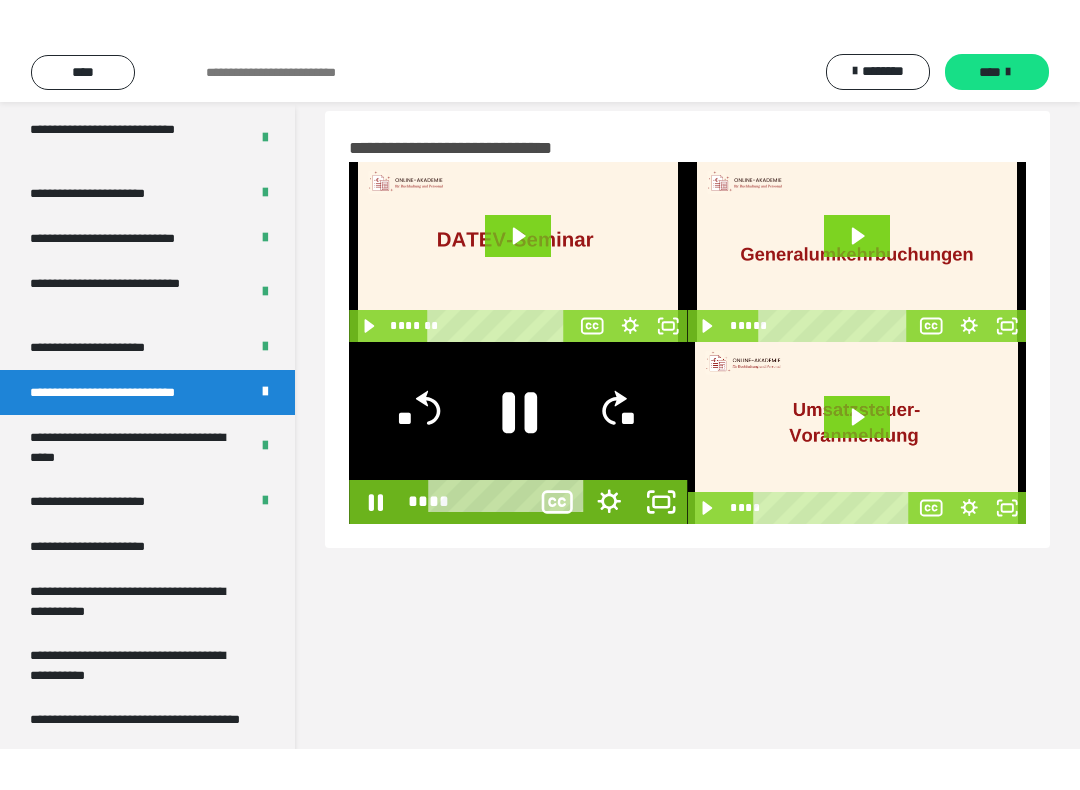 scroll, scrollTop: 0, scrollLeft: 0, axis: both 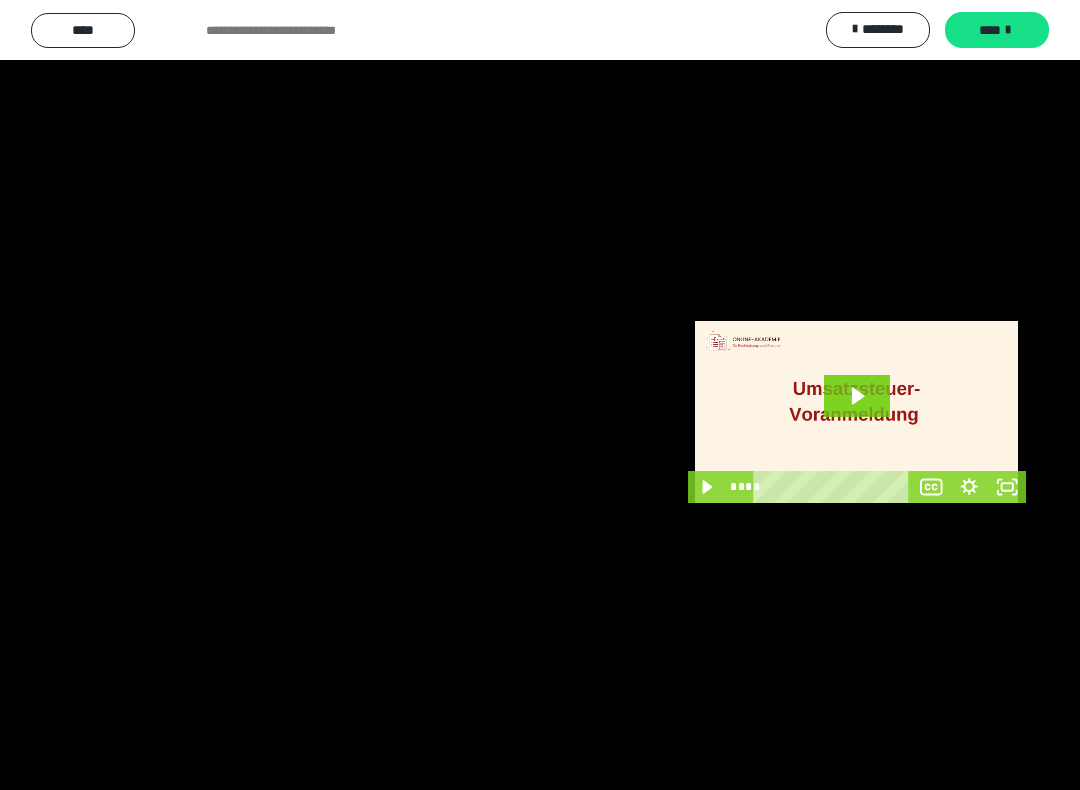 click at bounding box center (540, 395) 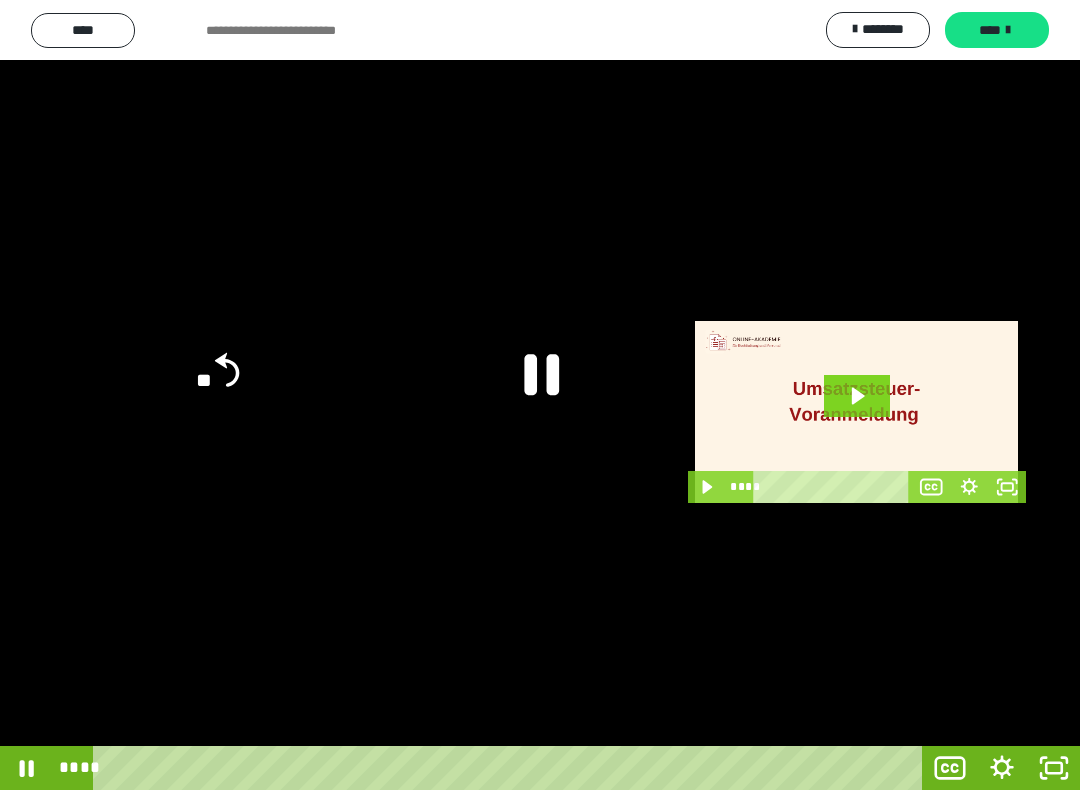 click on "**" 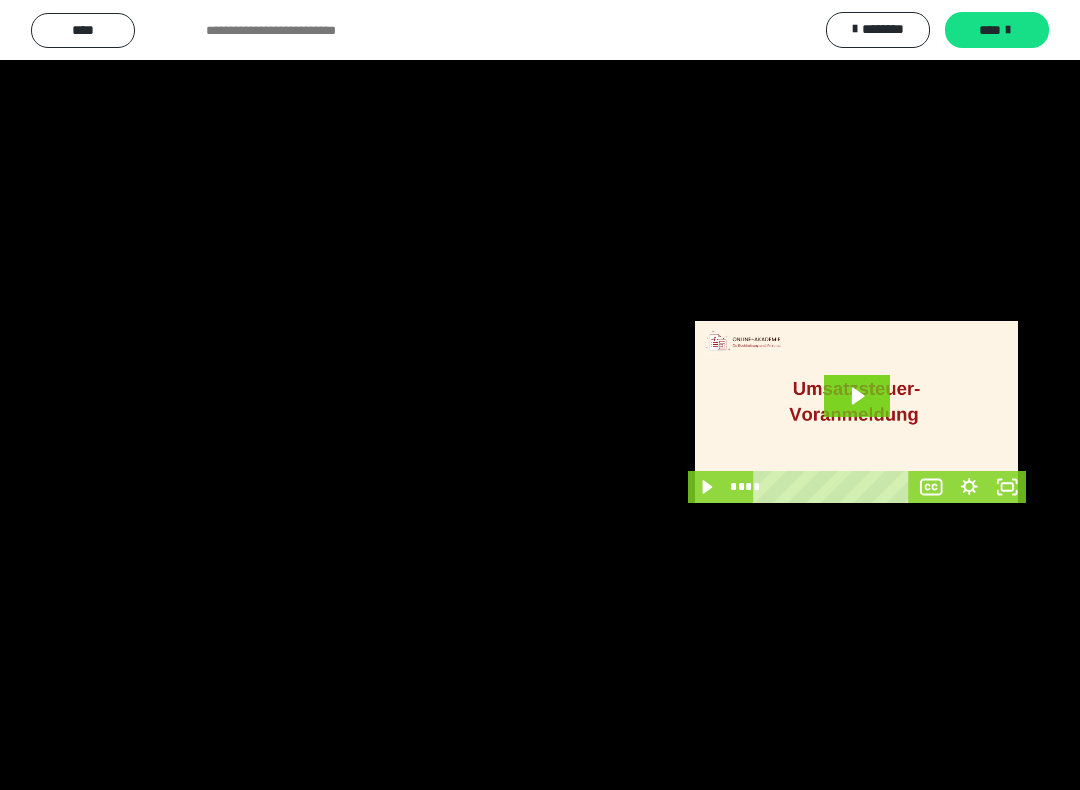 click at bounding box center [540, 395] 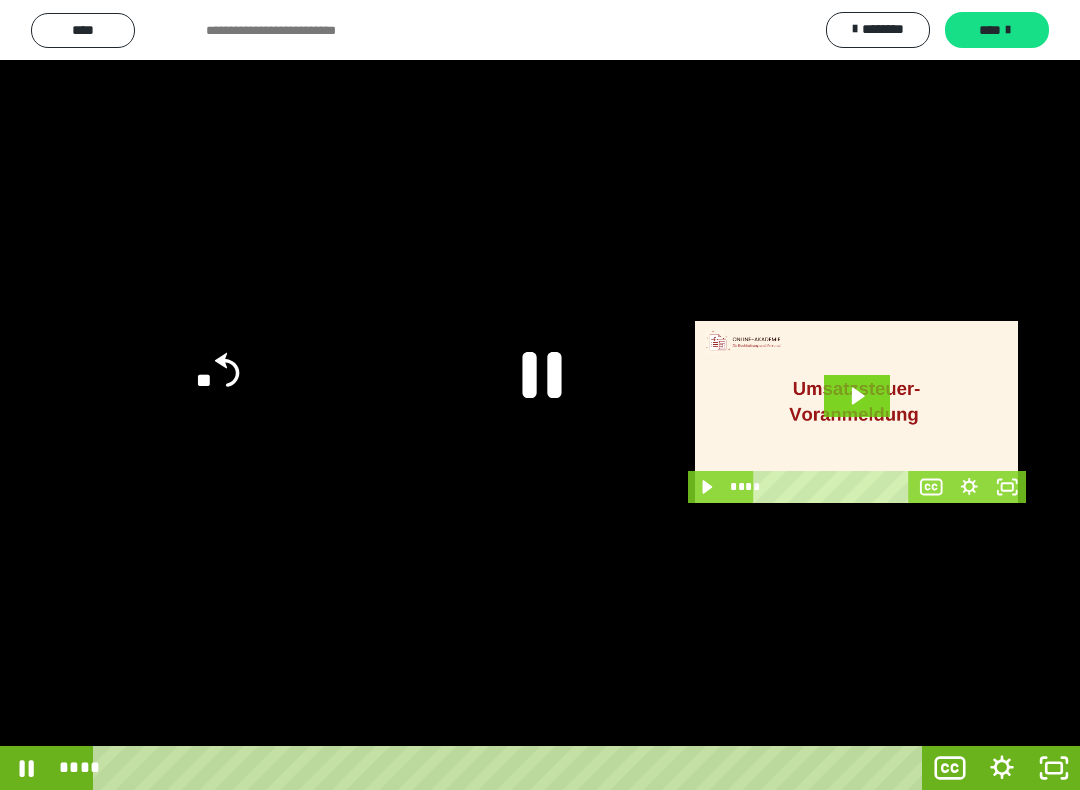 click 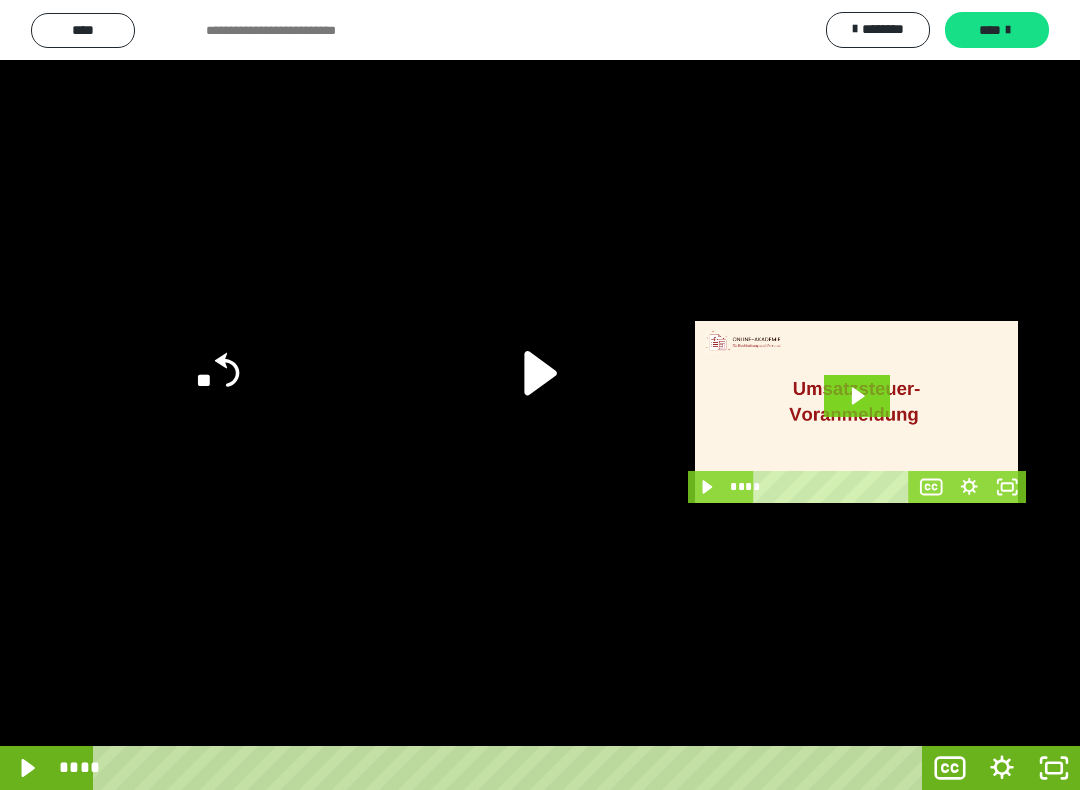 click 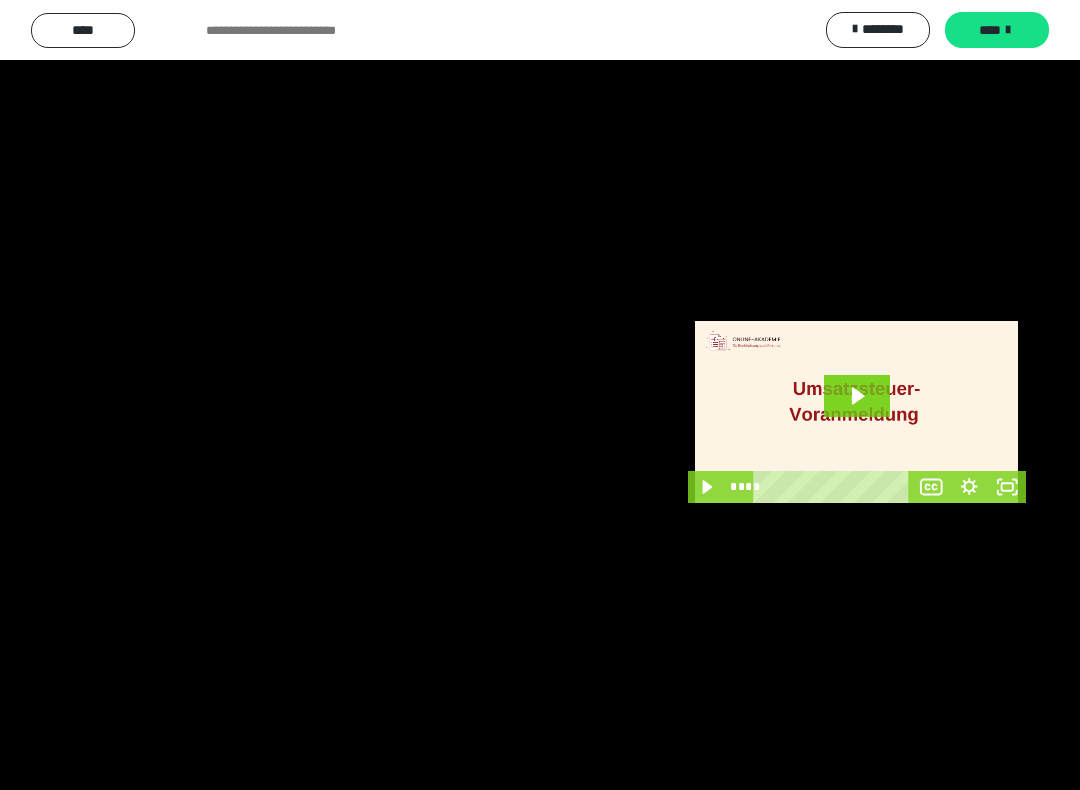 click at bounding box center (540, 395) 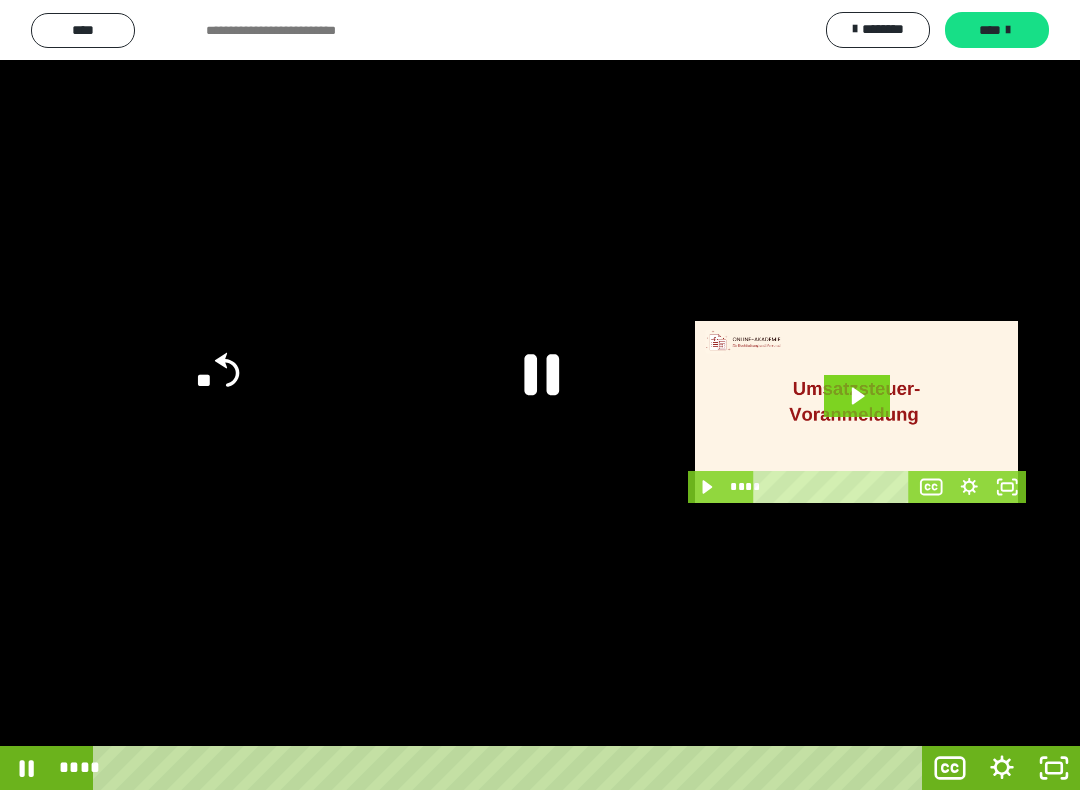 click on "**" 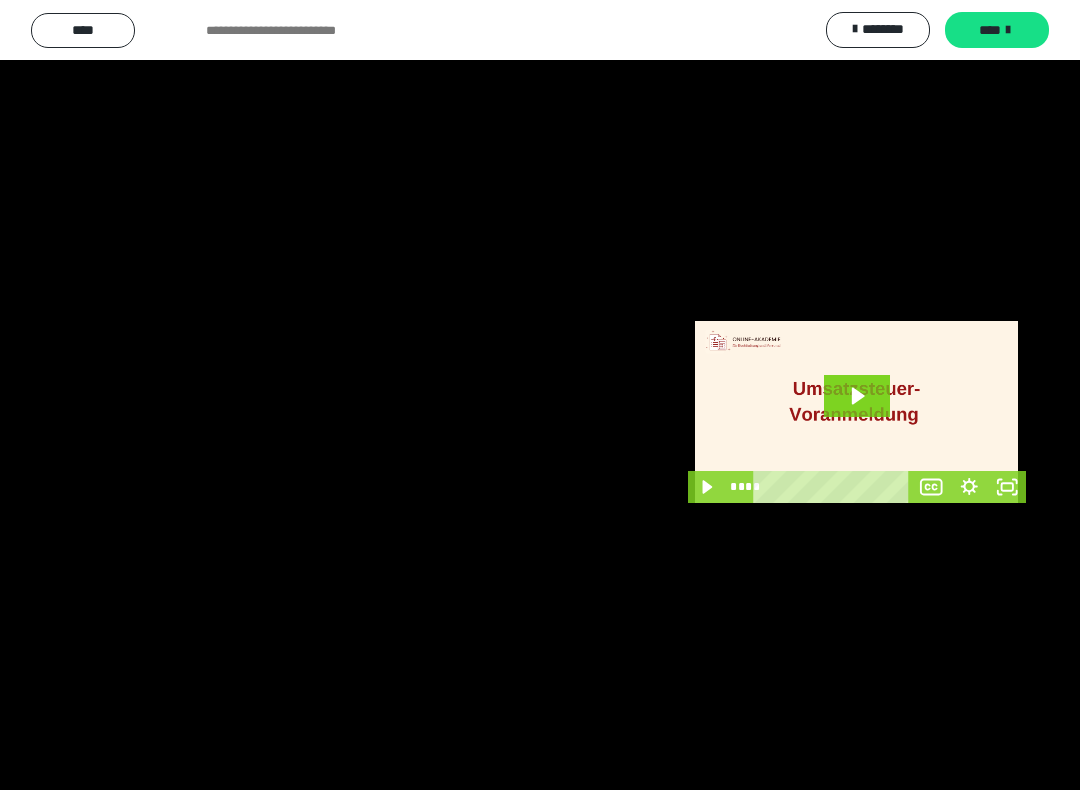 click at bounding box center (540, 395) 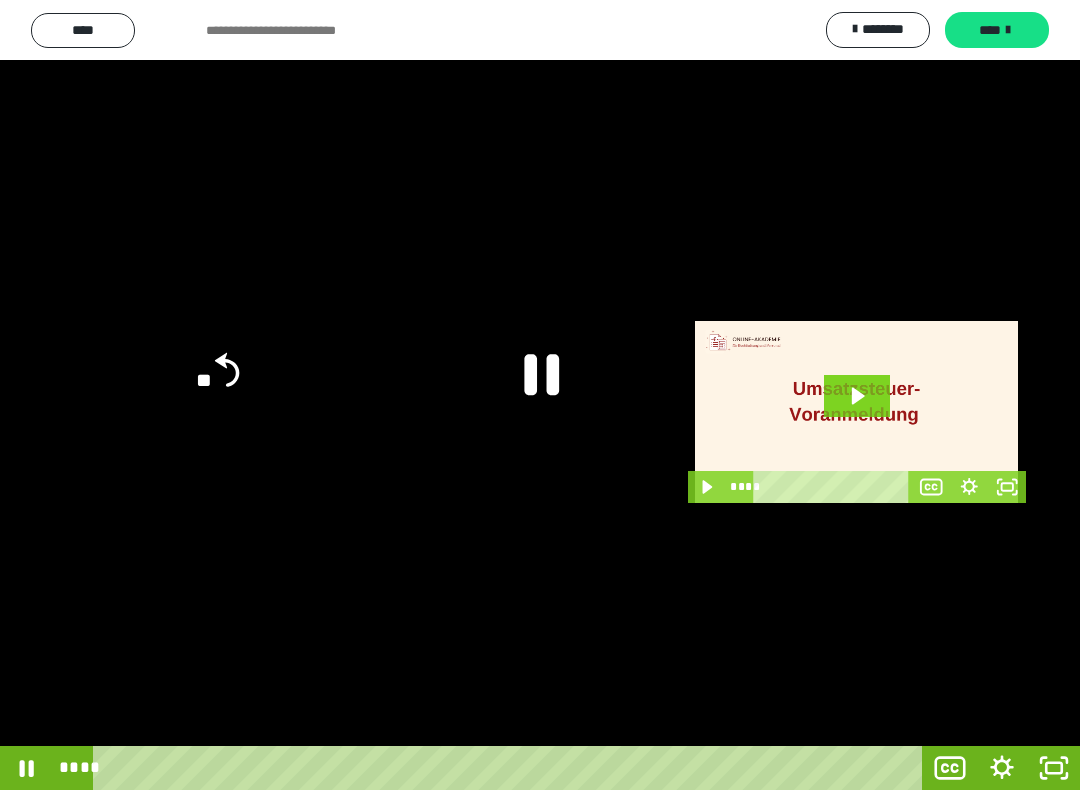 click on "**" 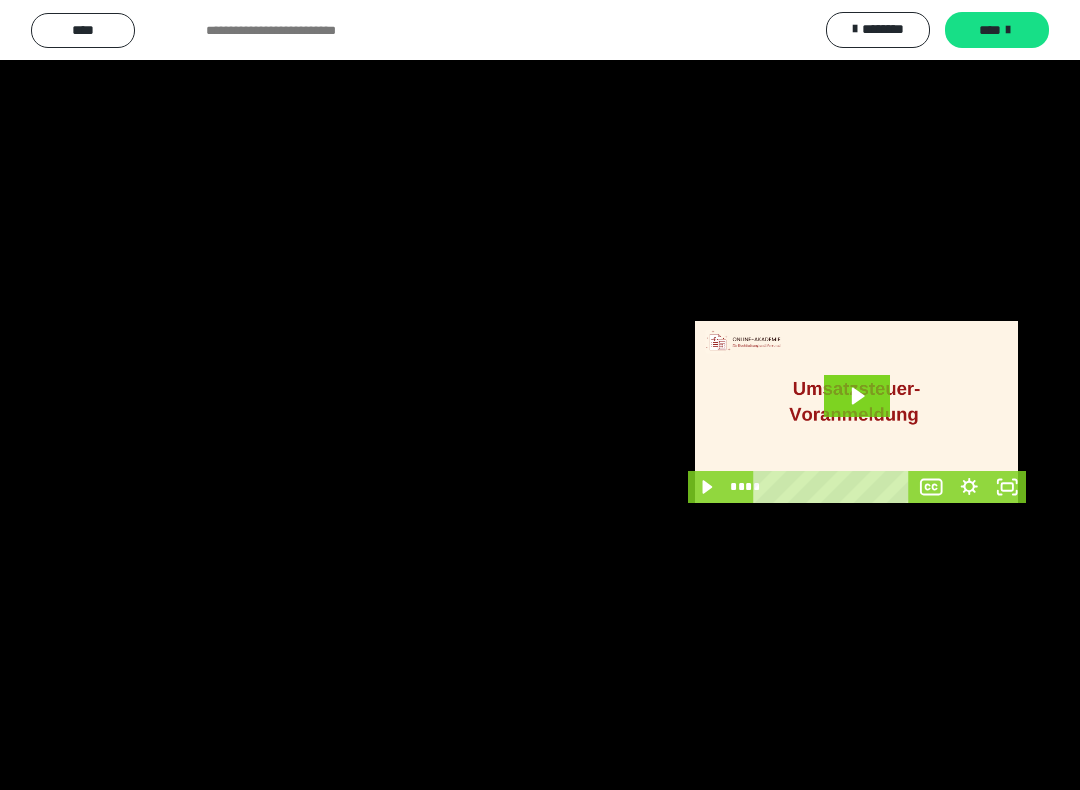 click at bounding box center (540, 395) 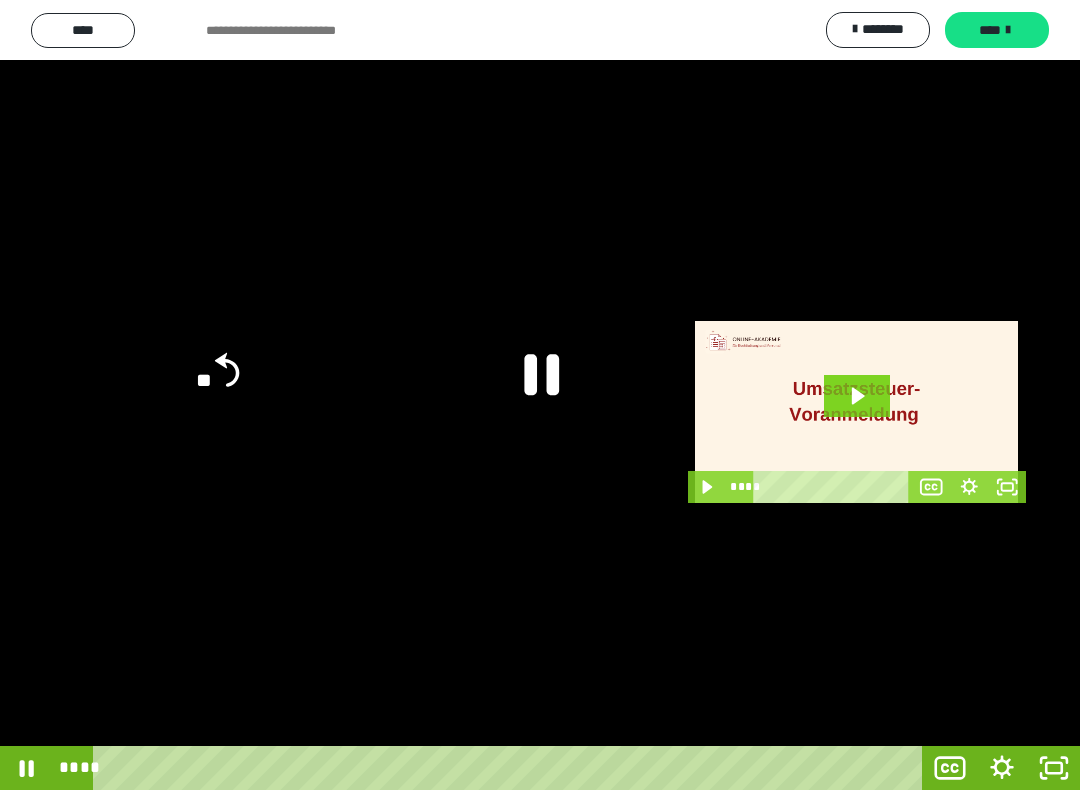 click on "**" 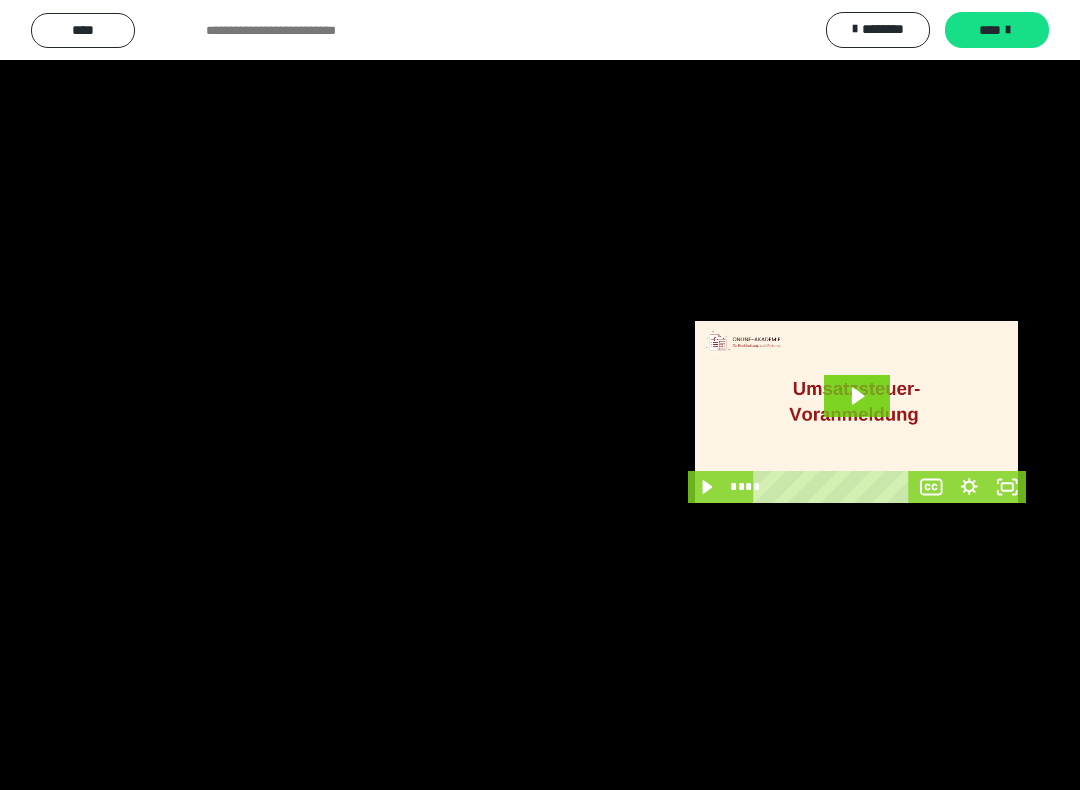click at bounding box center [540, 395] 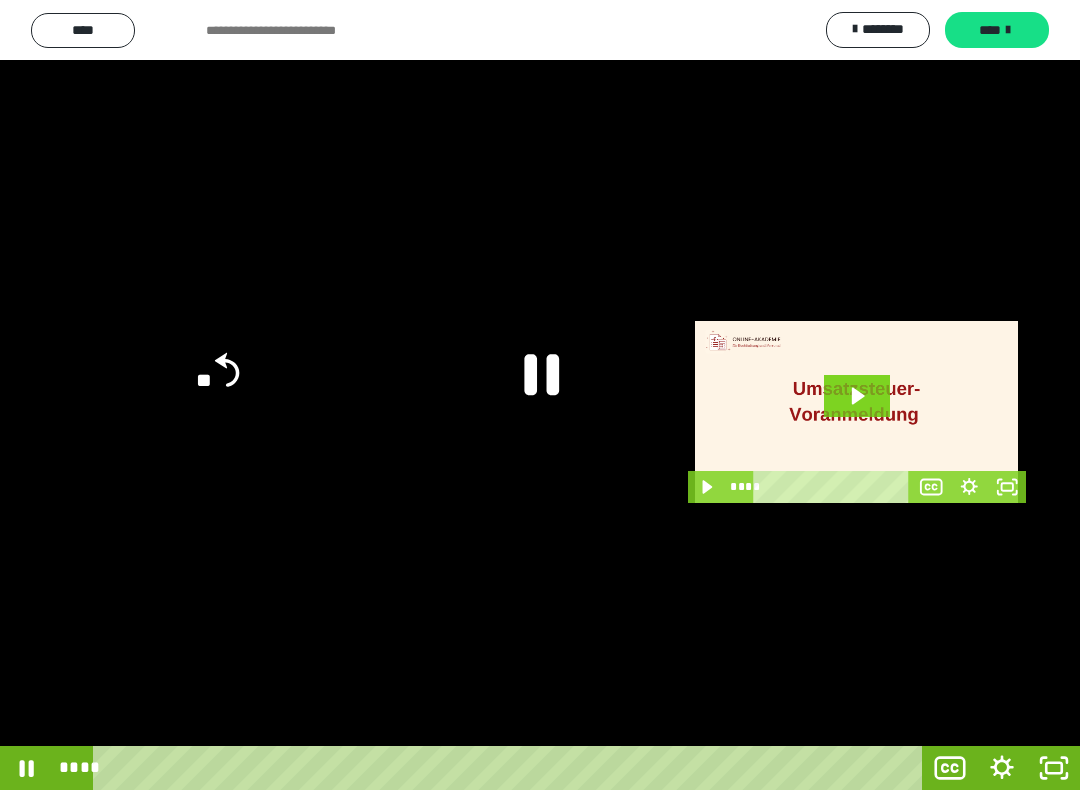 click on "**" 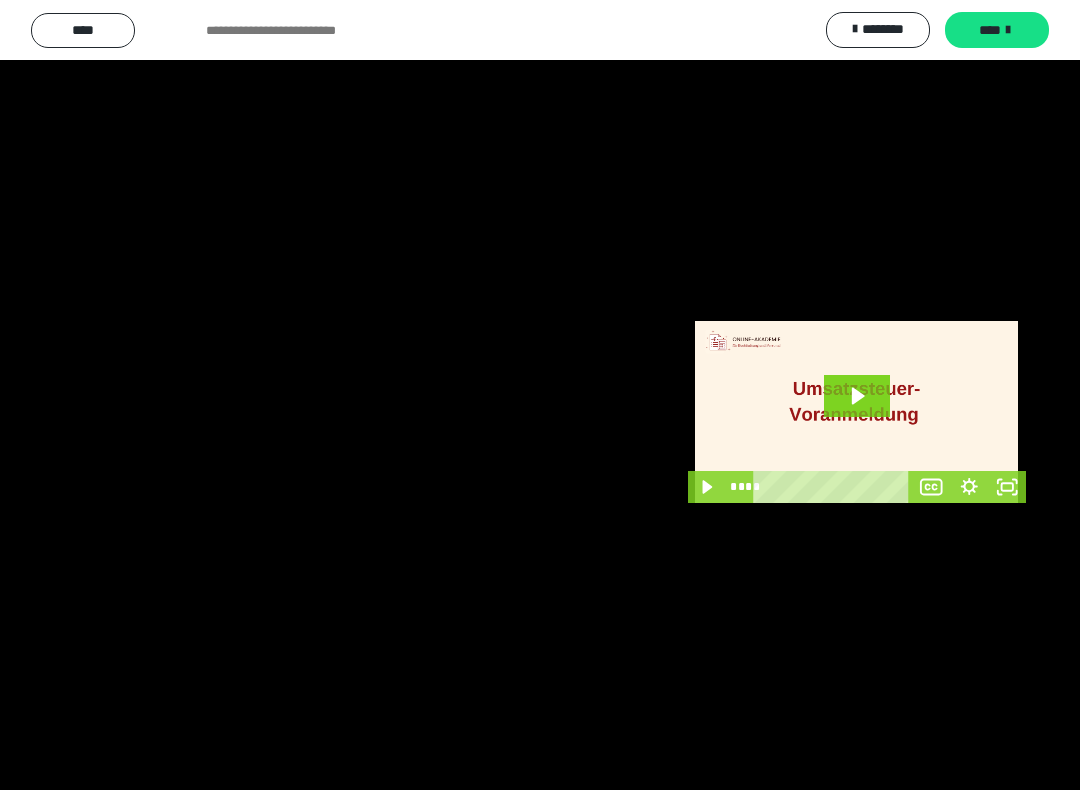click at bounding box center (540, 395) 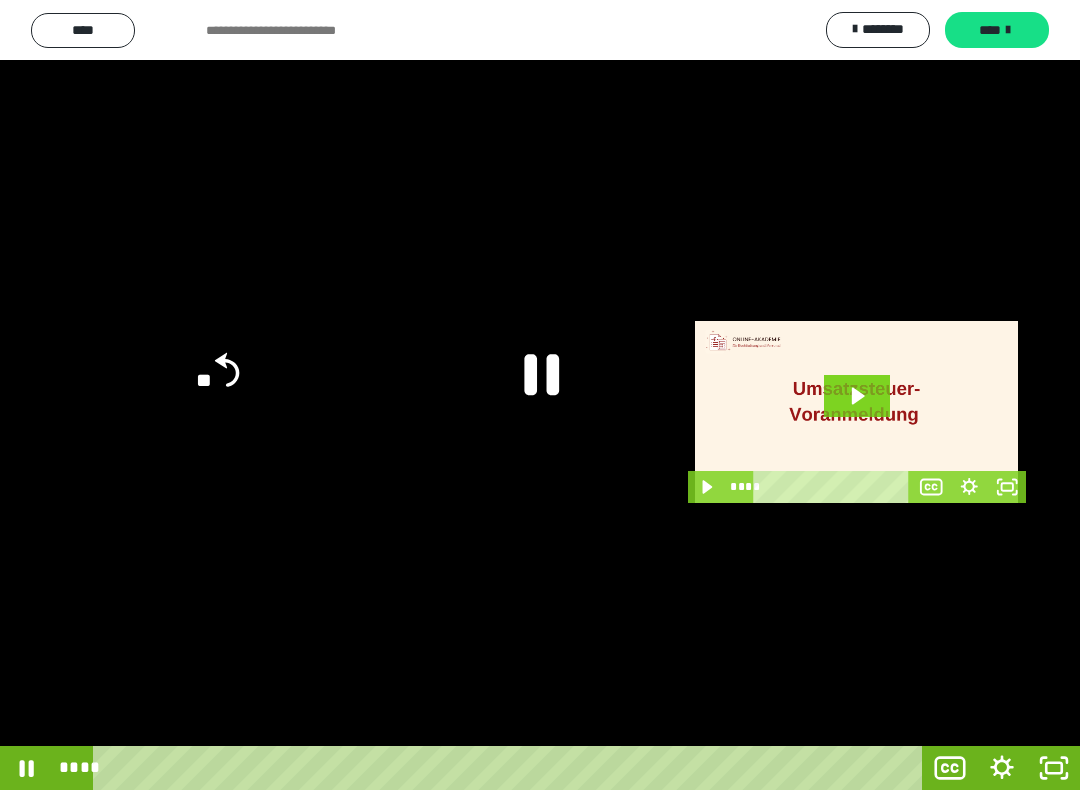 click 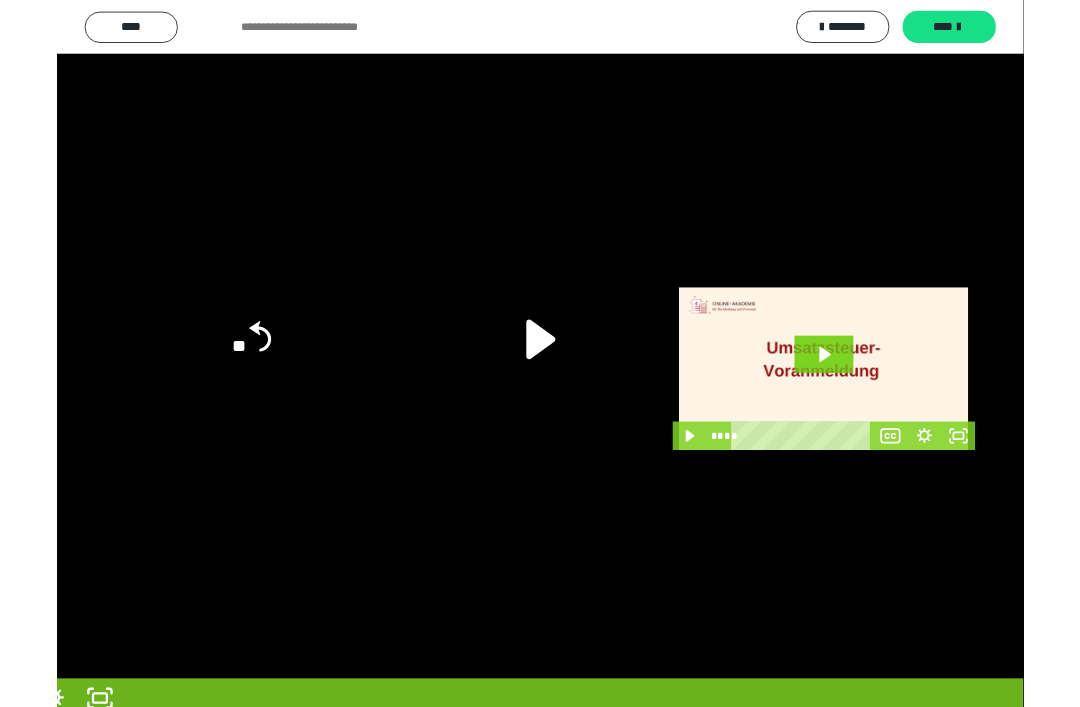 scroll, scrollTop: 21, scrollLeft: 0, axis: vertical 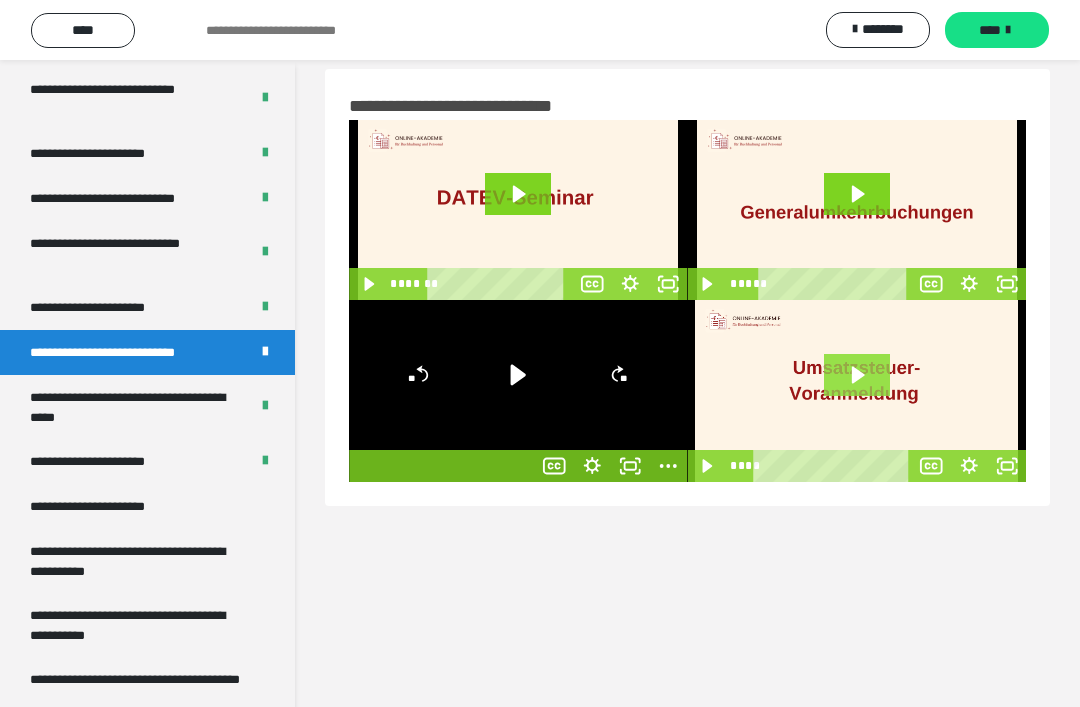 click 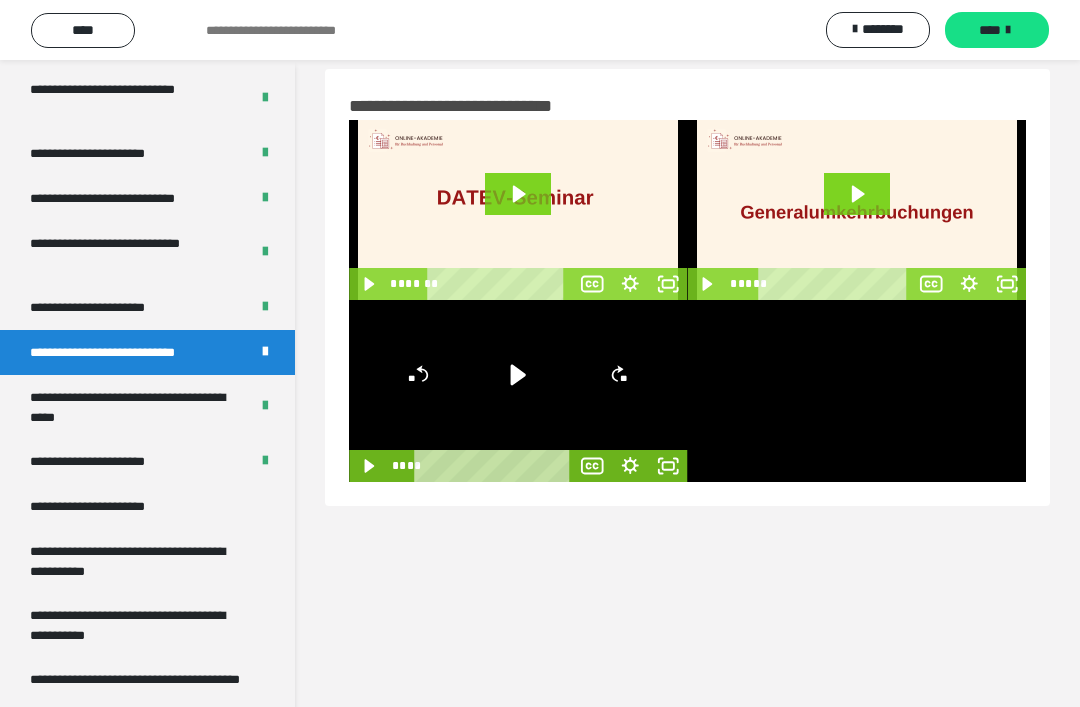 click at bounding box center [857, 391] 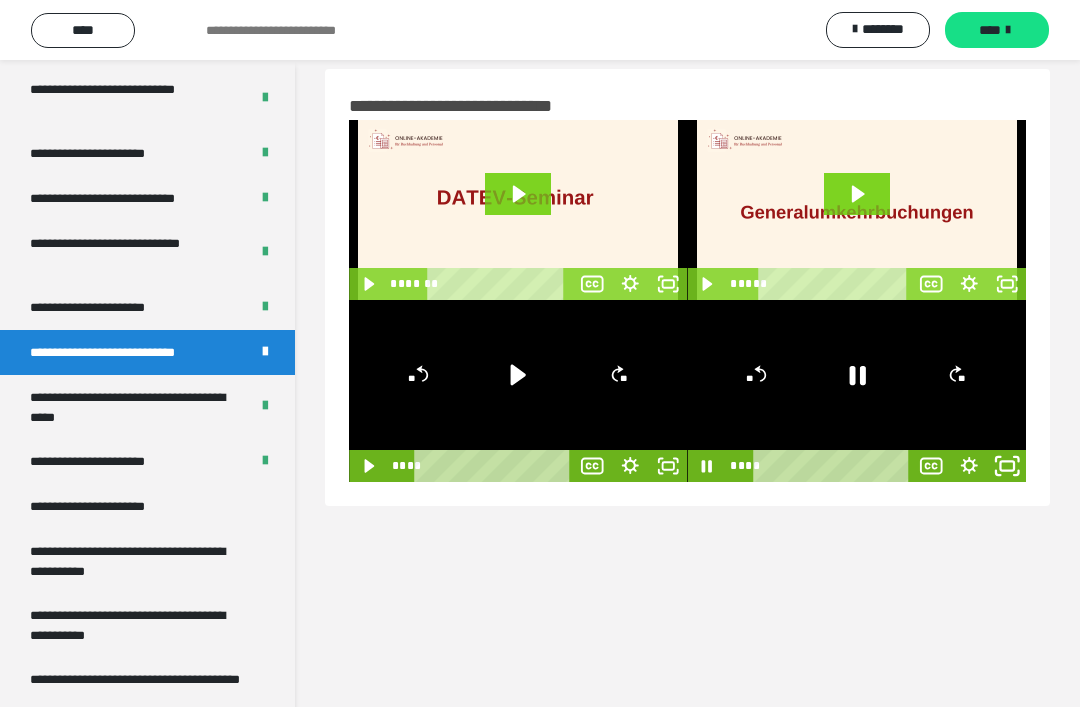 click 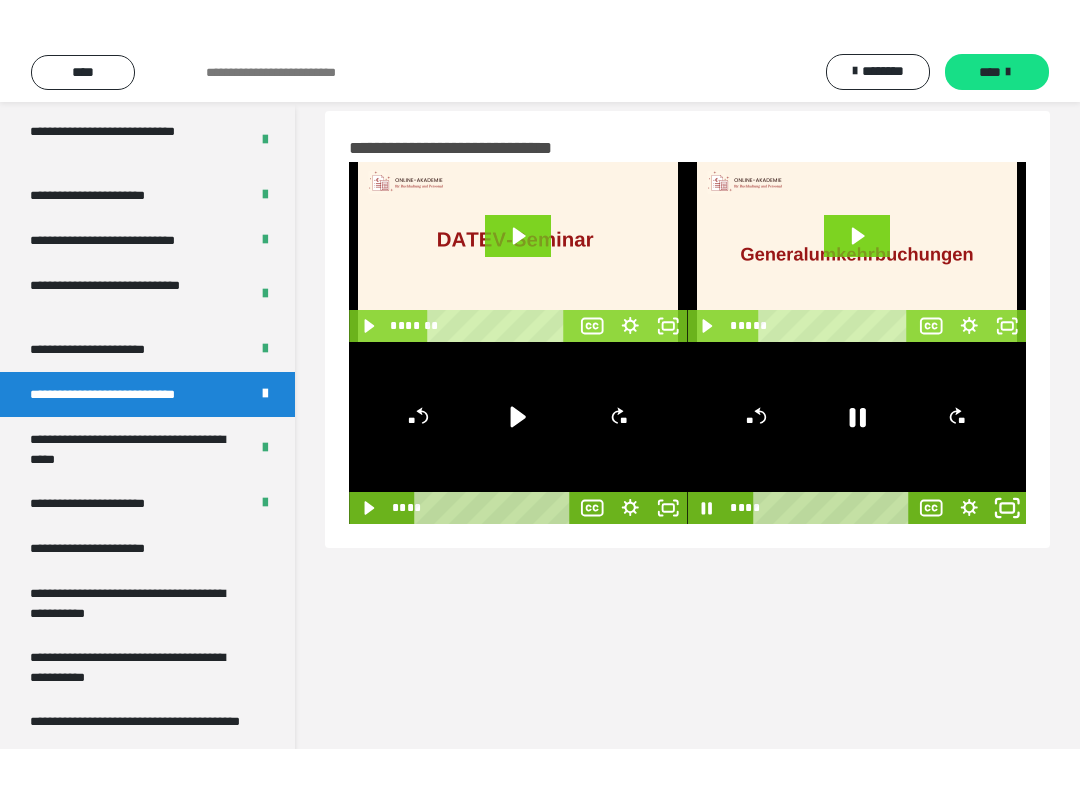 scroll, scrollTop: 0, scrollLeft: 0, axis: both 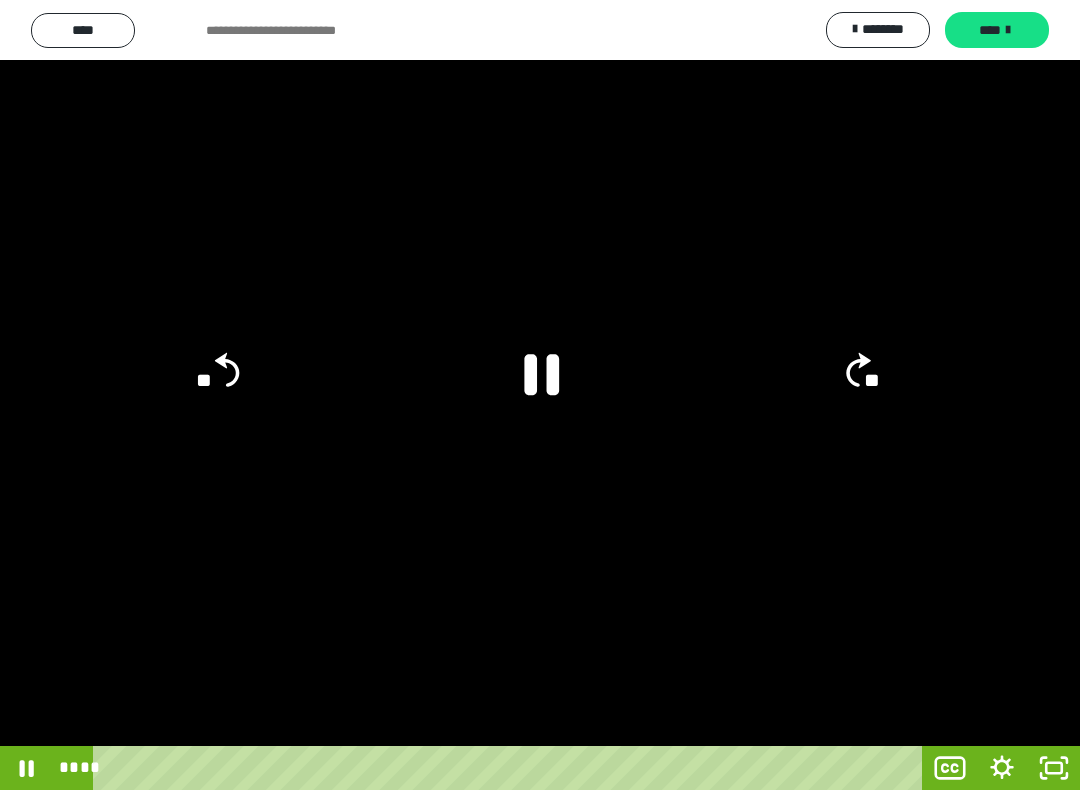 click 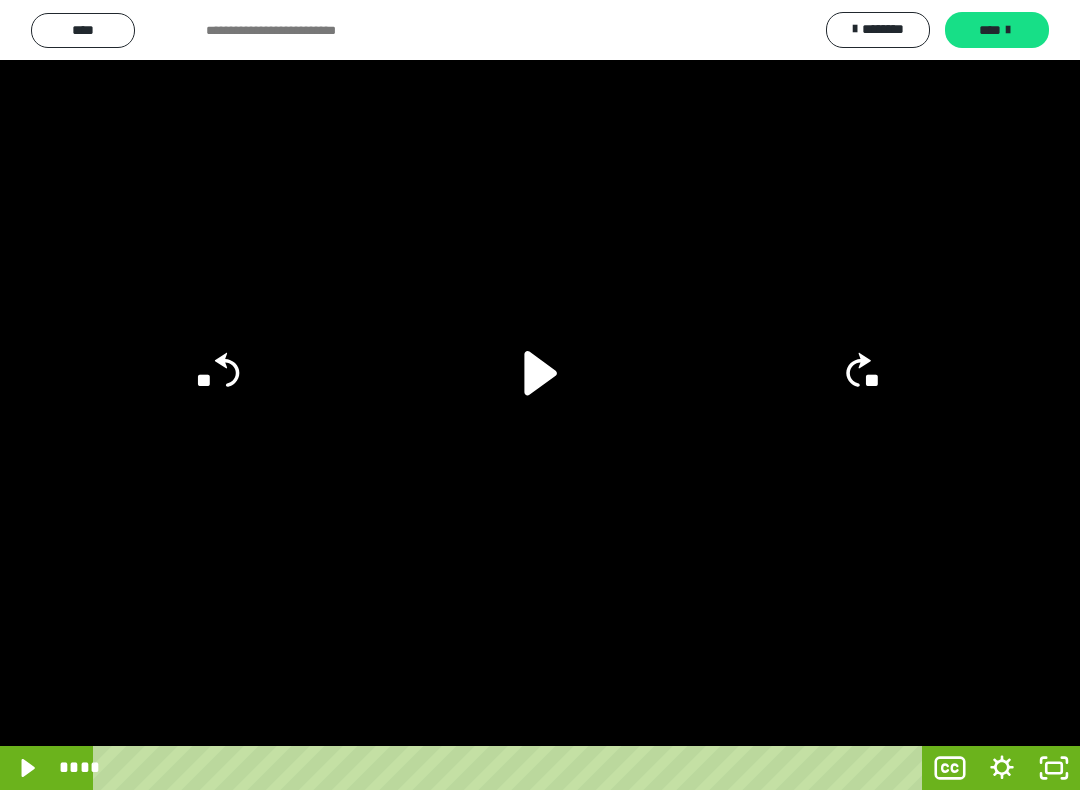 click 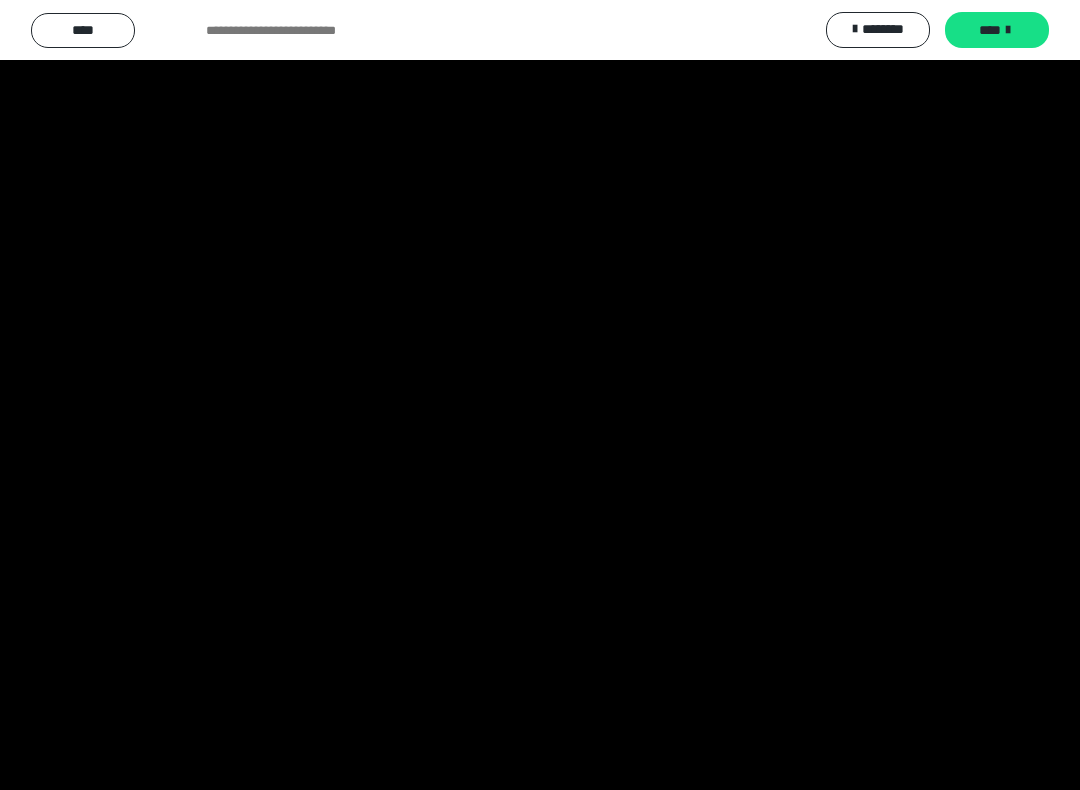 click at bounding box center (540, 395) 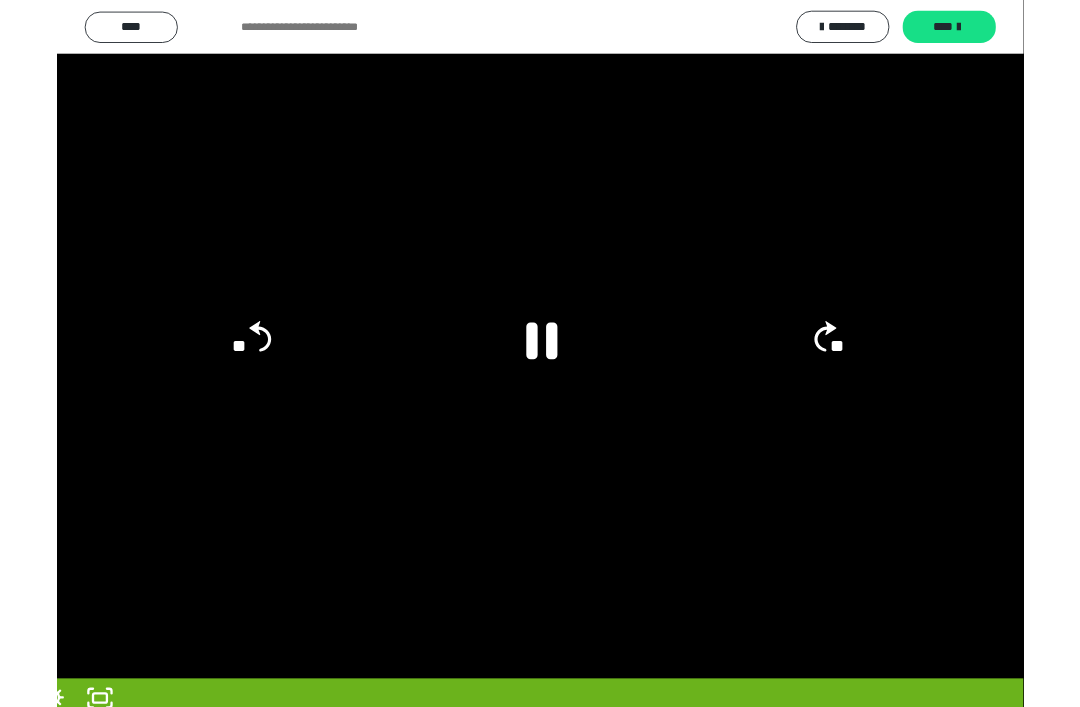 scroll, scrollTop: 21, scrollLeft: 0, axis: vertical 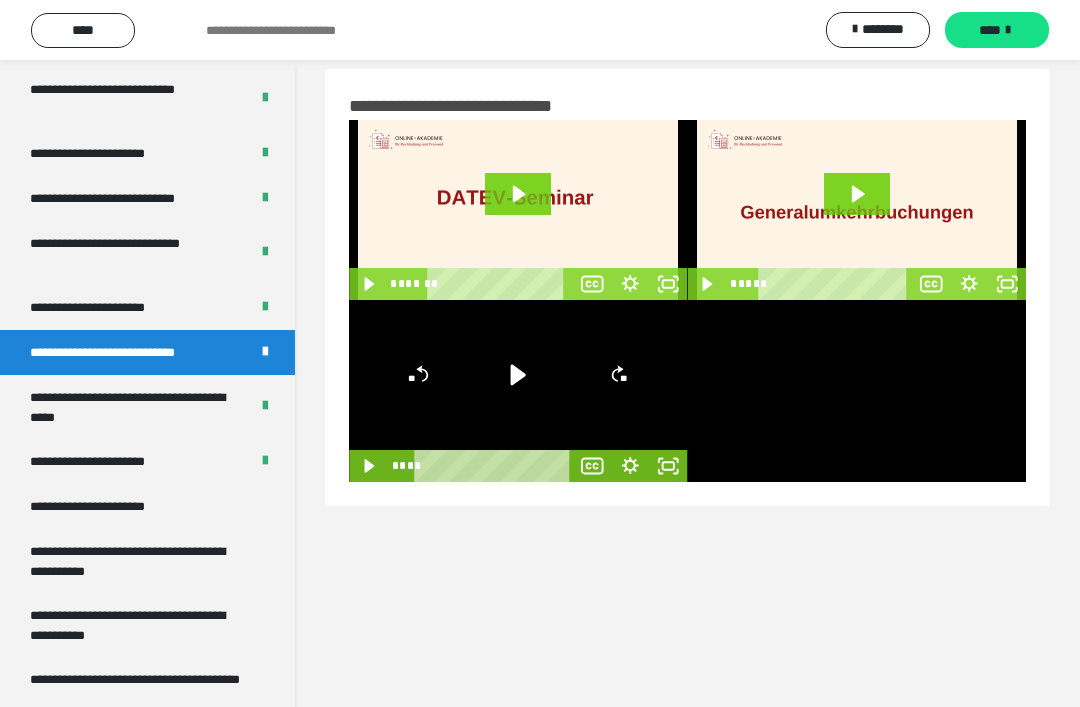 click at bounding box center (857, 391) 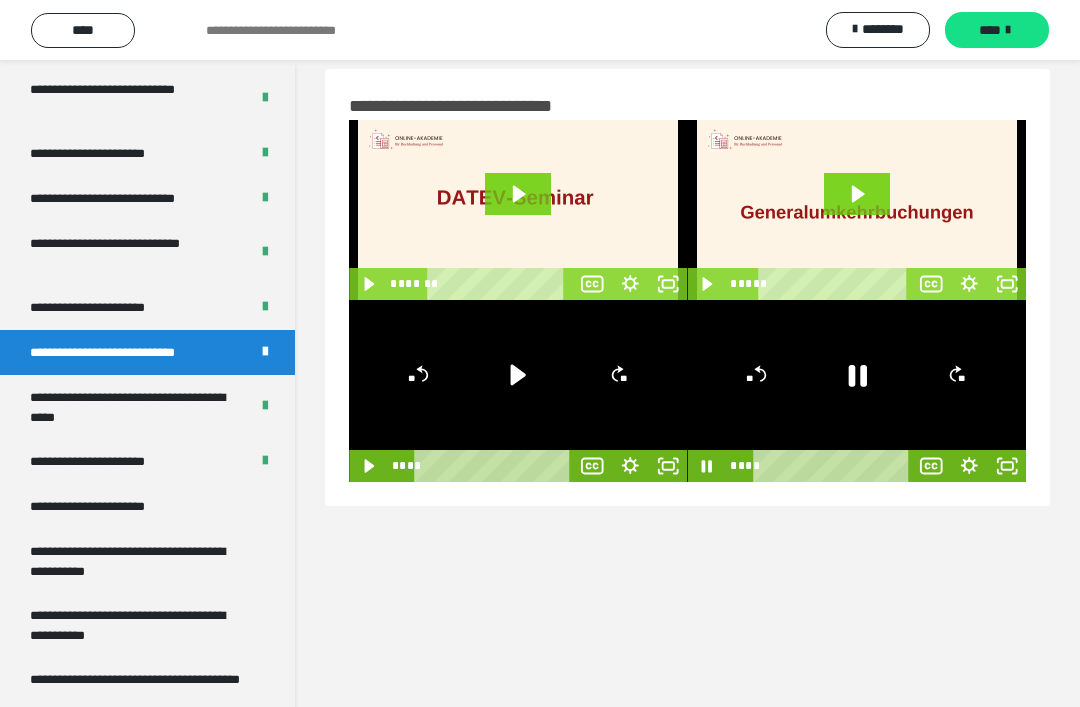 click 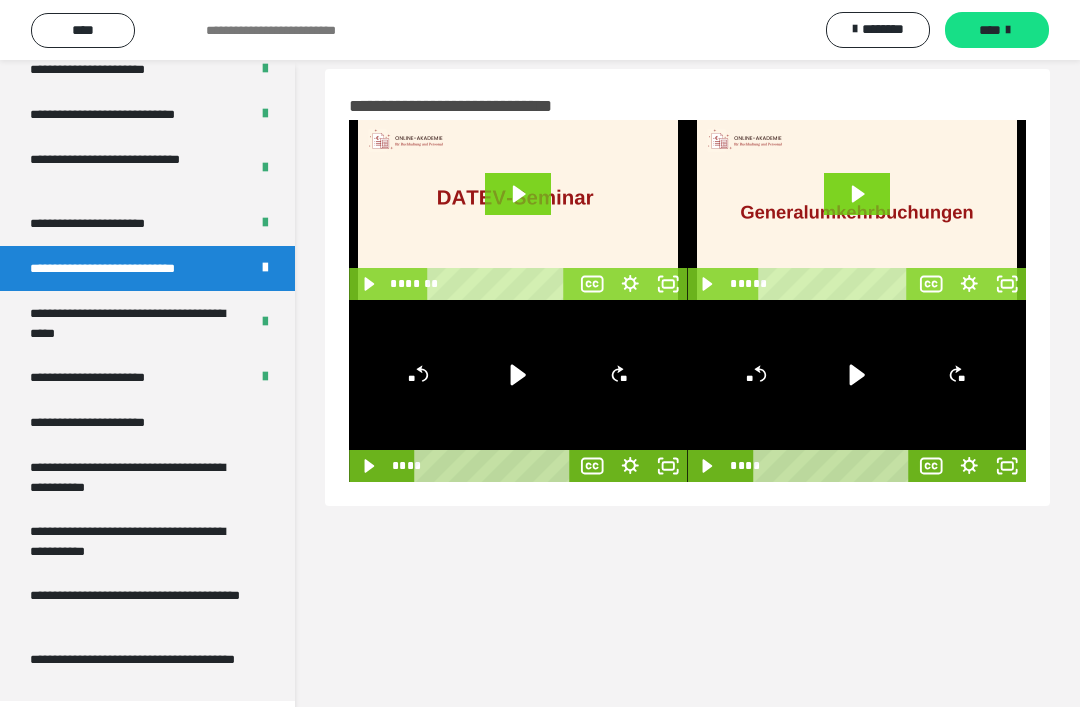 scroll, scrollTop: 3736, scrollLeft: 0, axis: vertical 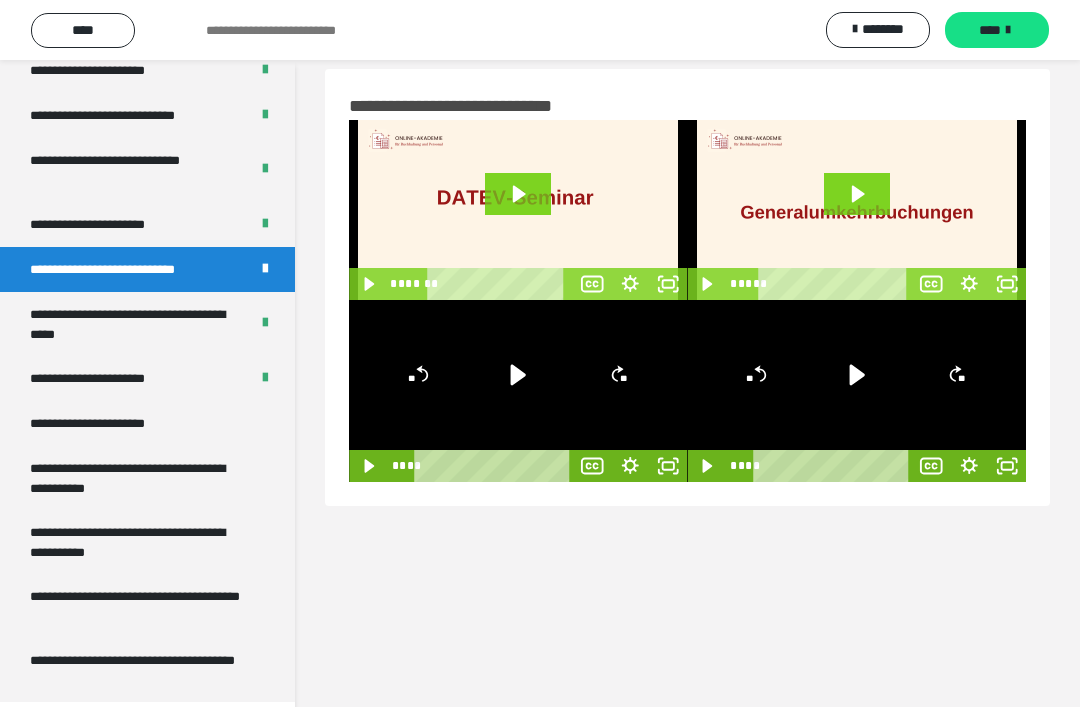 click on "**********" at bounding box center [139, 606] 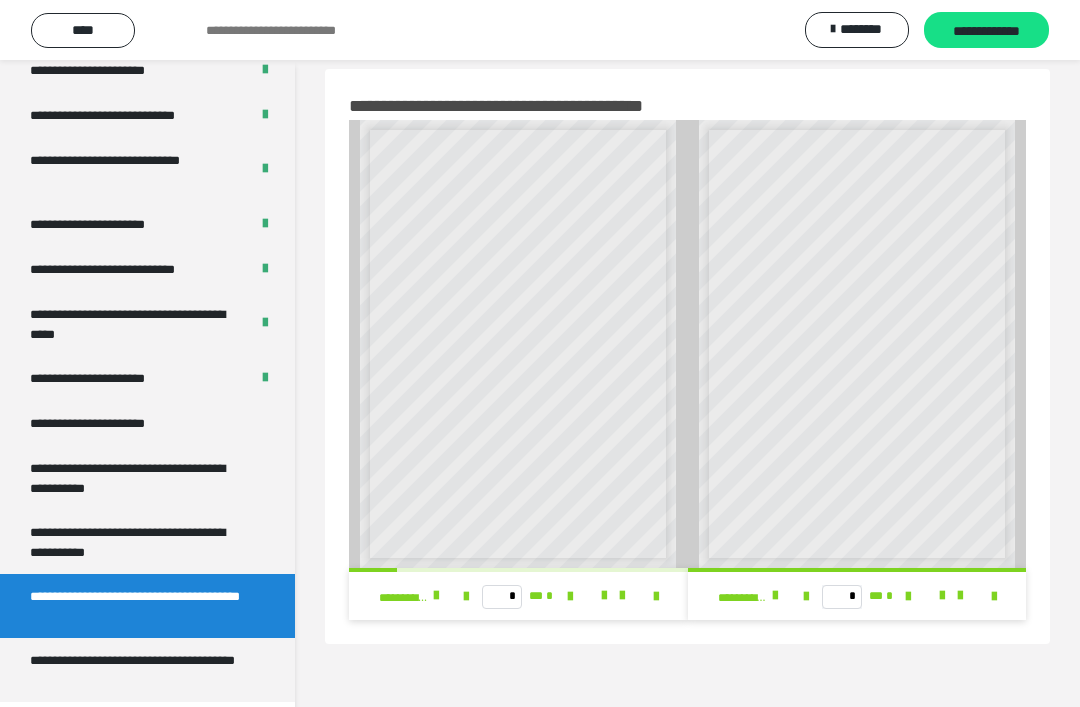 click on "**********" at bounding box center [434, 596] 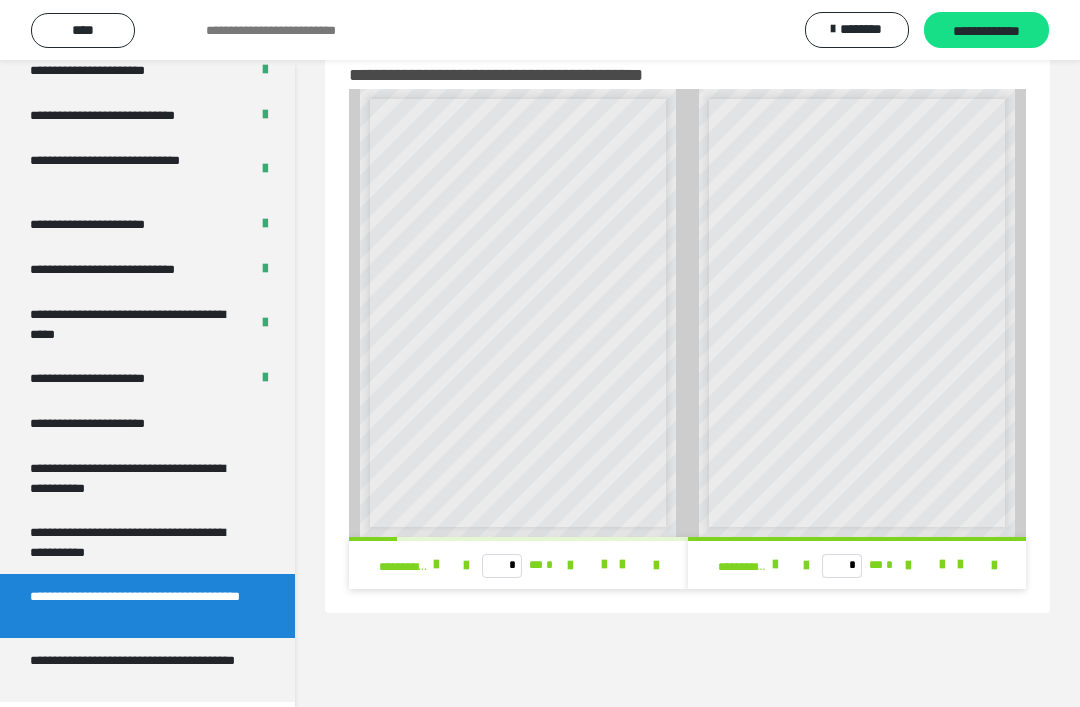 scroll, scrollTop: 60, scrollLeft: 0, axis: vertical 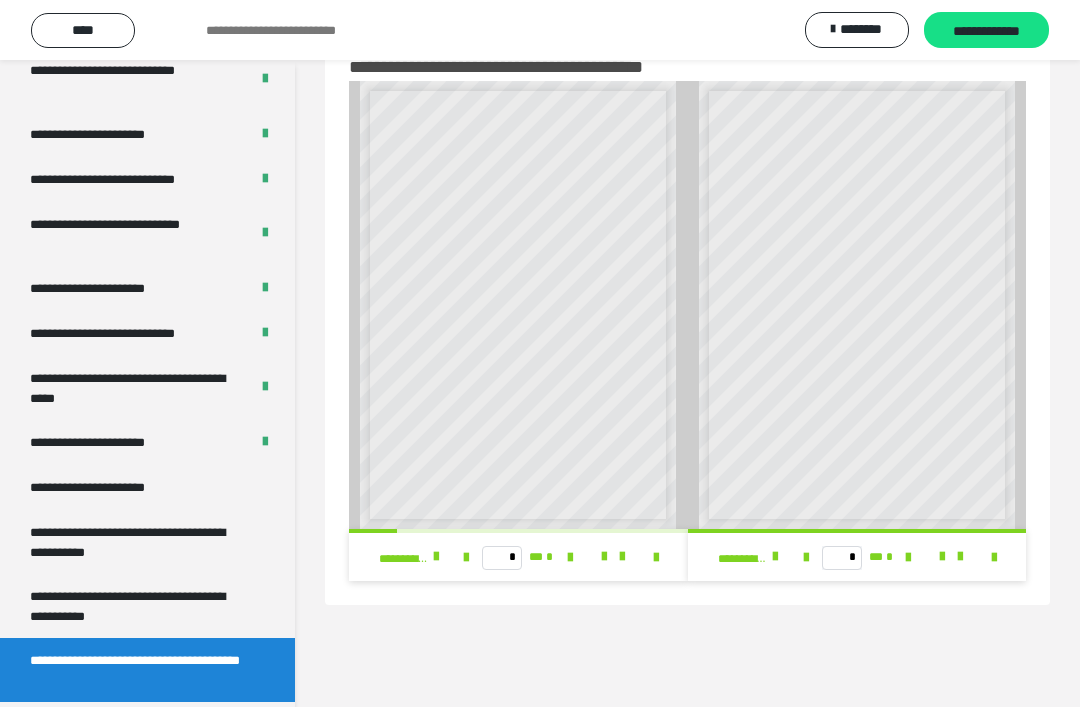 click on "**********" at bounding box center [139, 734] 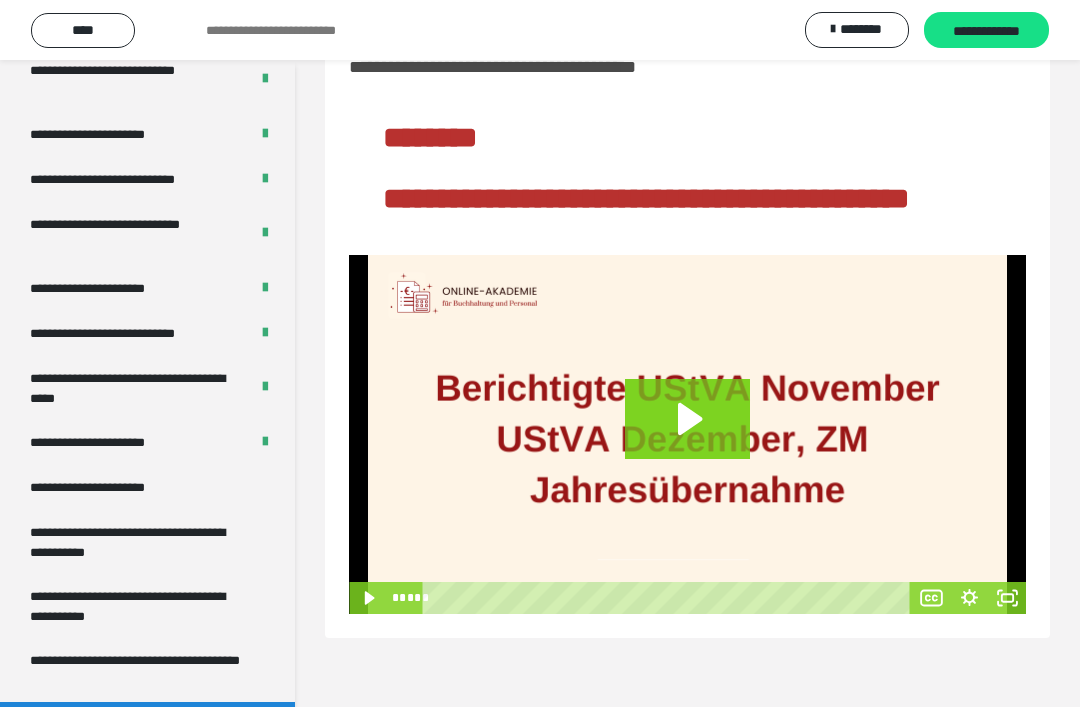 click 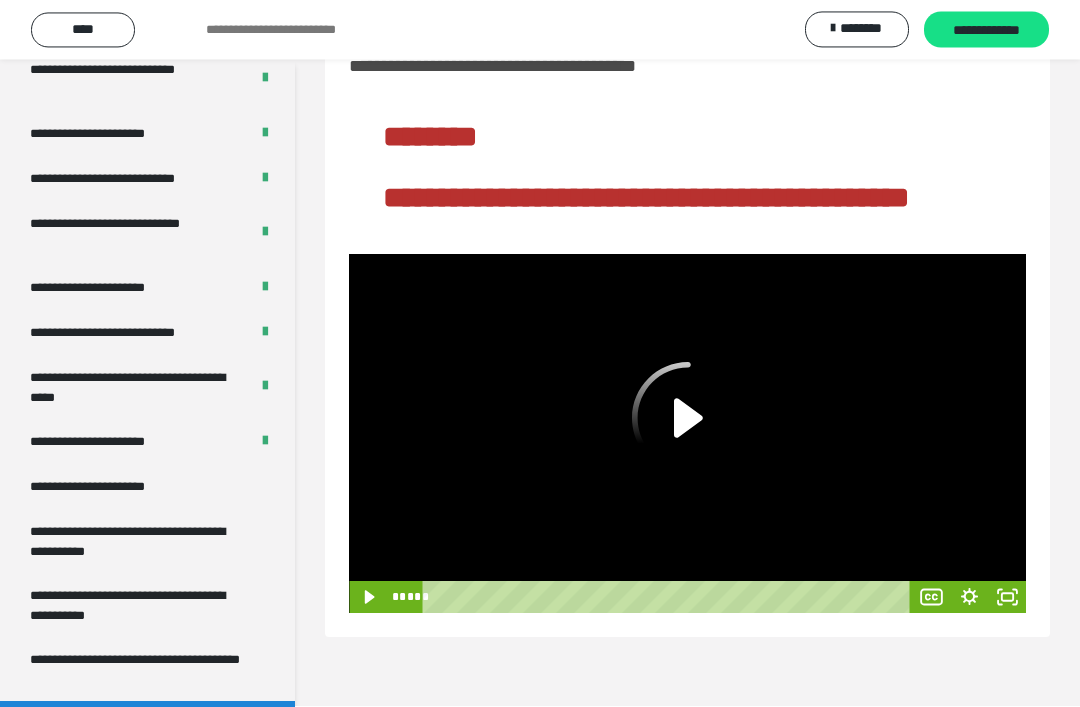 scroll, scrollTop: 124, scrollLeft: 0, axis: vertical 